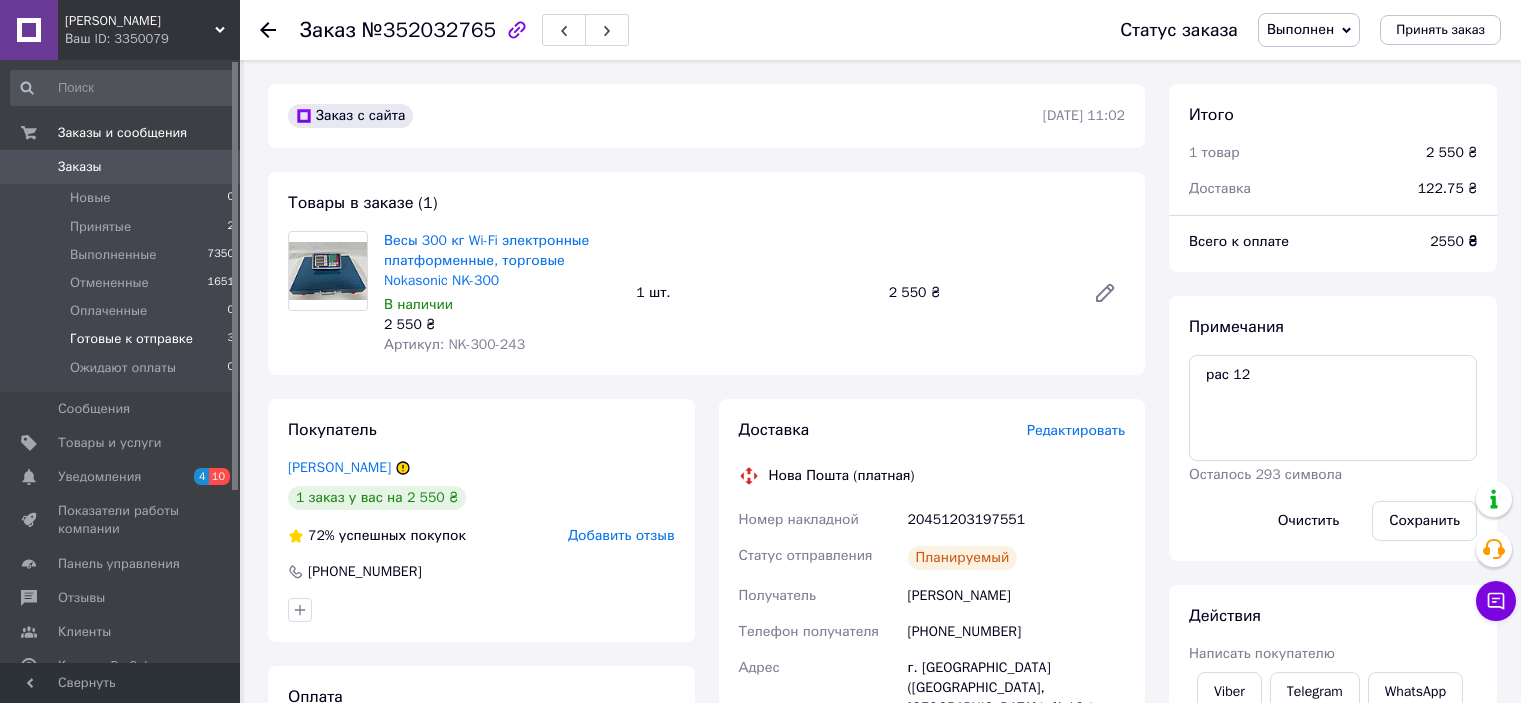 scroll, scrollTop: 370, scrollLeft: 0, axis: vertical 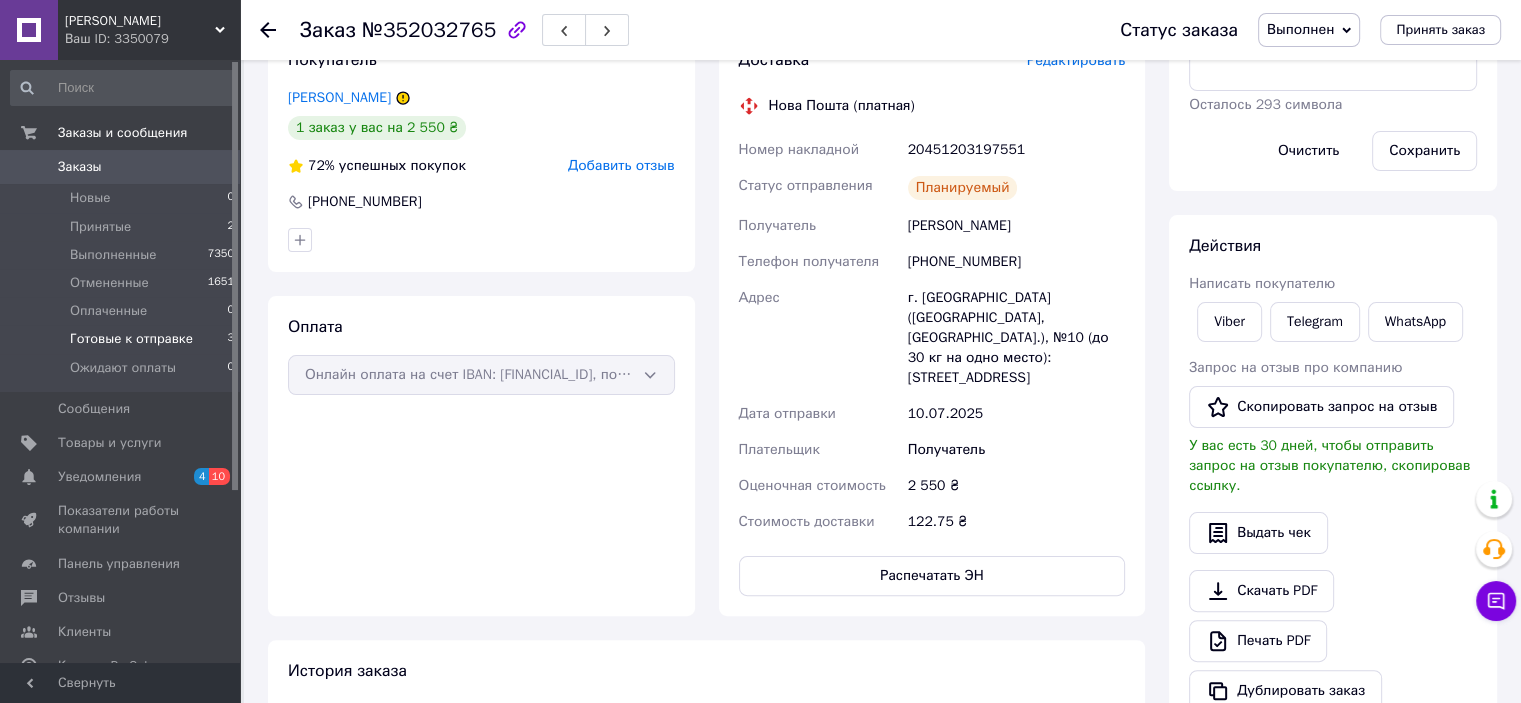 click on "Готовые к  отправке" at bounding box center [131, 339] 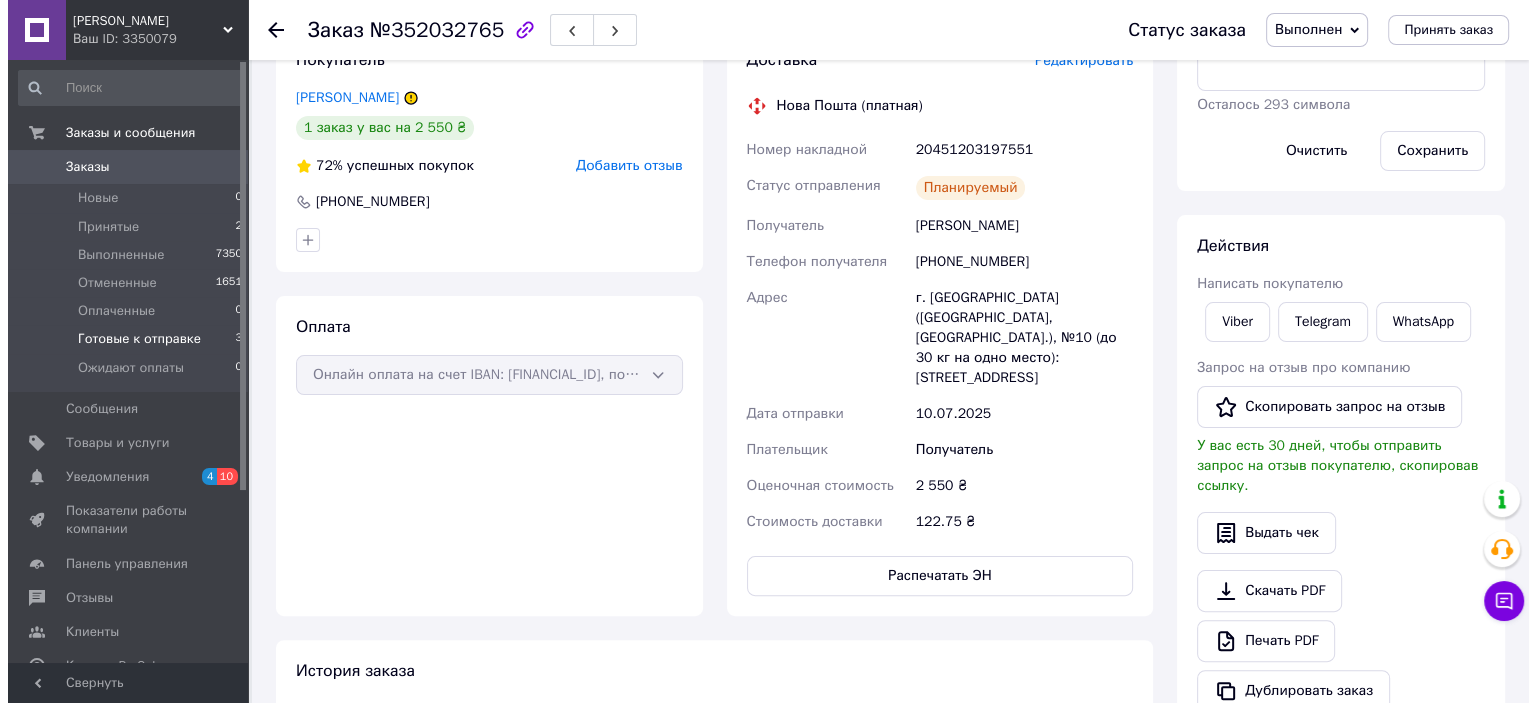 scroll, scrollTop: 0, scrollLeft: 0, axis: both 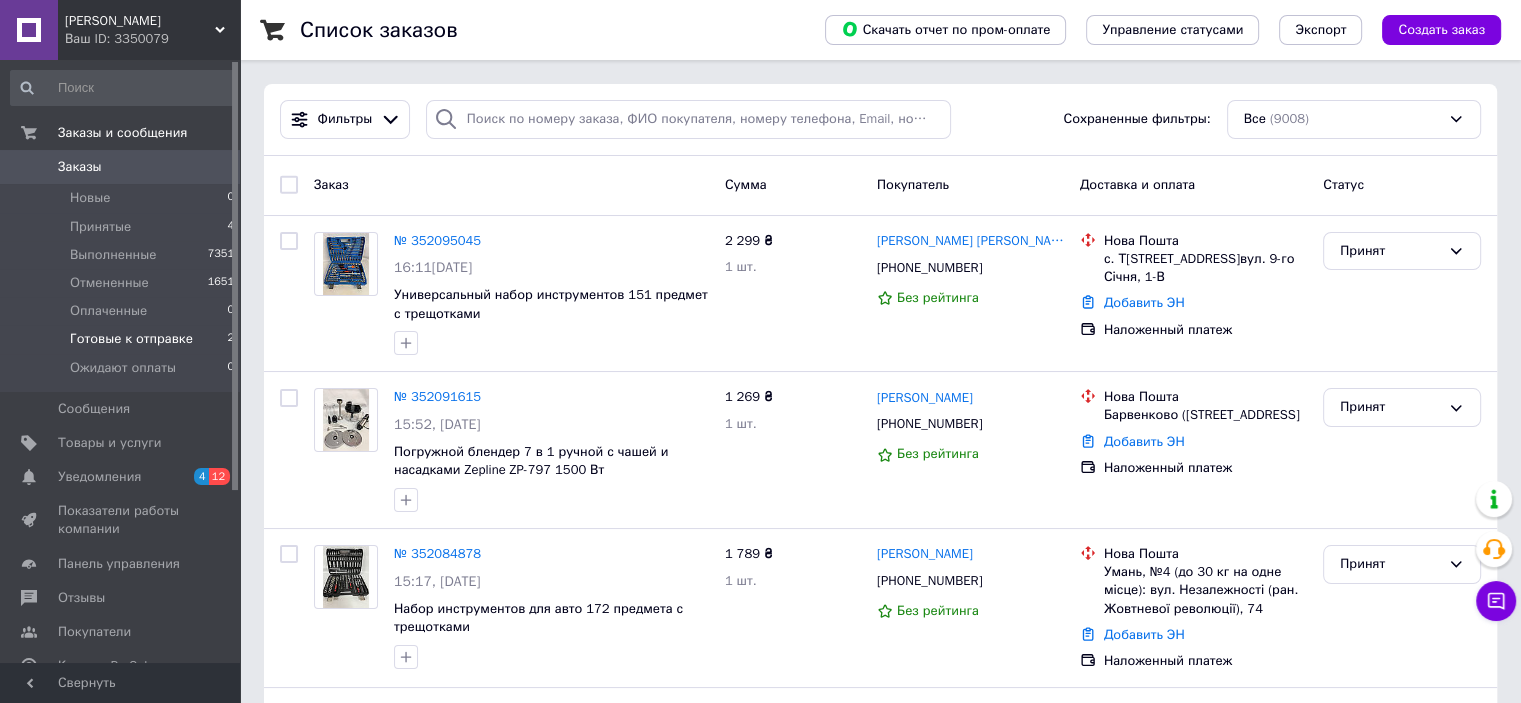 click on "Готовые к  отправке" at bounding box center [131, 339] 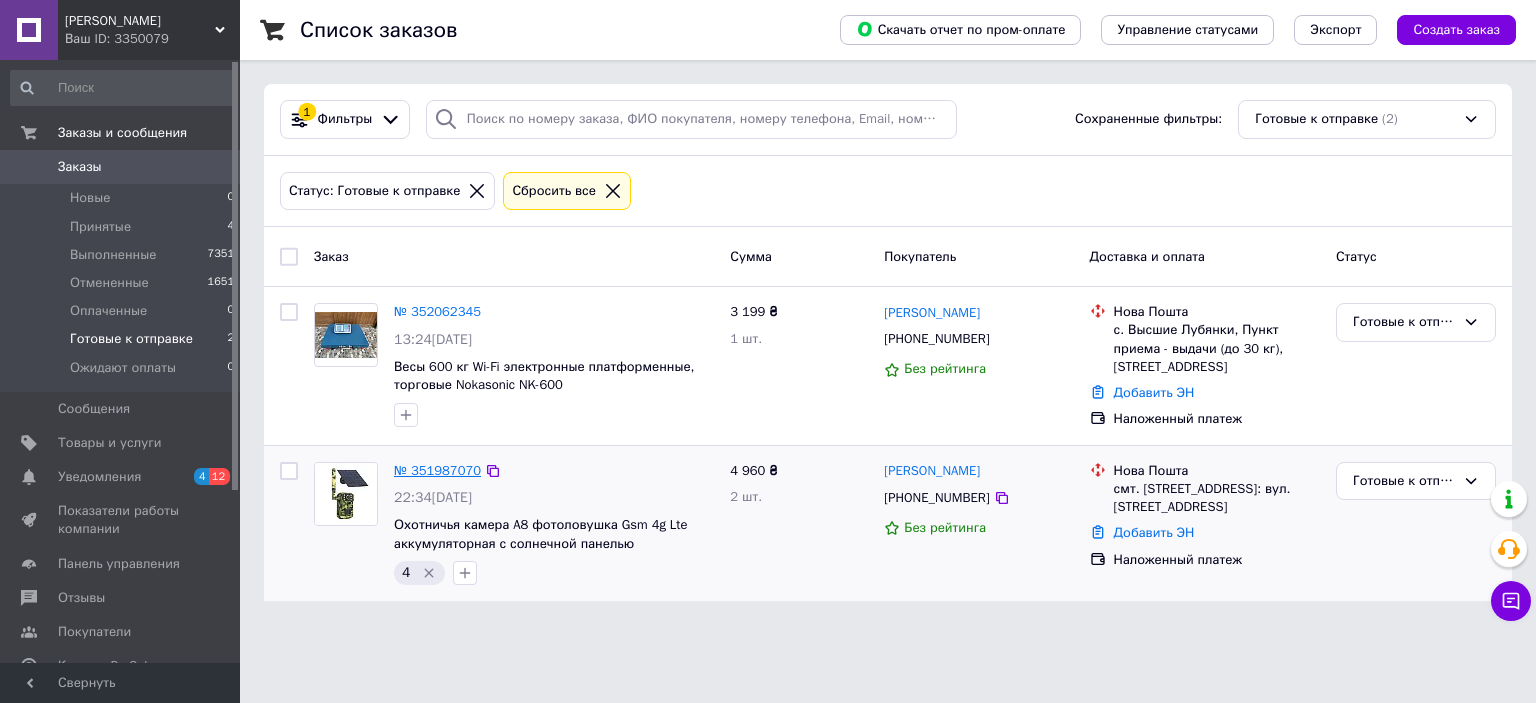 click on "№ 351987070" at bounding box center [437, 470] 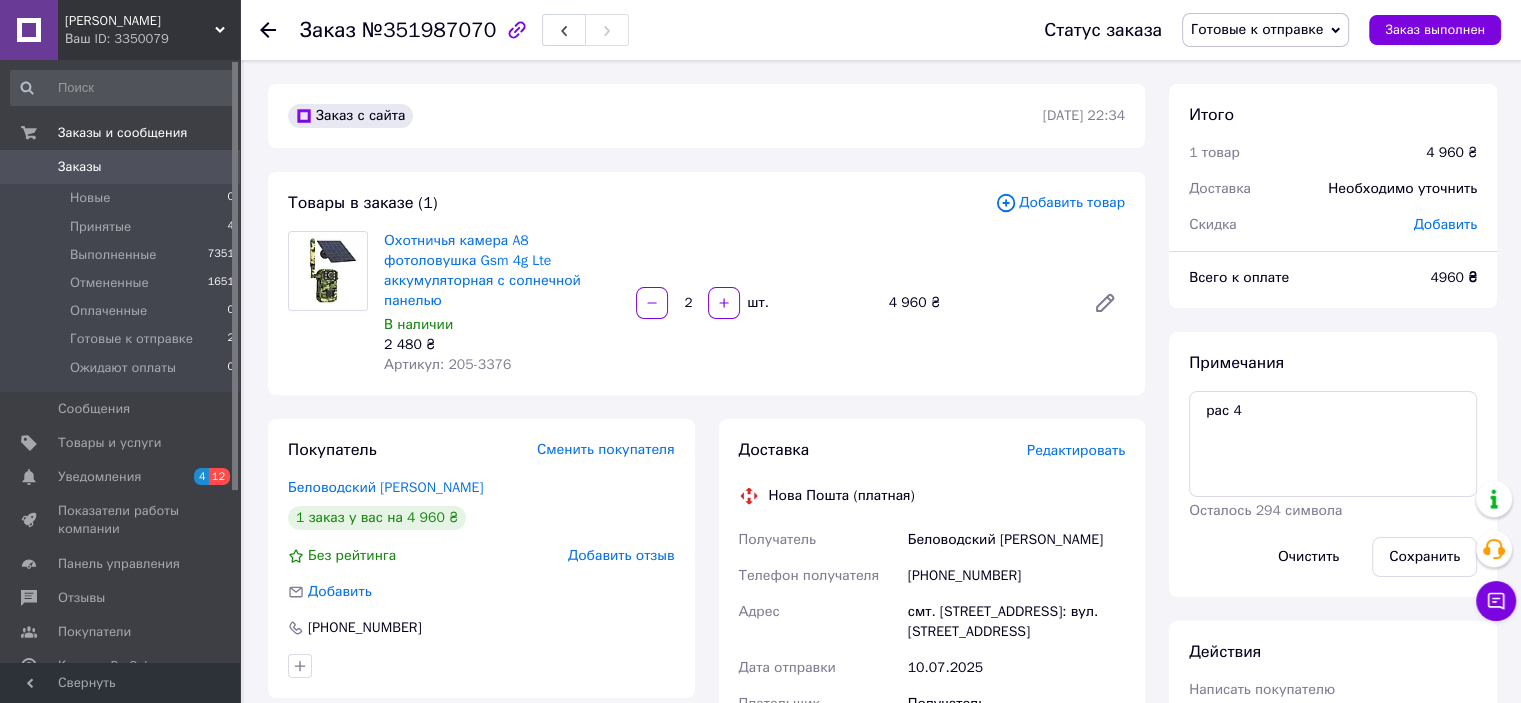 click on "Редактировать" at bounding box center [1076, 450] 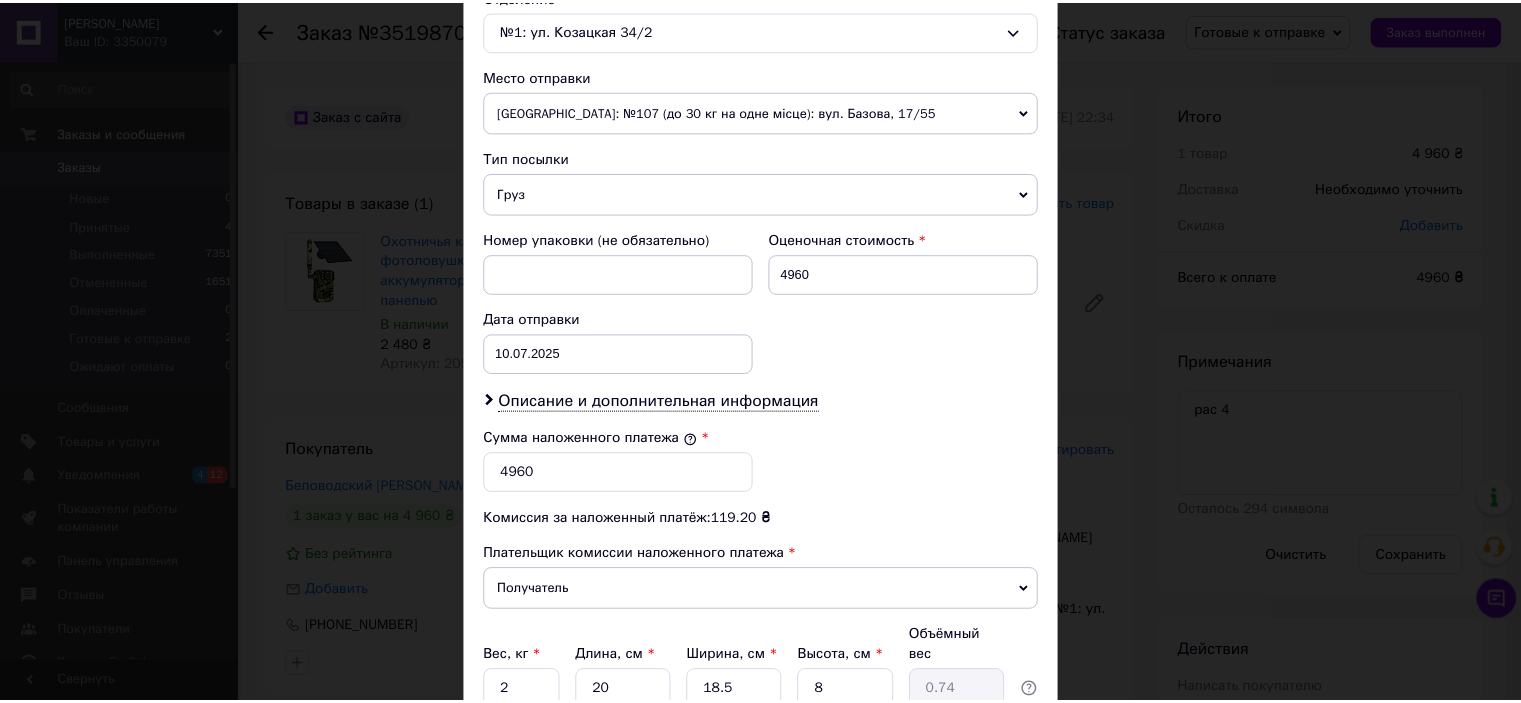 scroll, scrollTop: 816, scrollLeft: 0, axis: vertical 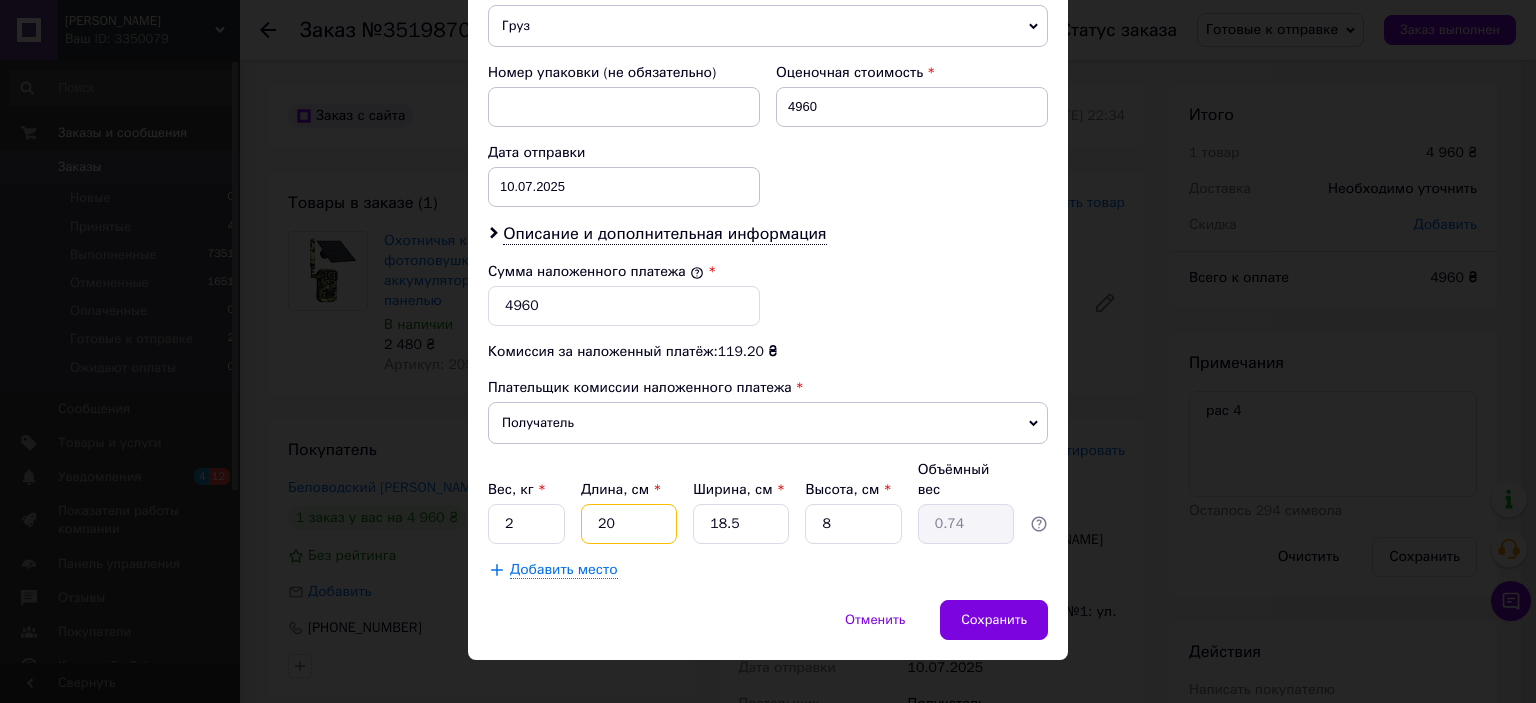 click on "20" at bounding box center (629, 524) 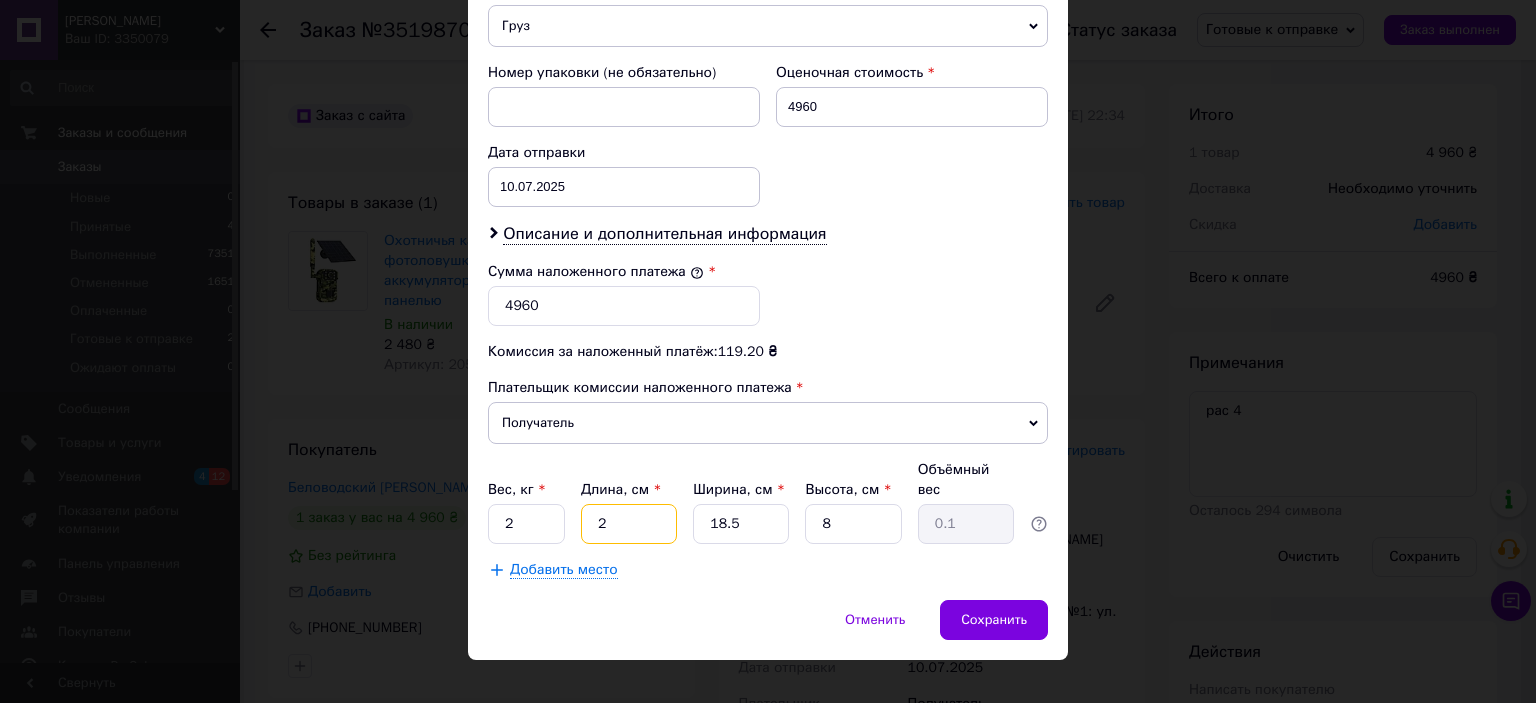 type on "23" 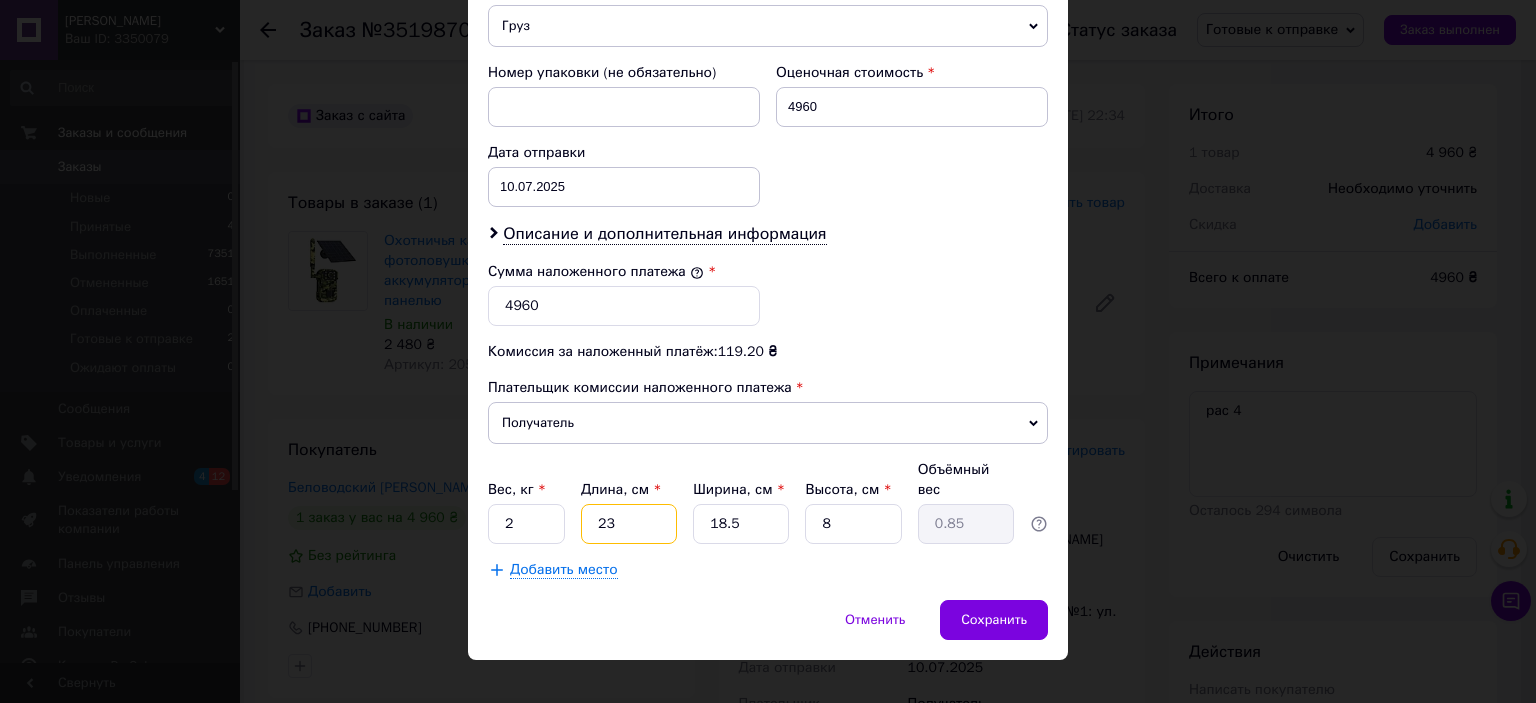 type on "23" 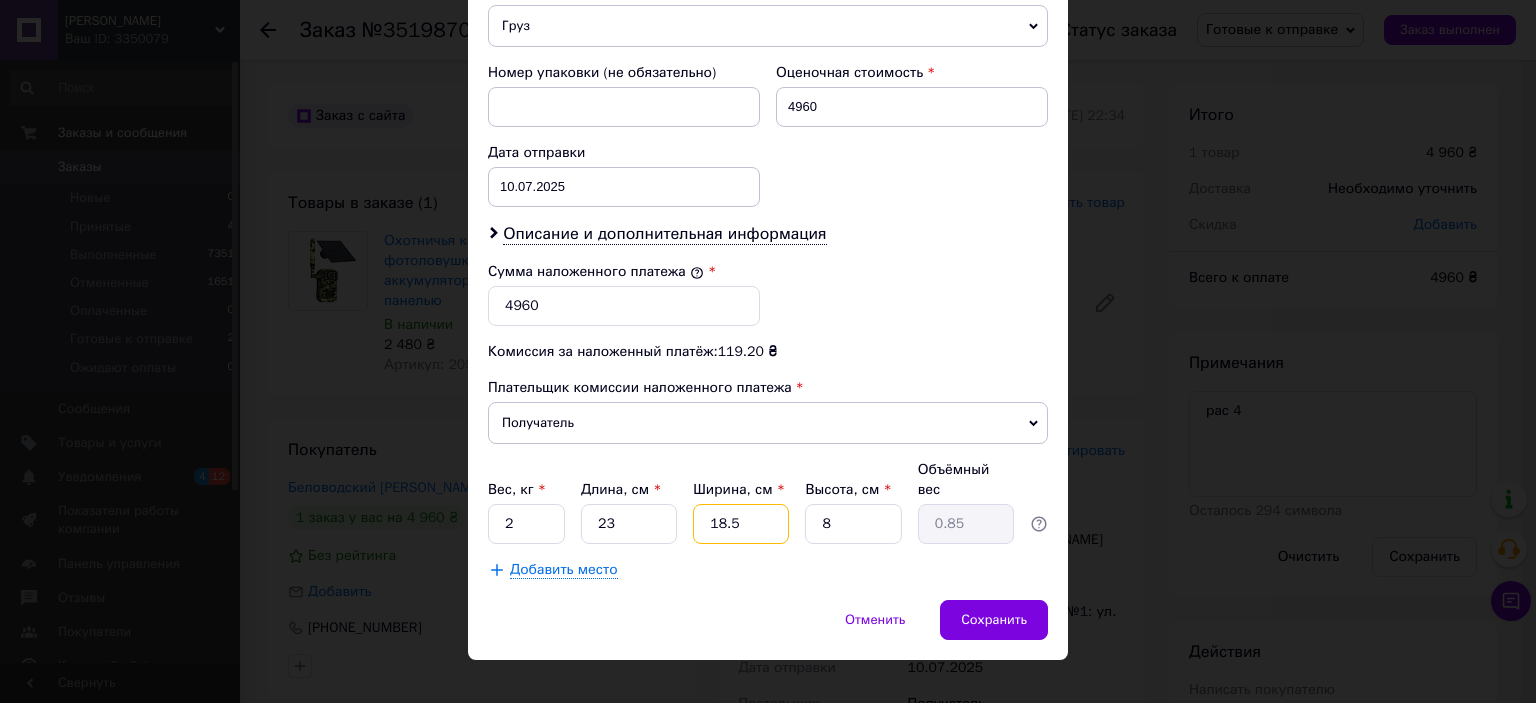 click on "18.5" at bounding box center [741, 524] 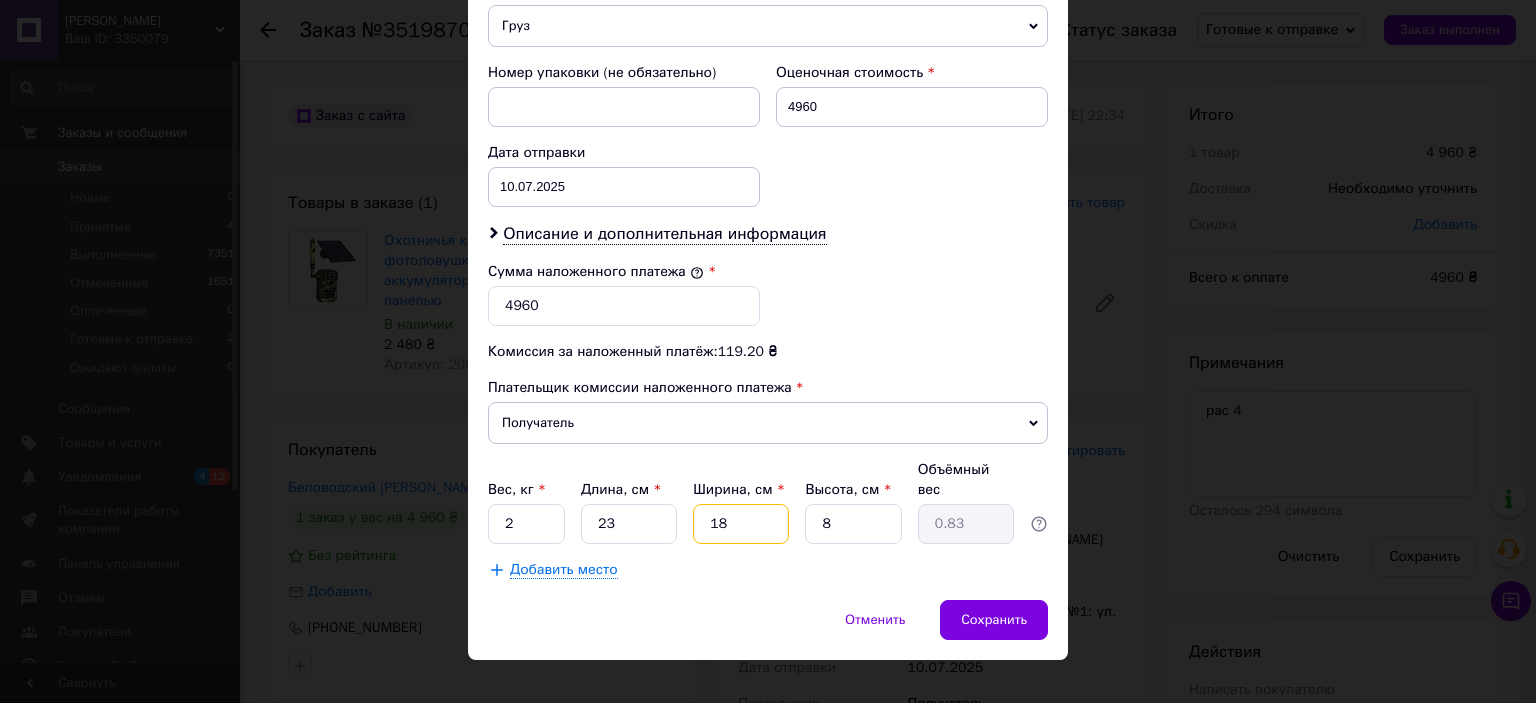 type on "1" 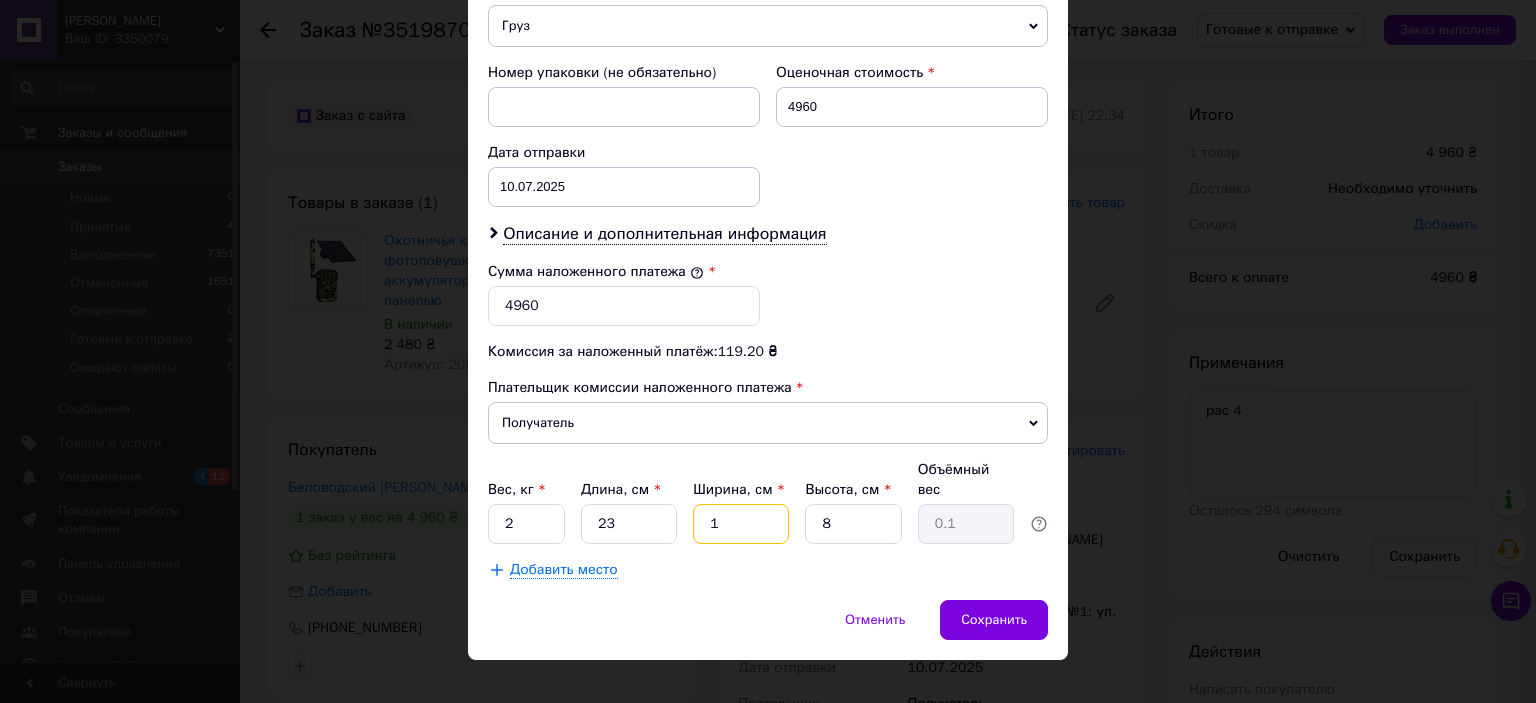 type 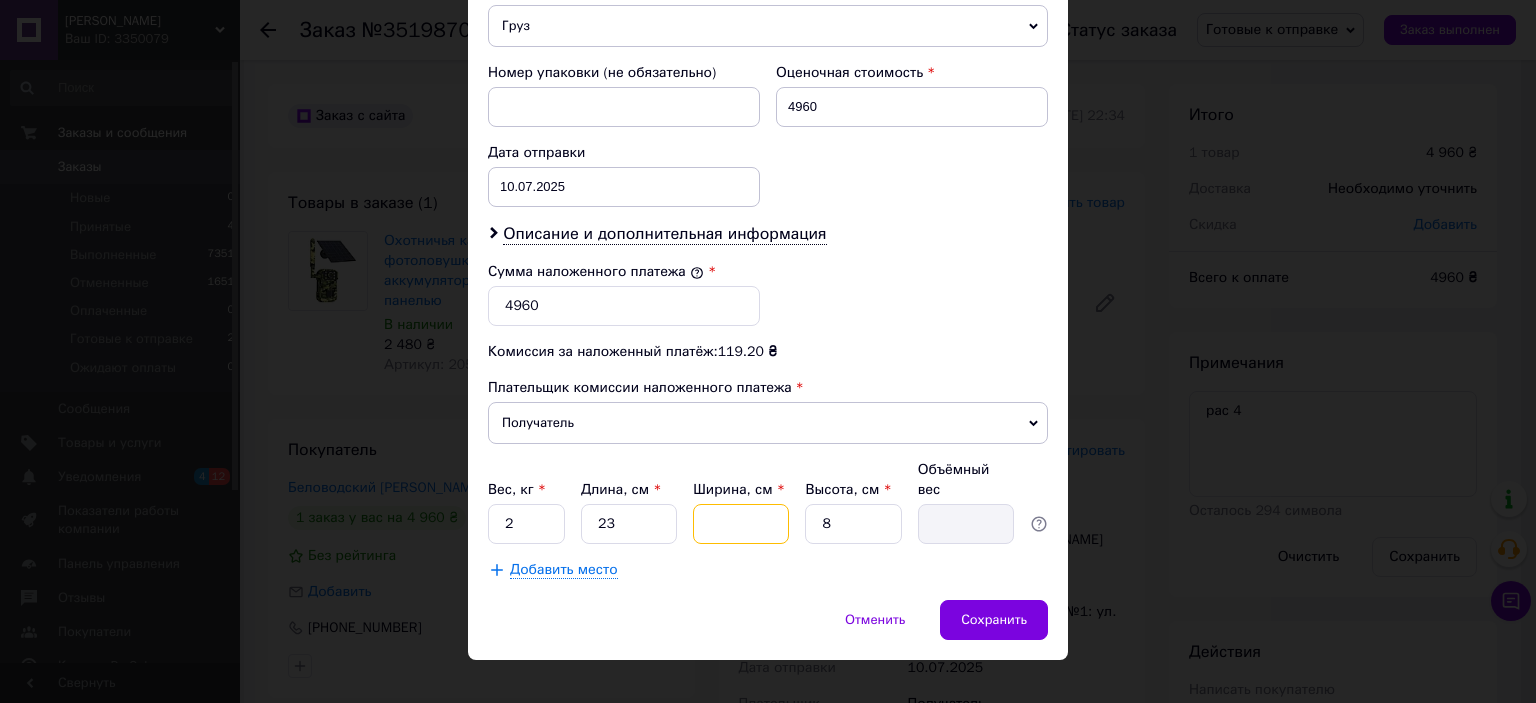 type on "2" 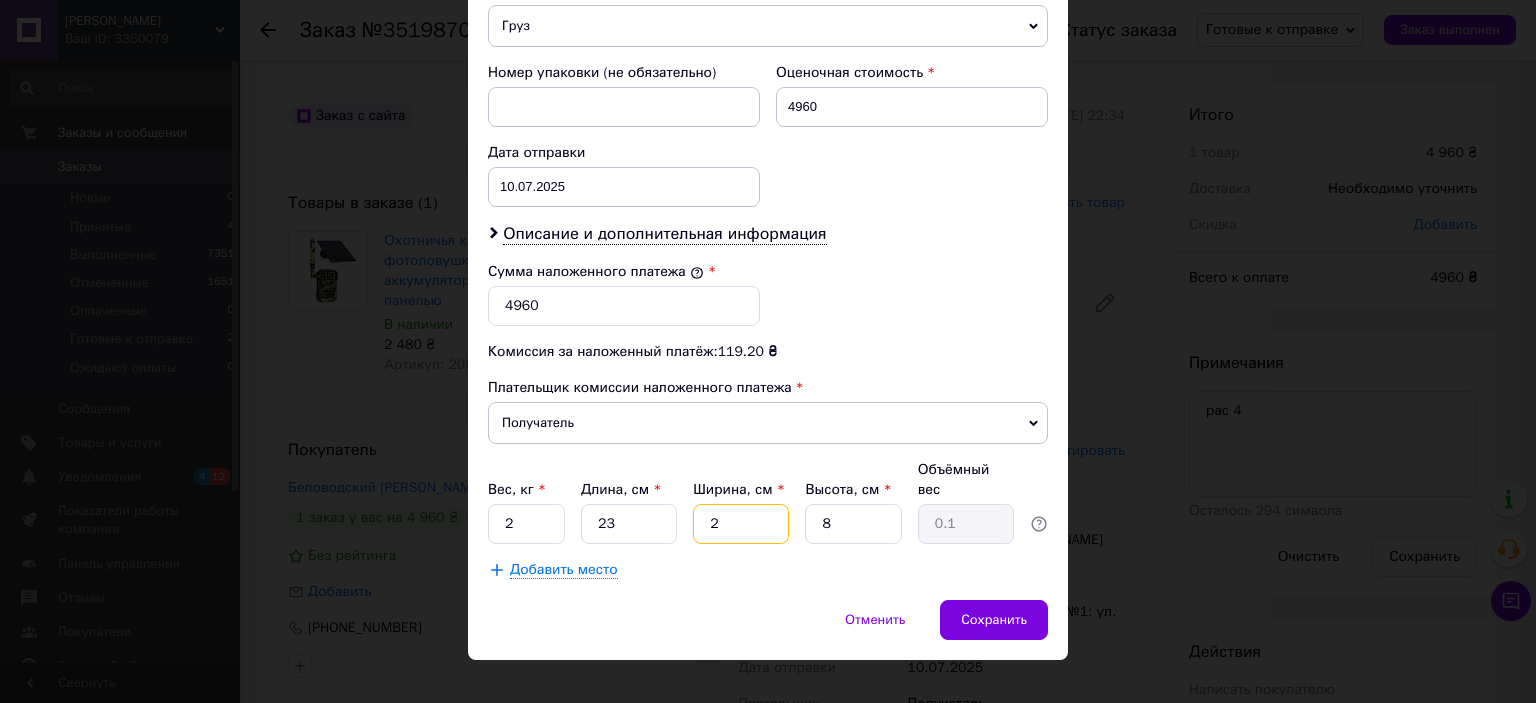 type on "20" 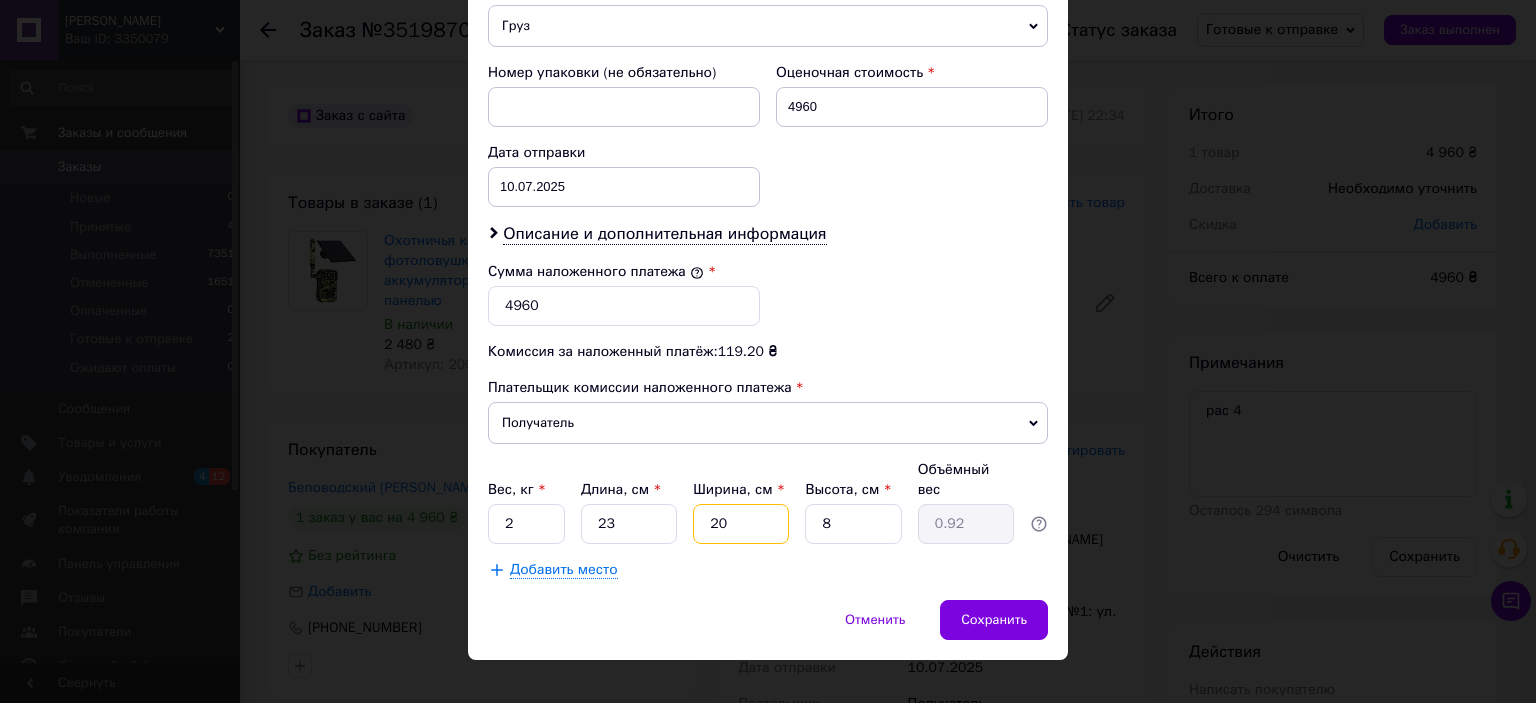 type on "20" 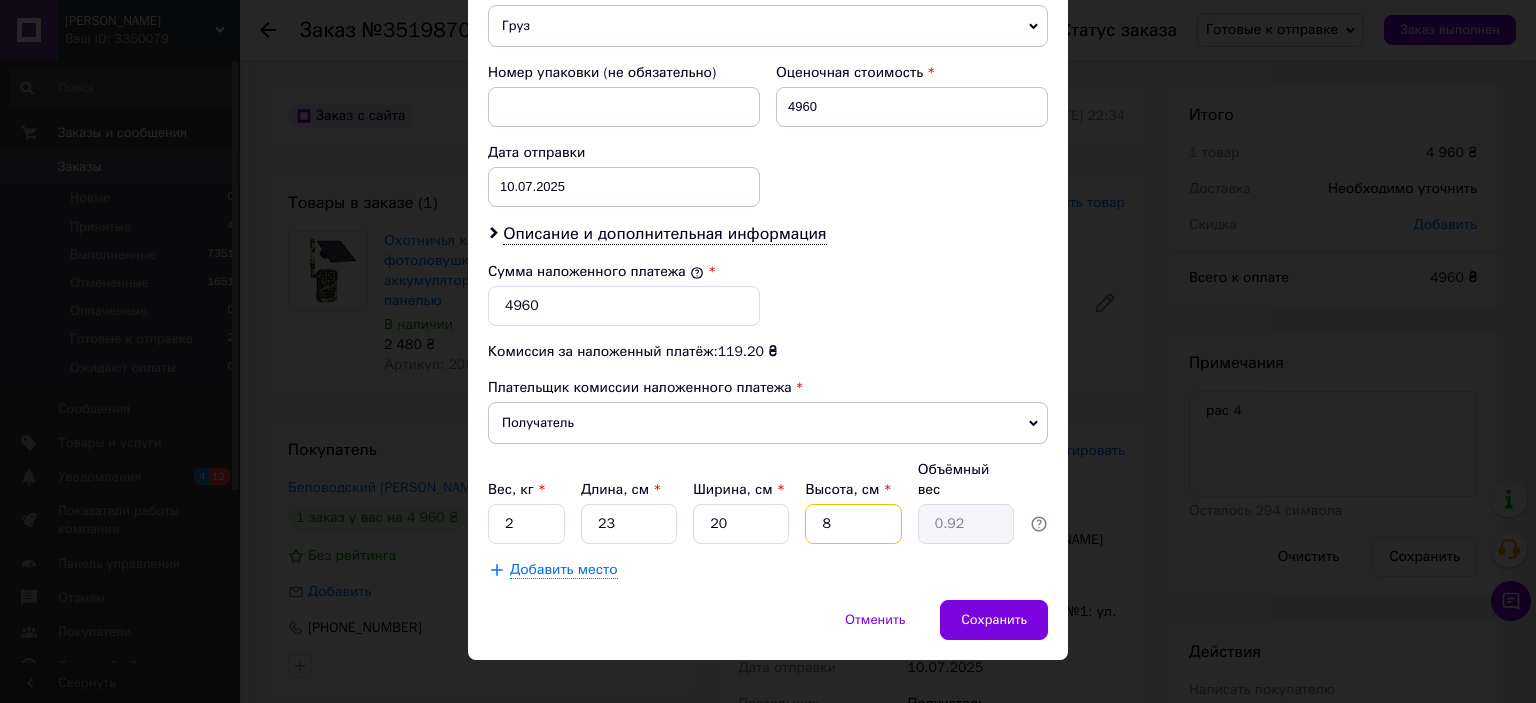 click on "8" at bounding box center [853, 524] 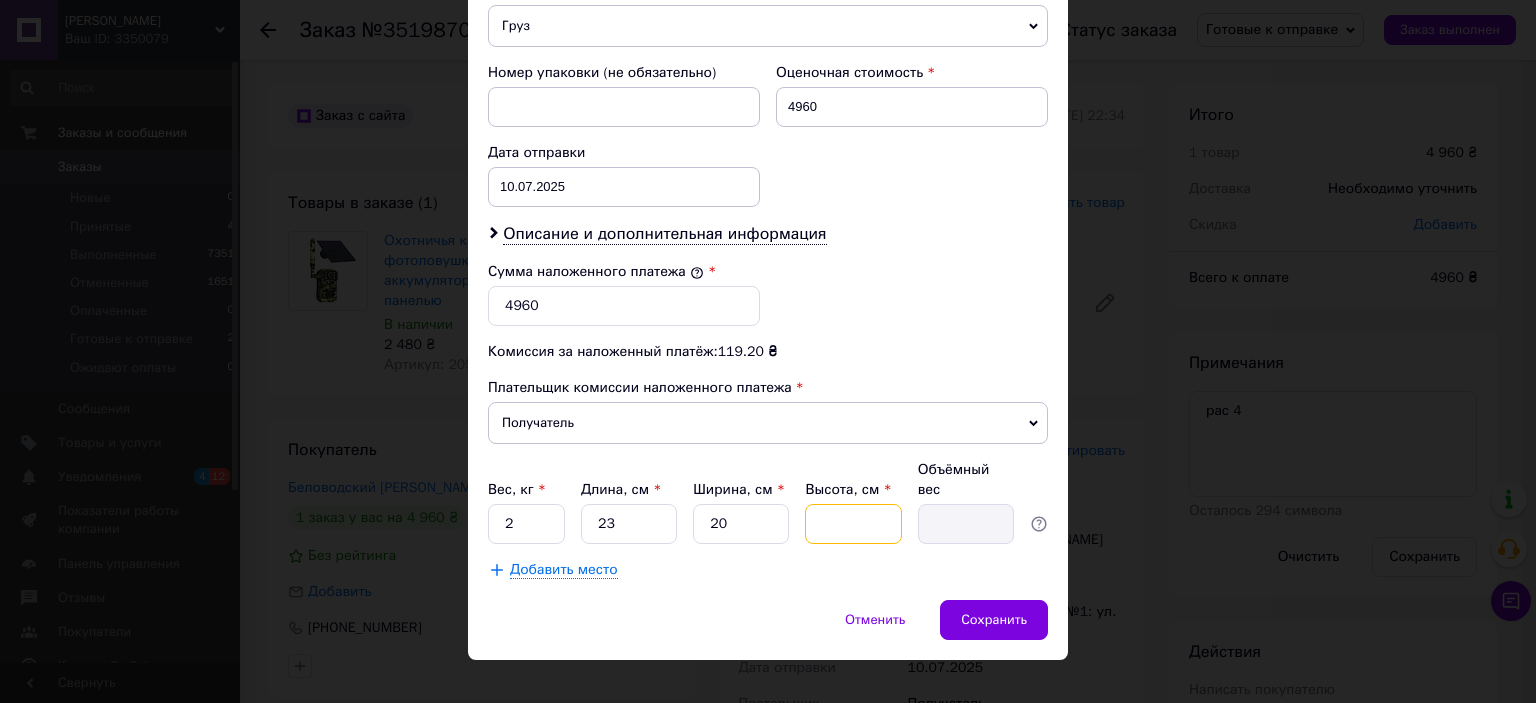 type on "1" 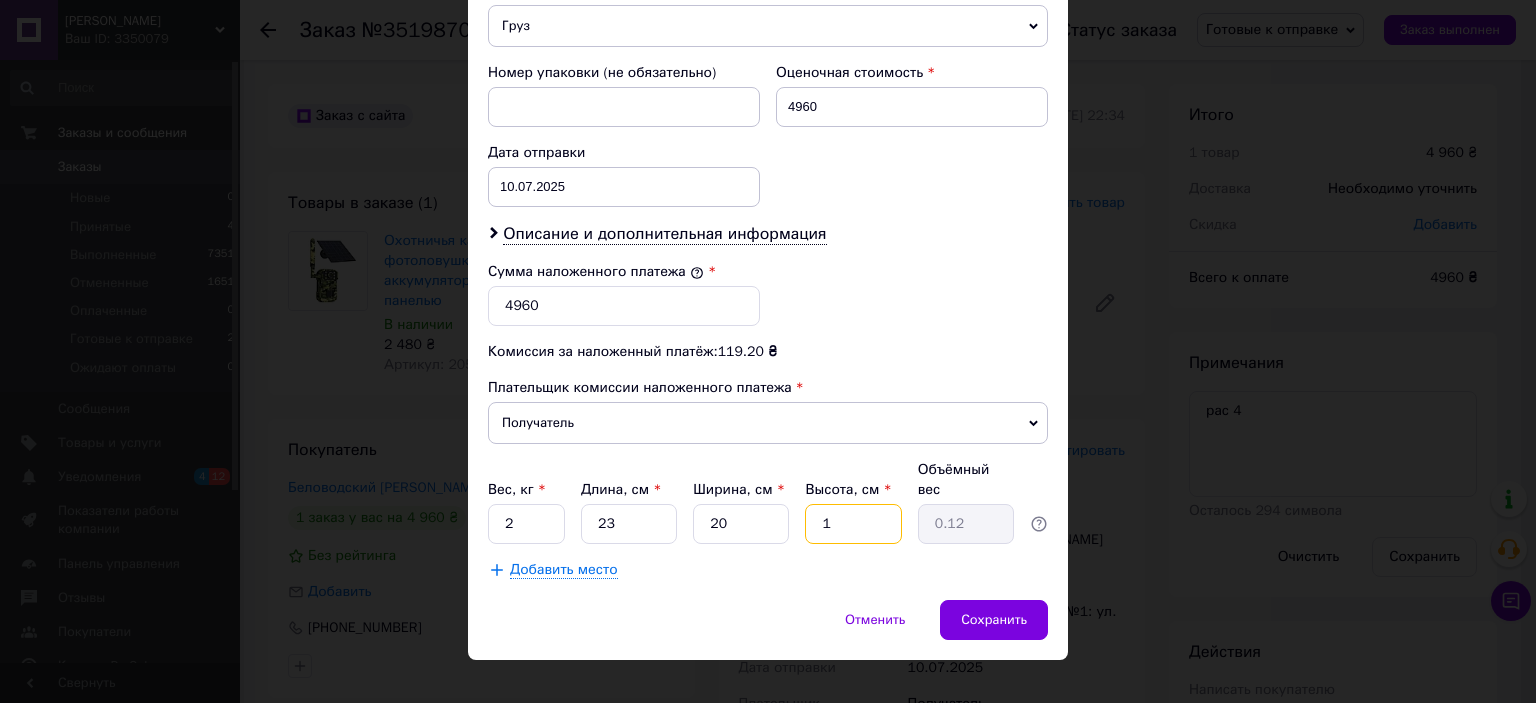 type on "17" 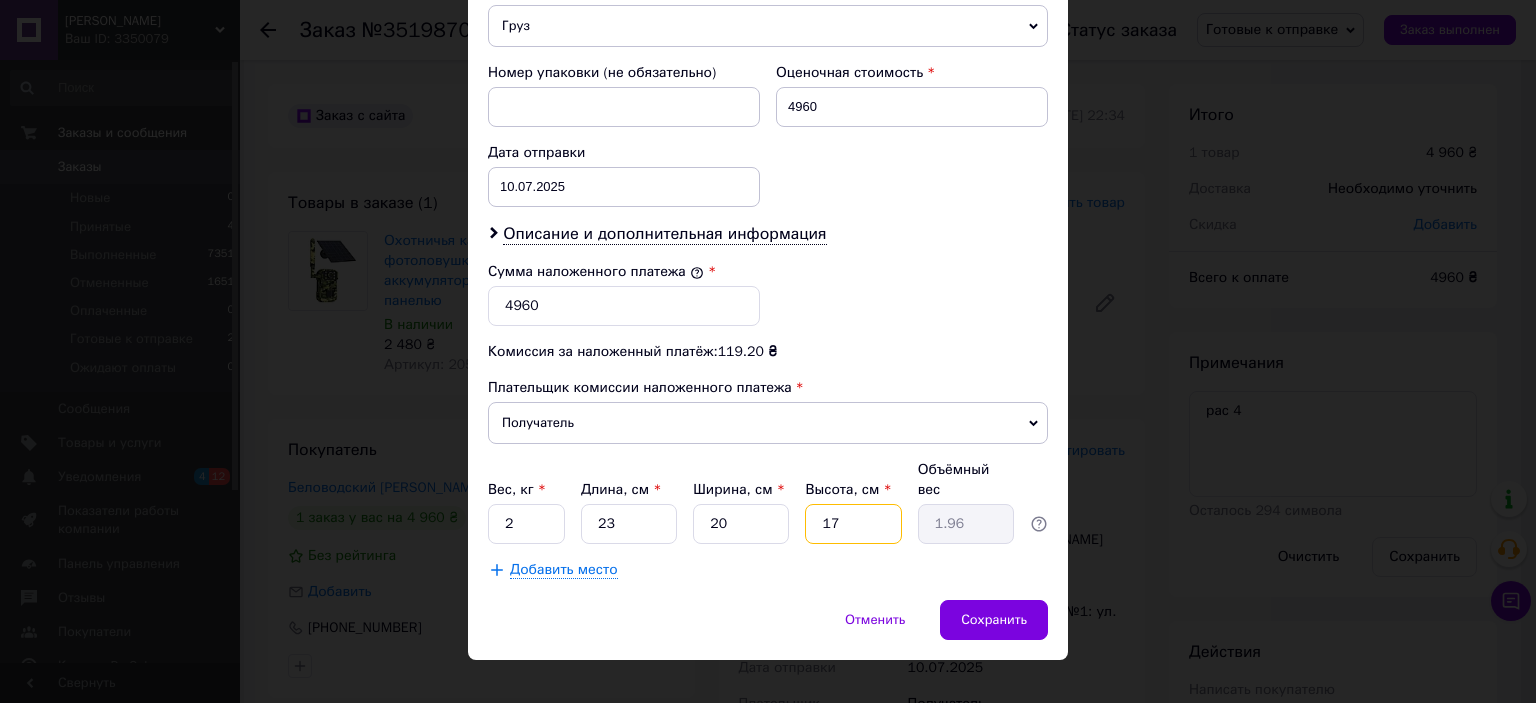 type on "17" 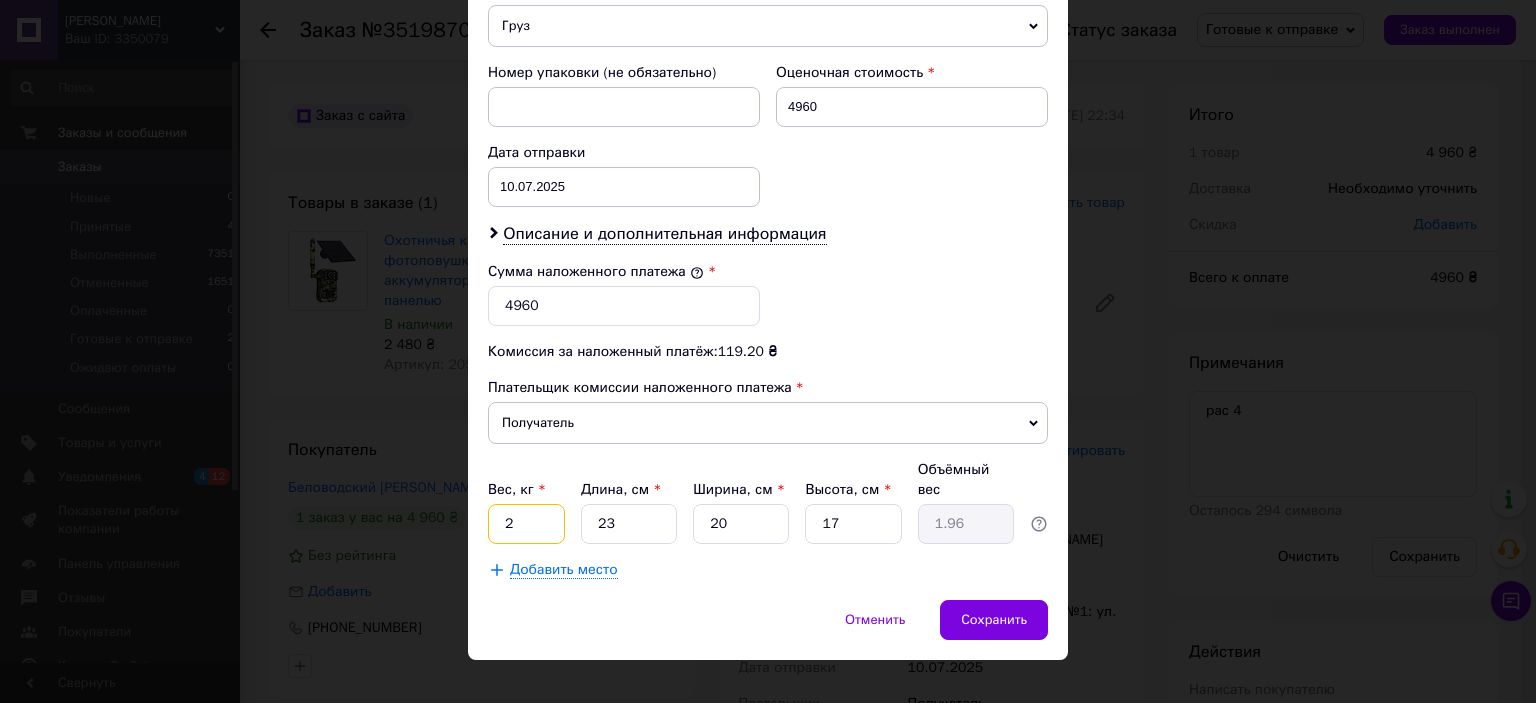click on "2" at bounding box center (526, 524) 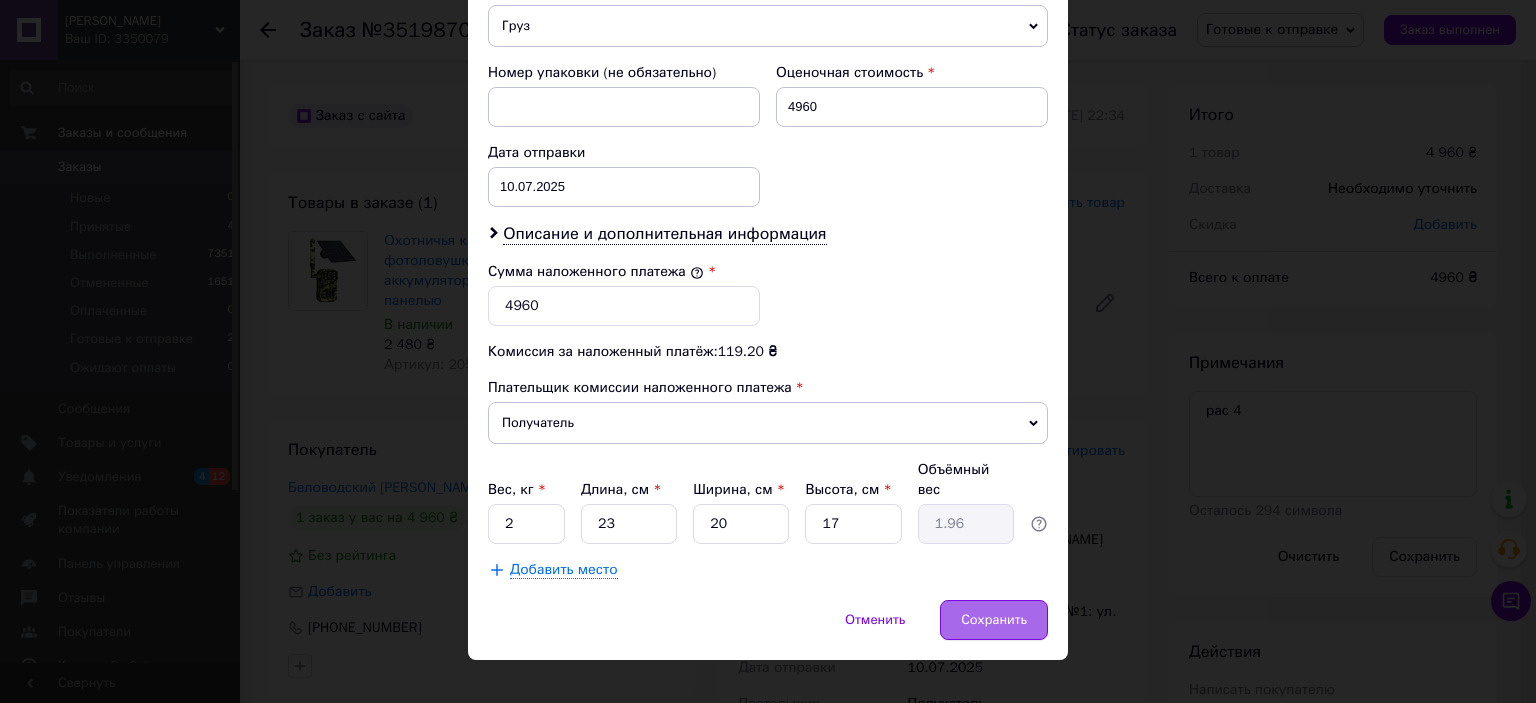 click on "Сохранить" at bounding box center [994, 620] 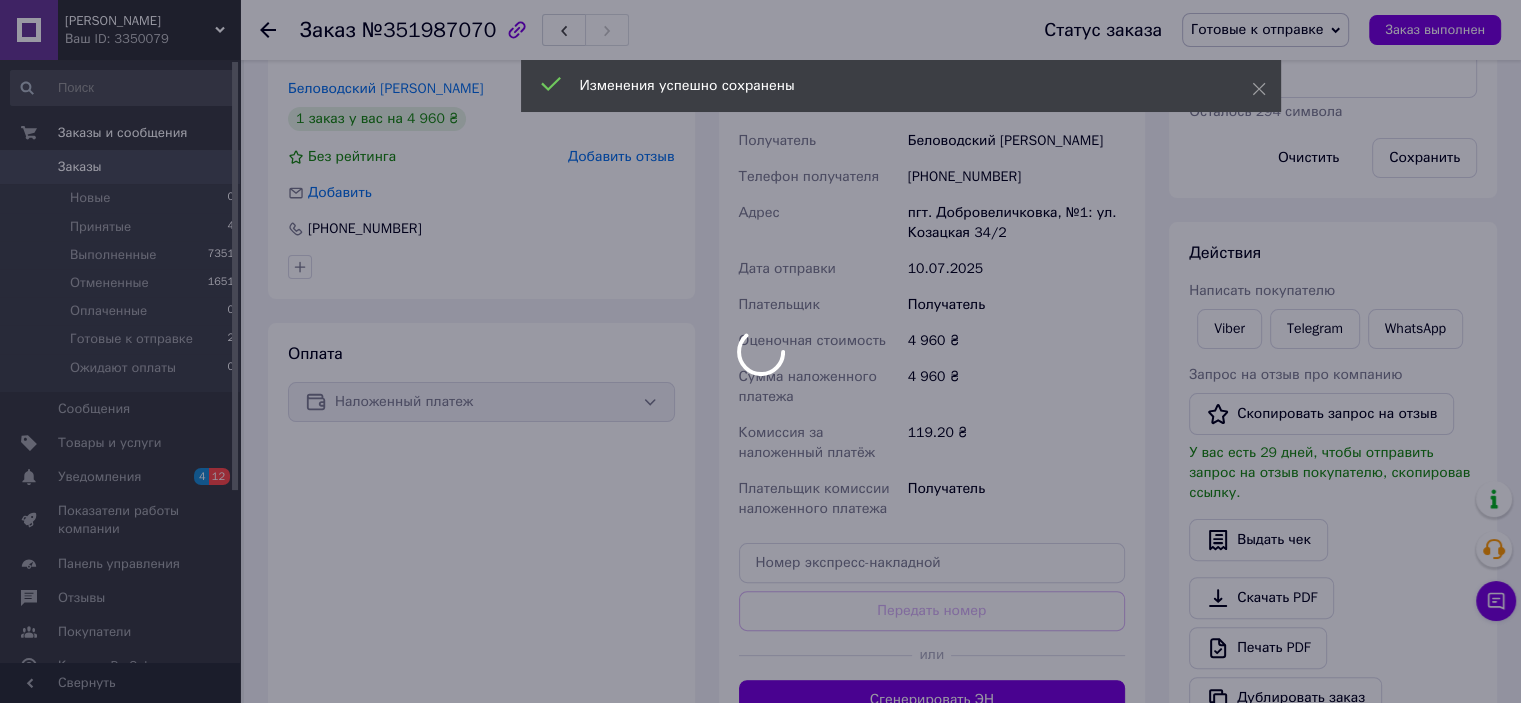 scroll, scrollTop: 400, scrollLeft: 0, axis: vertical 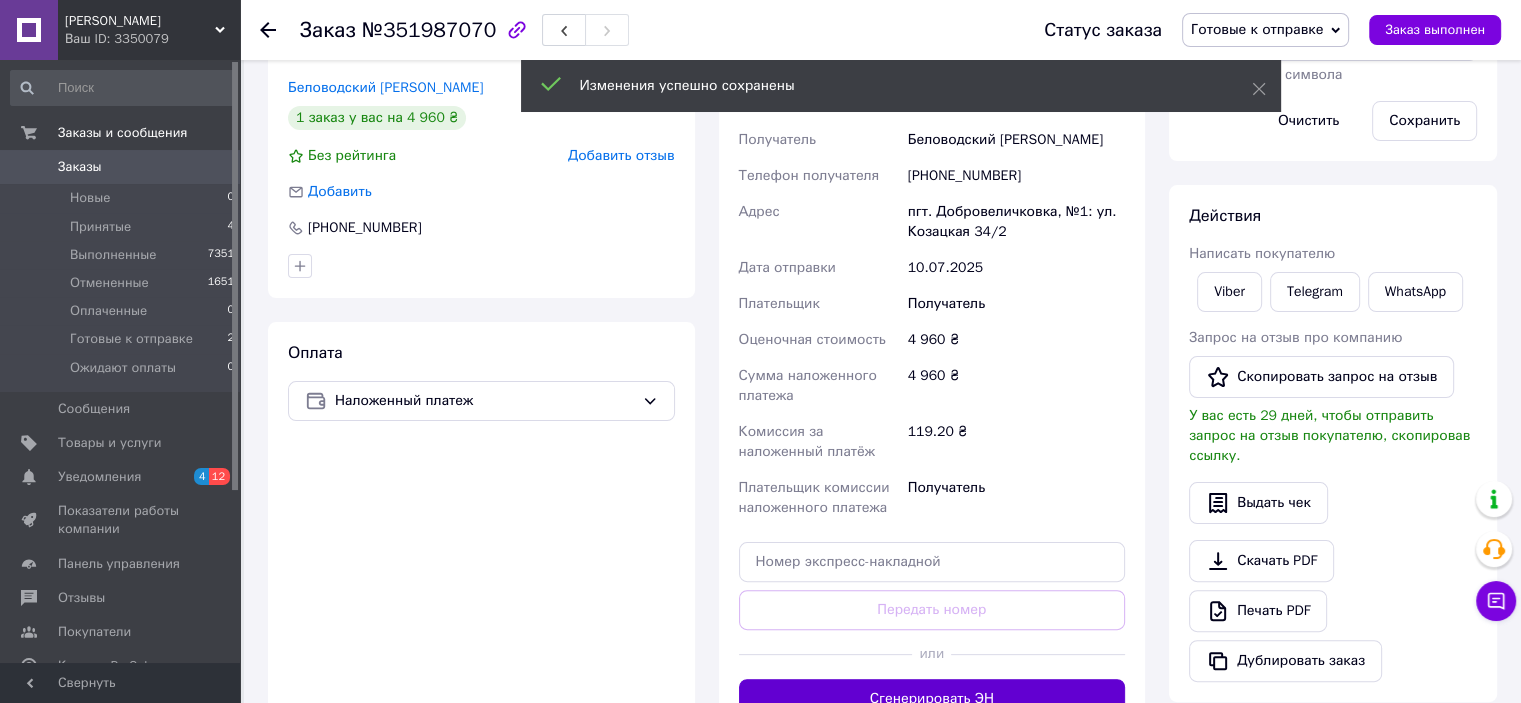 click on "Сгенерировать ЭН" at bounding box center [932, 699] 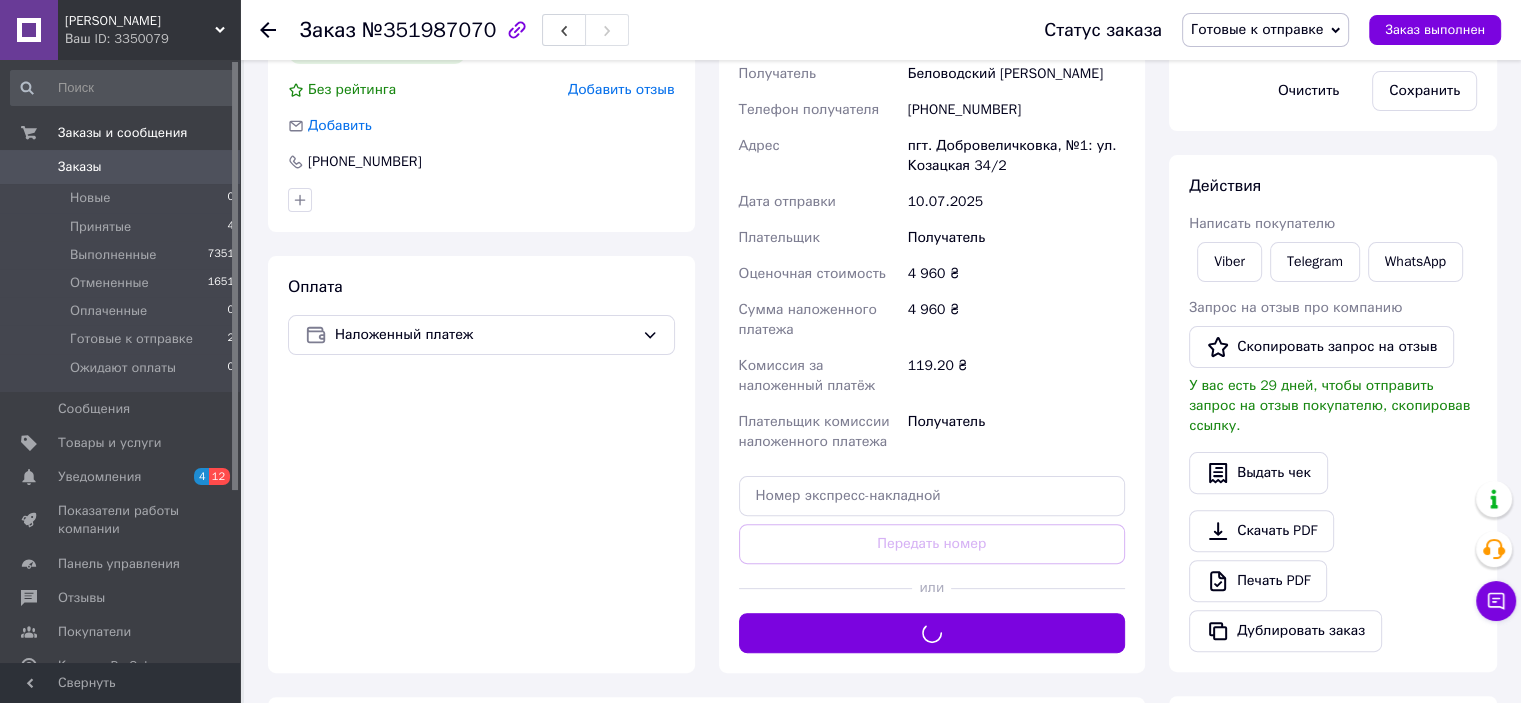 scroll, scrollTop: 600, scrollLeft: 0, axis: vertical 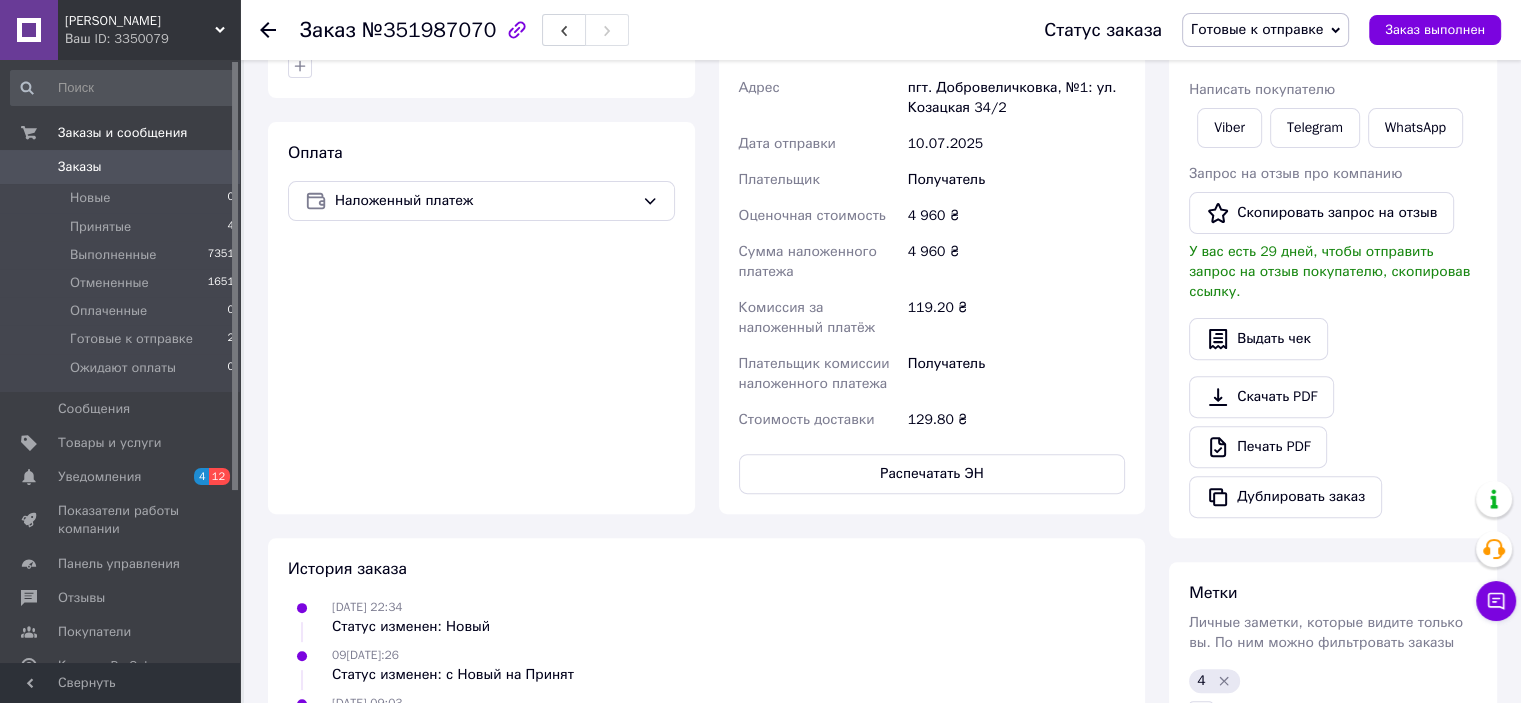click on "Распечатать ЭН" at bounding box center (932, 474) 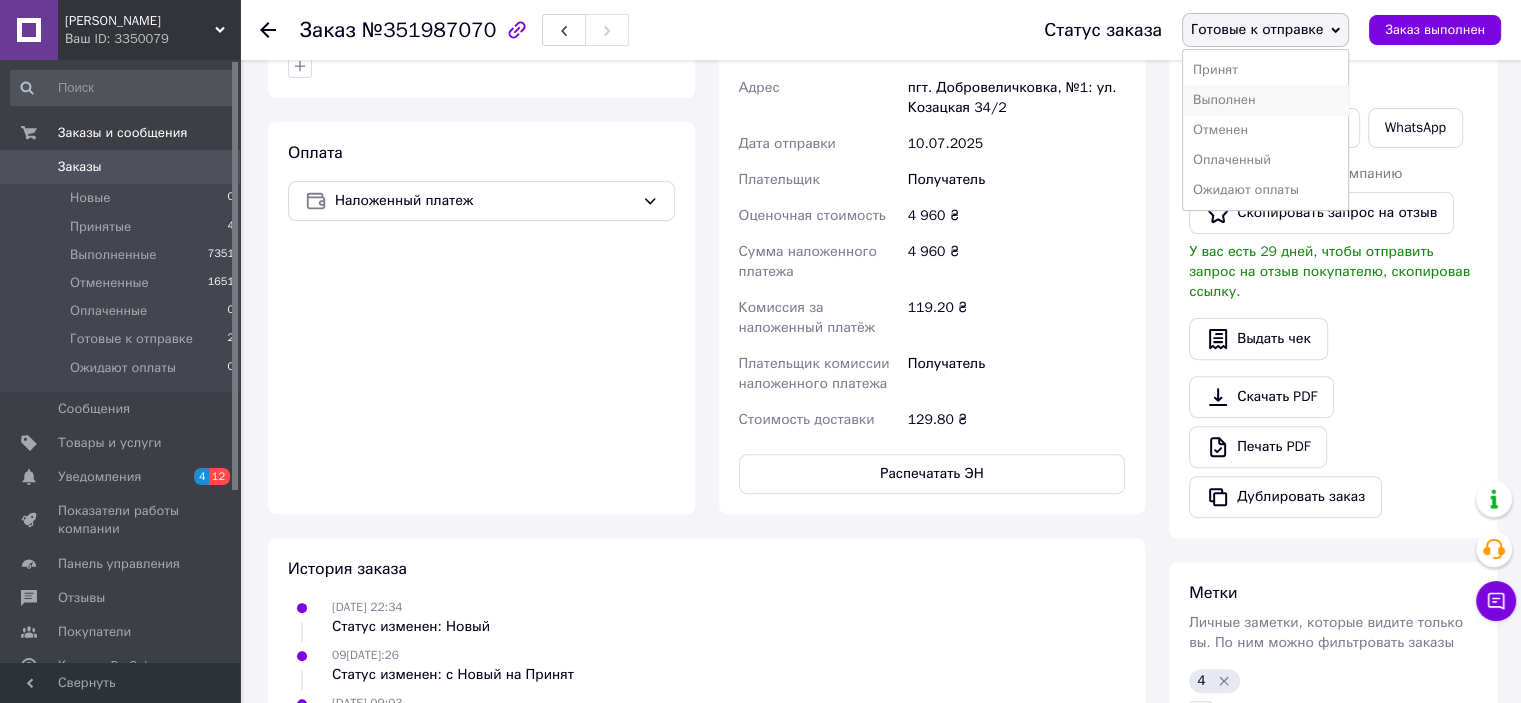click on "Выполнен" at bounding box center [1265, 100] 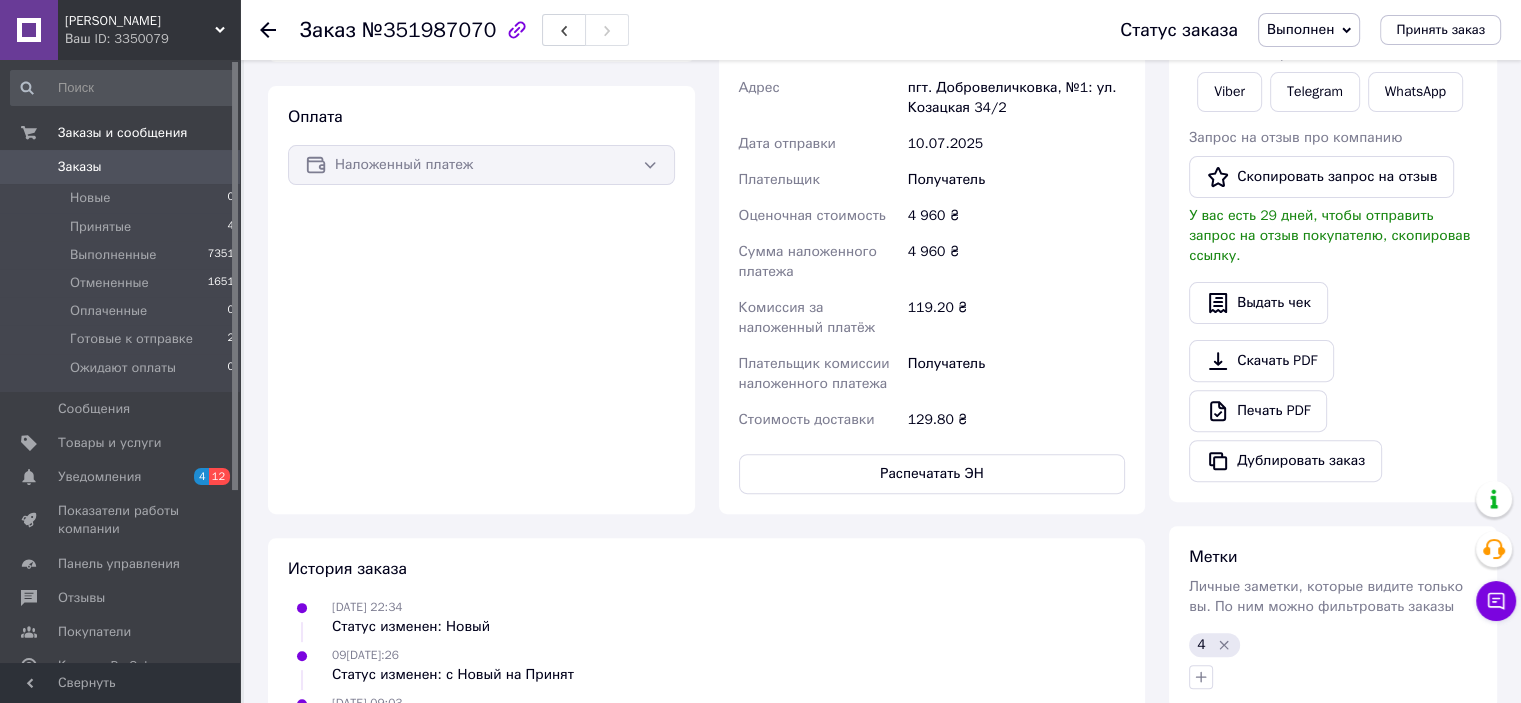 scroll, scrollTop: 564, scrollLeft: 0, axis: vertical 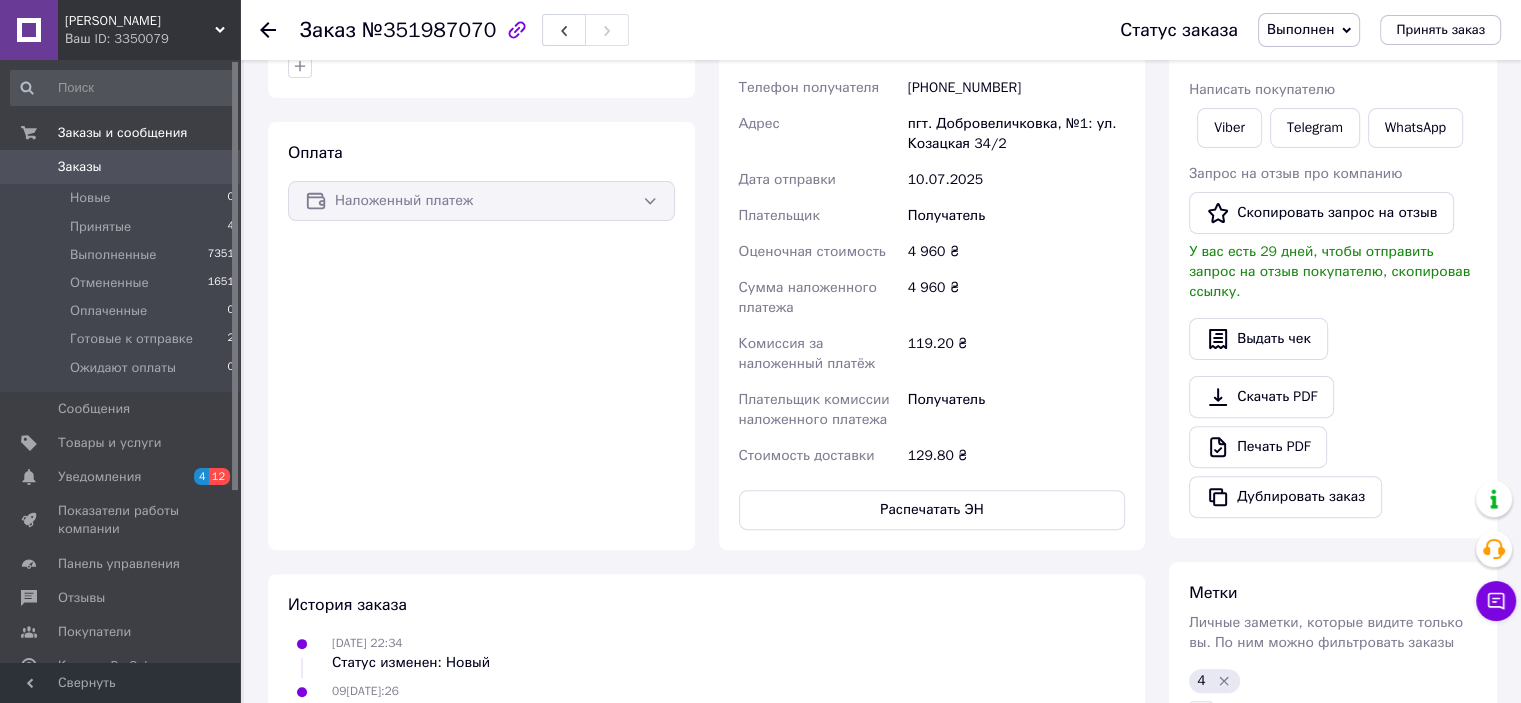 click on "Заказы" at bounding box center [121, 167] 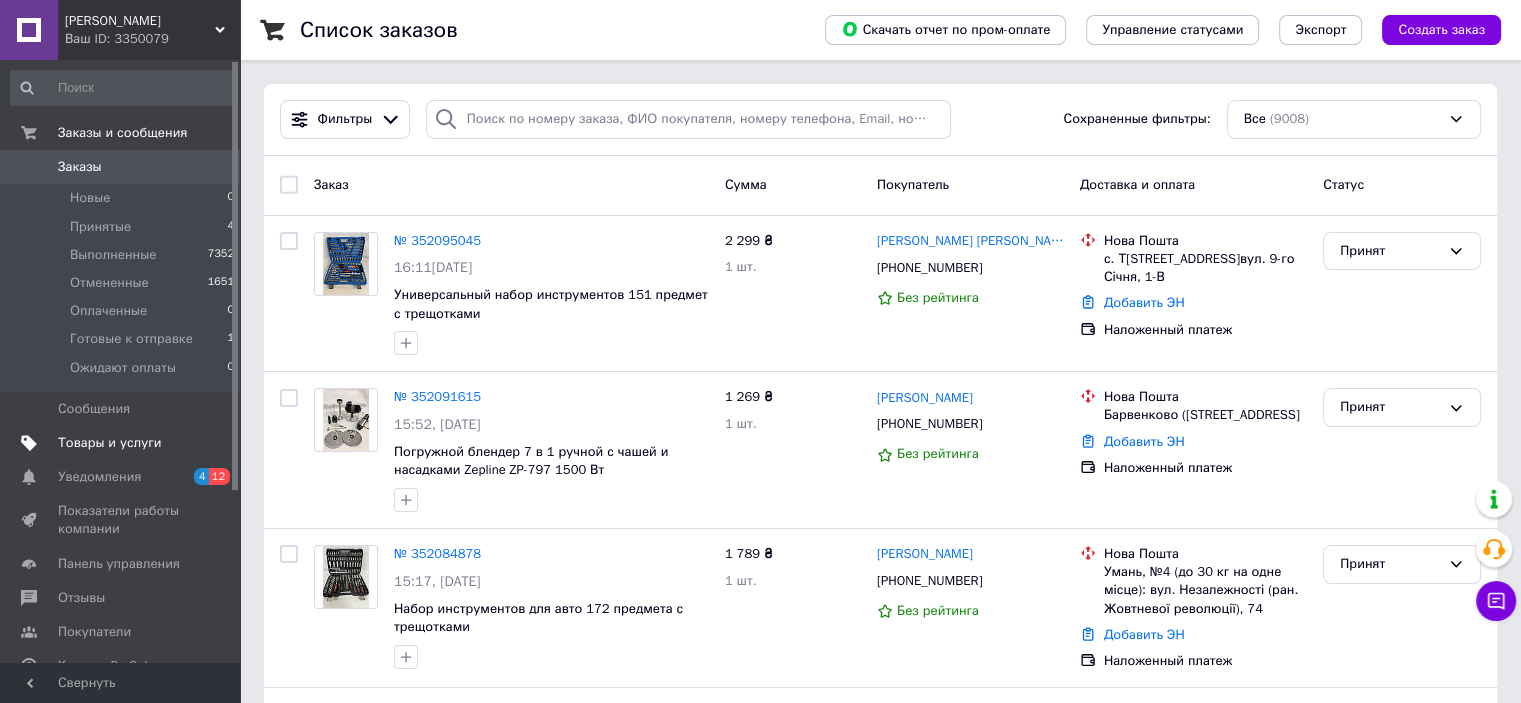 click on "Товары и услуги" at bounding box center [123, 443] 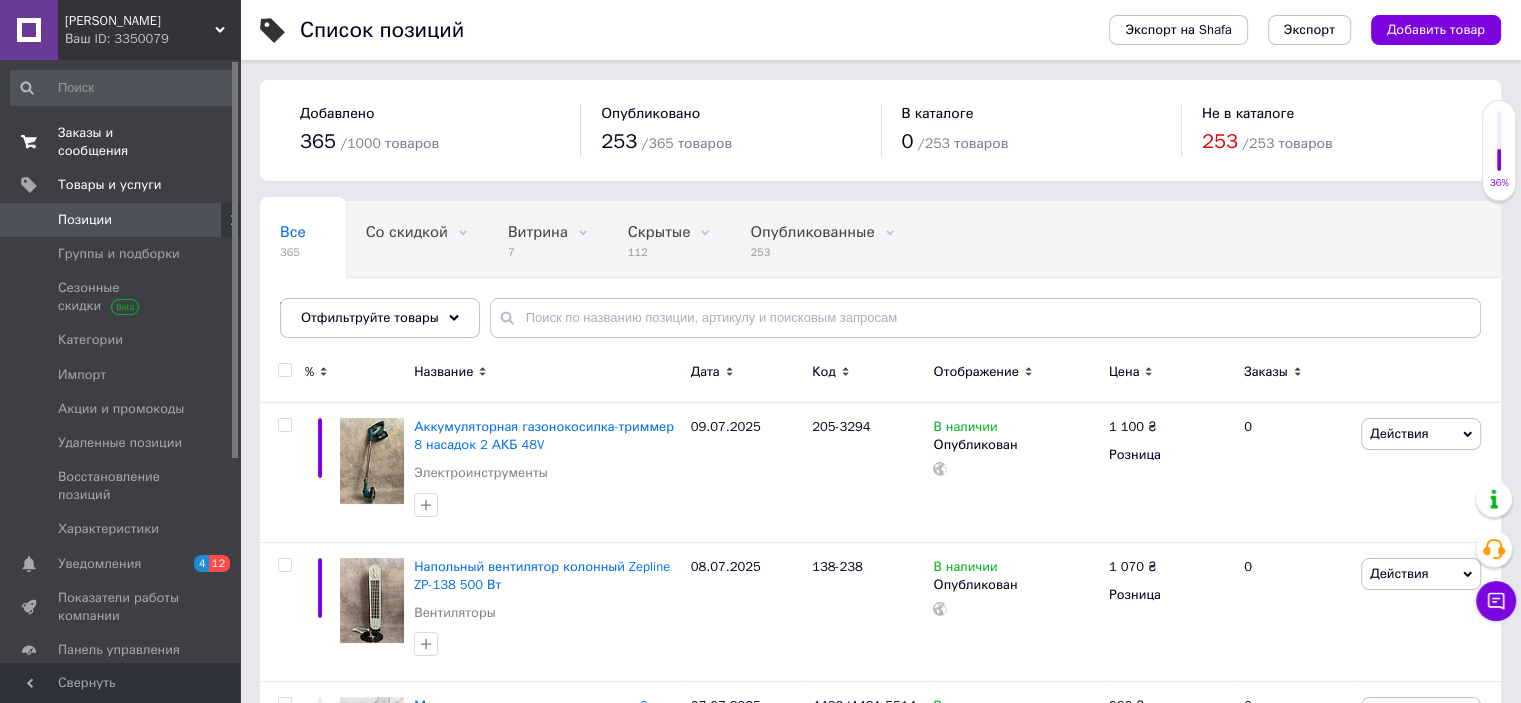 click on "Заказы и сообщения" at bounding box center [121, 142] 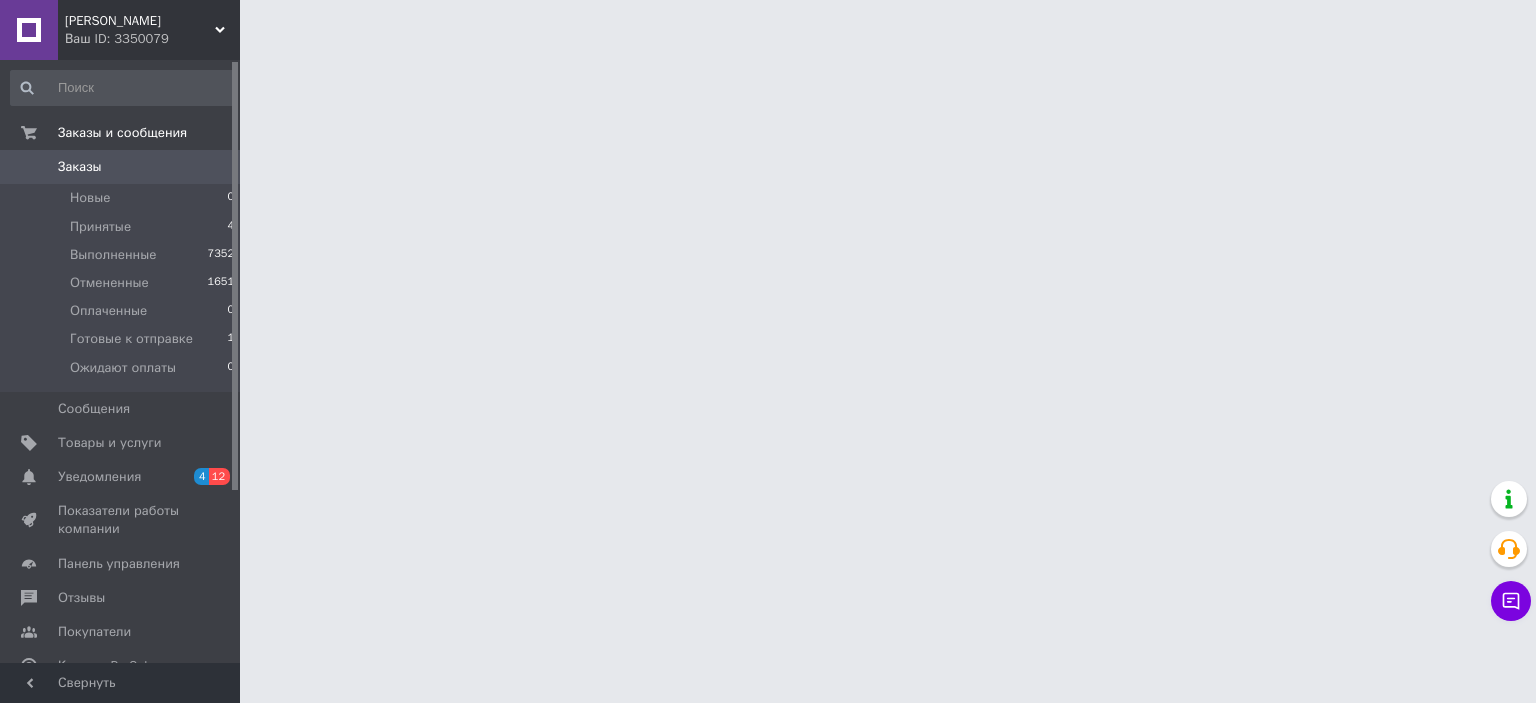 click on "Заказы" at bounding box center [121, 167] 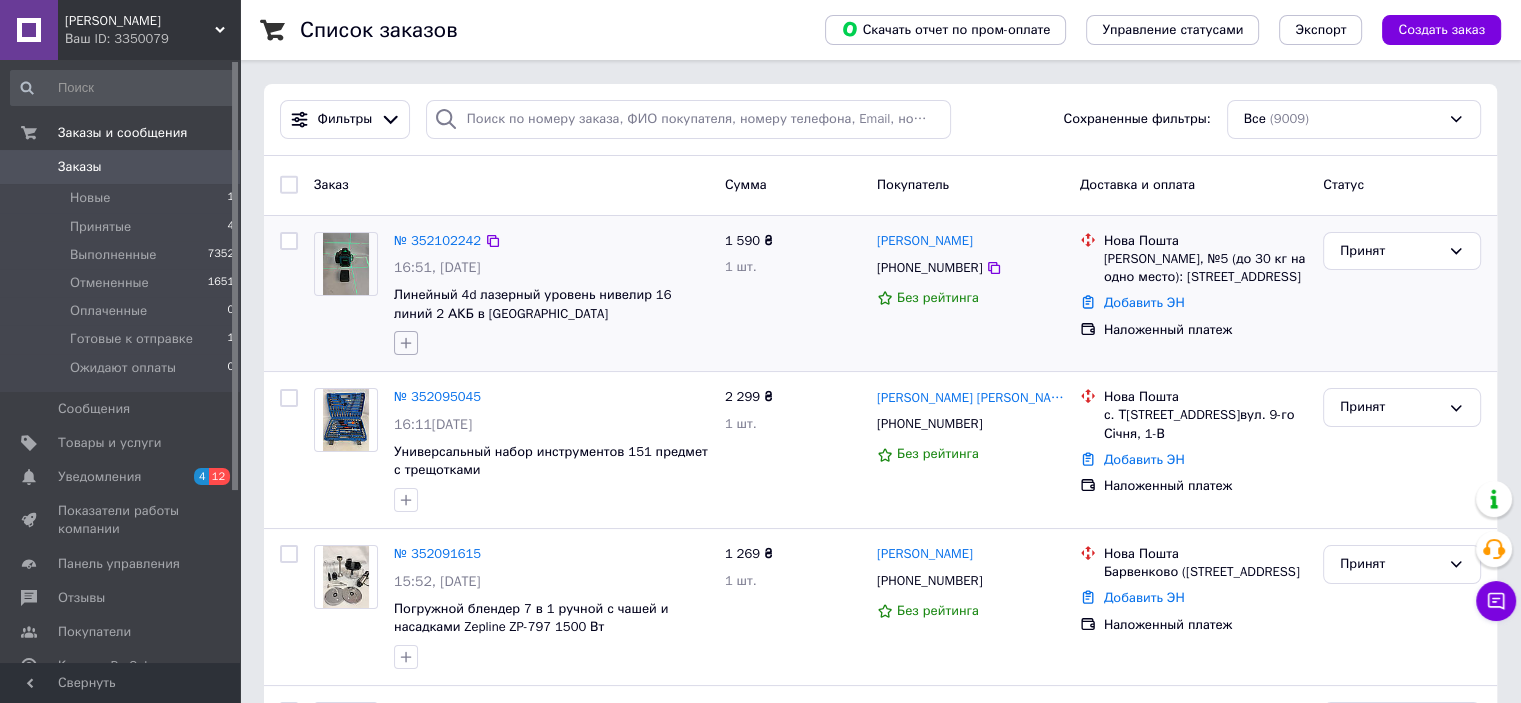 click 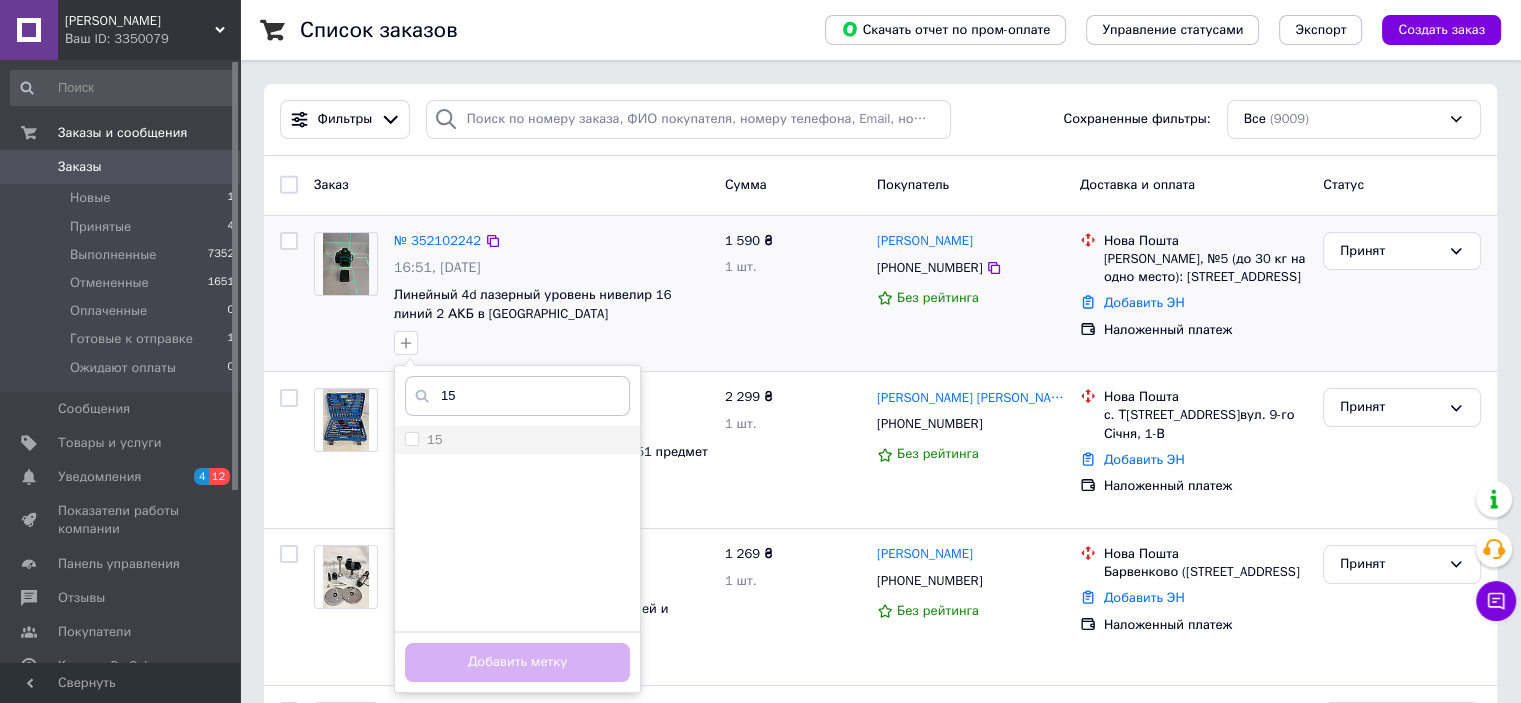 type on "15" 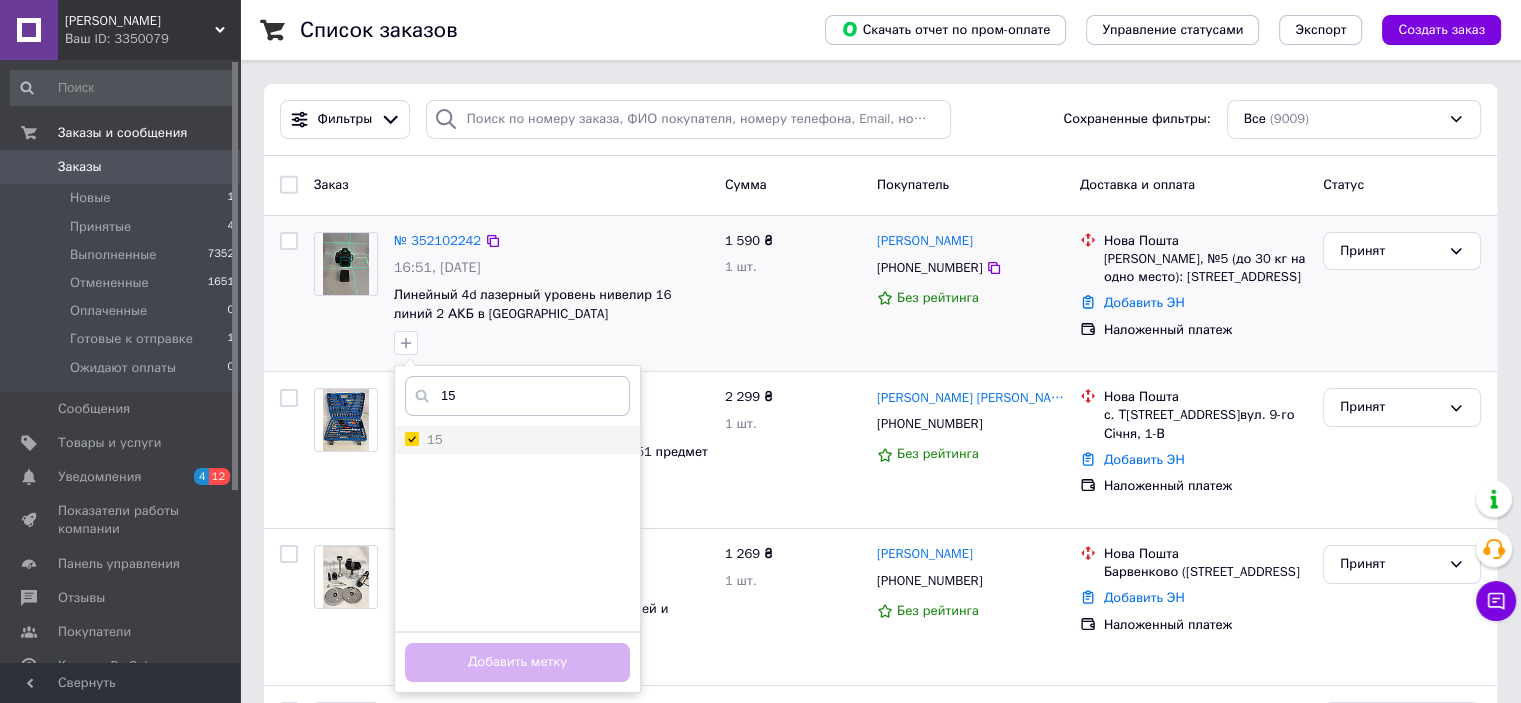 checkbox on "true" 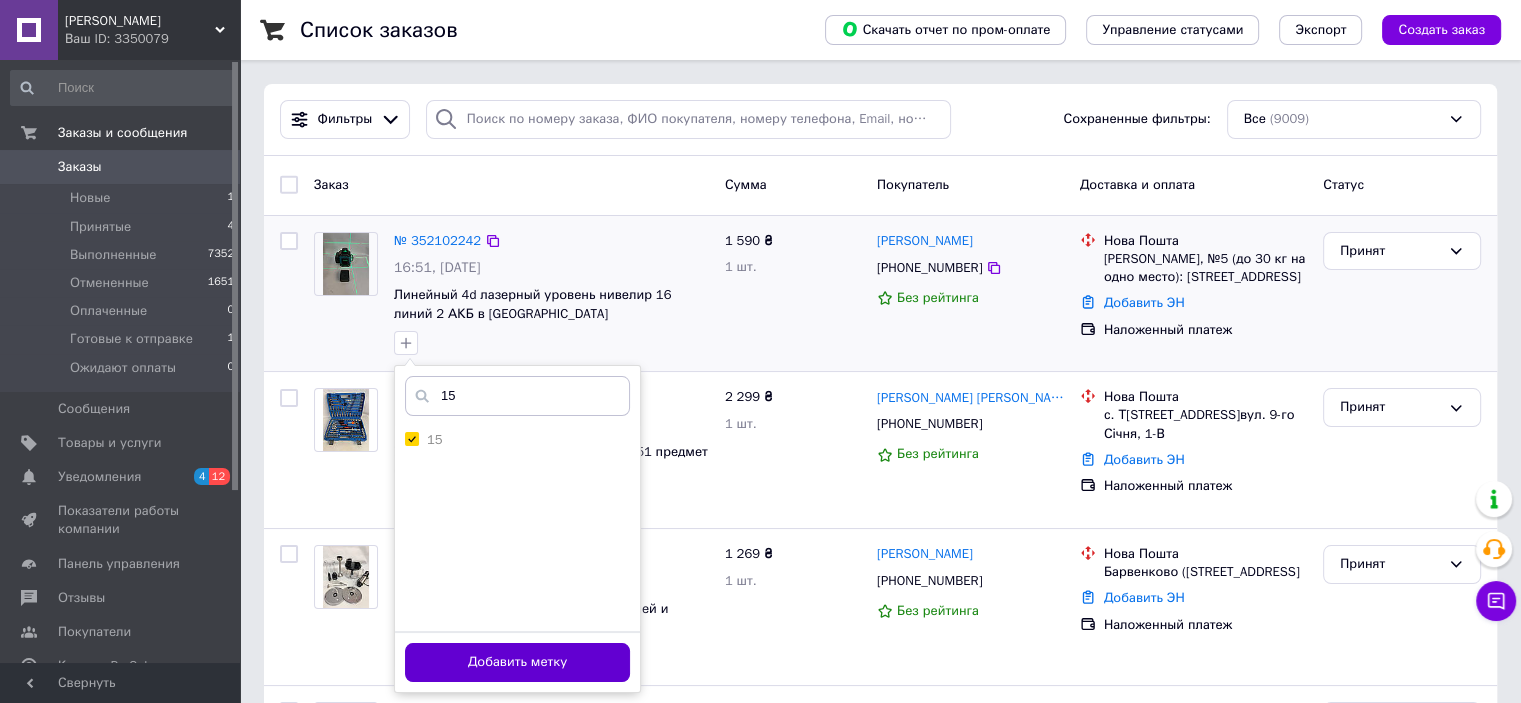click on "Добавить метку" at bounding box center (517, 662) 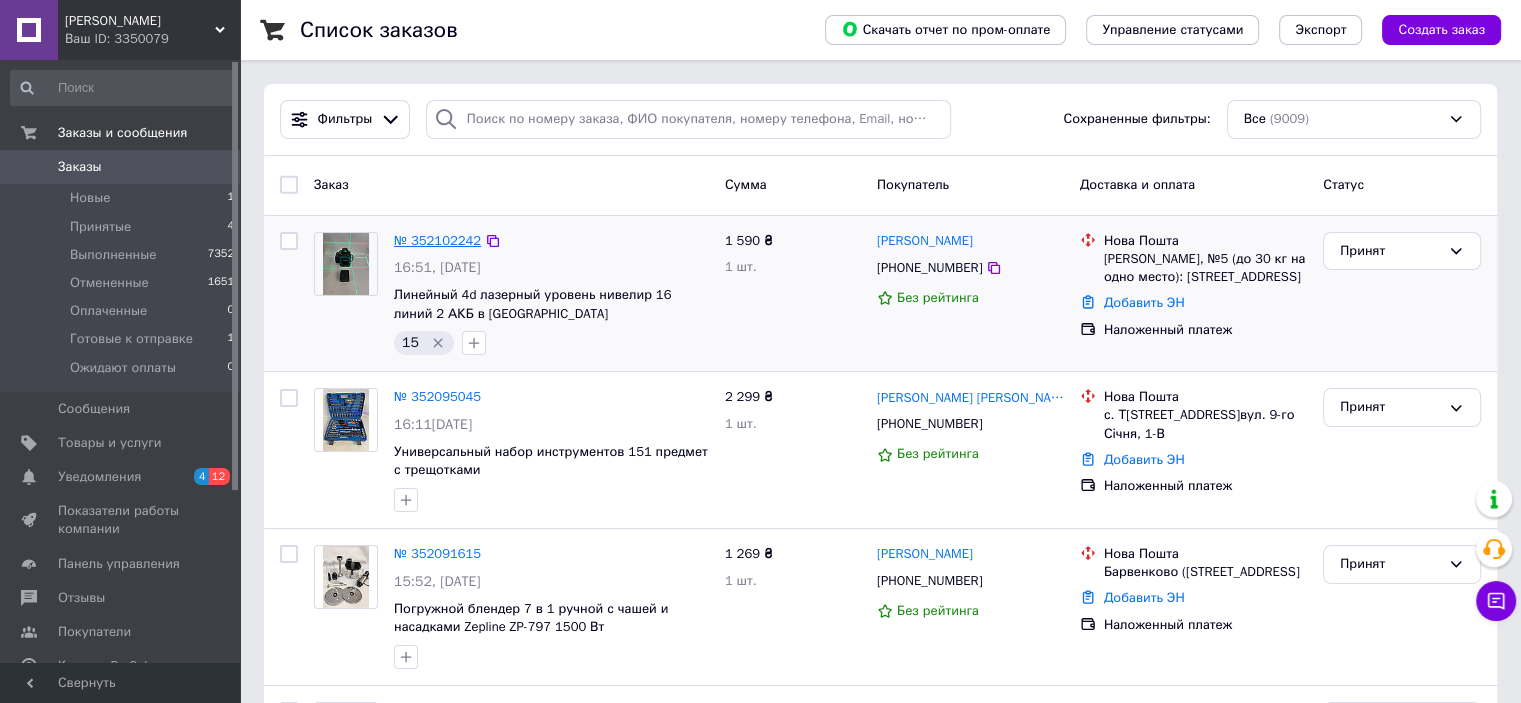 click on "№ 352102242" at bounding box center (437, 240) 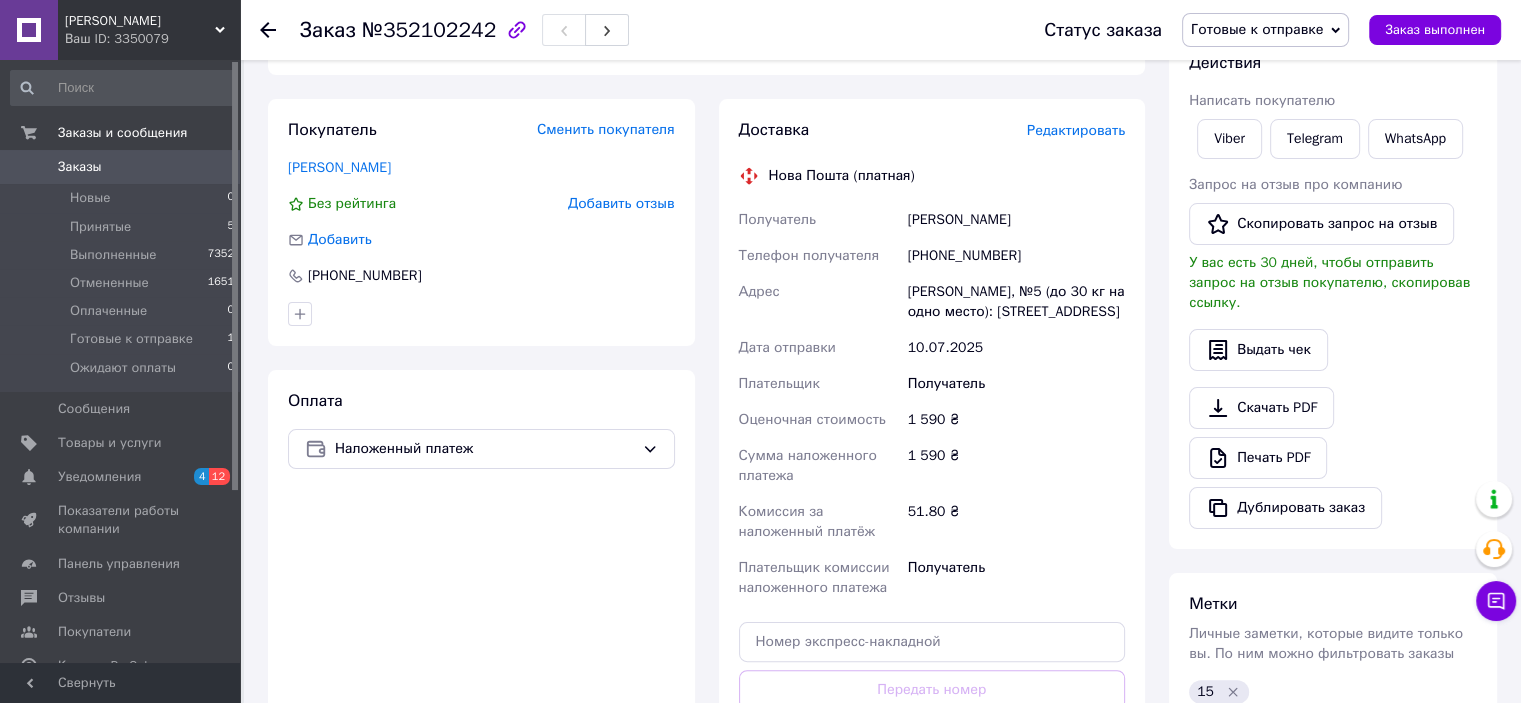 scroll, scrollTop: 600, scrollLeft: 0, axis: vertical 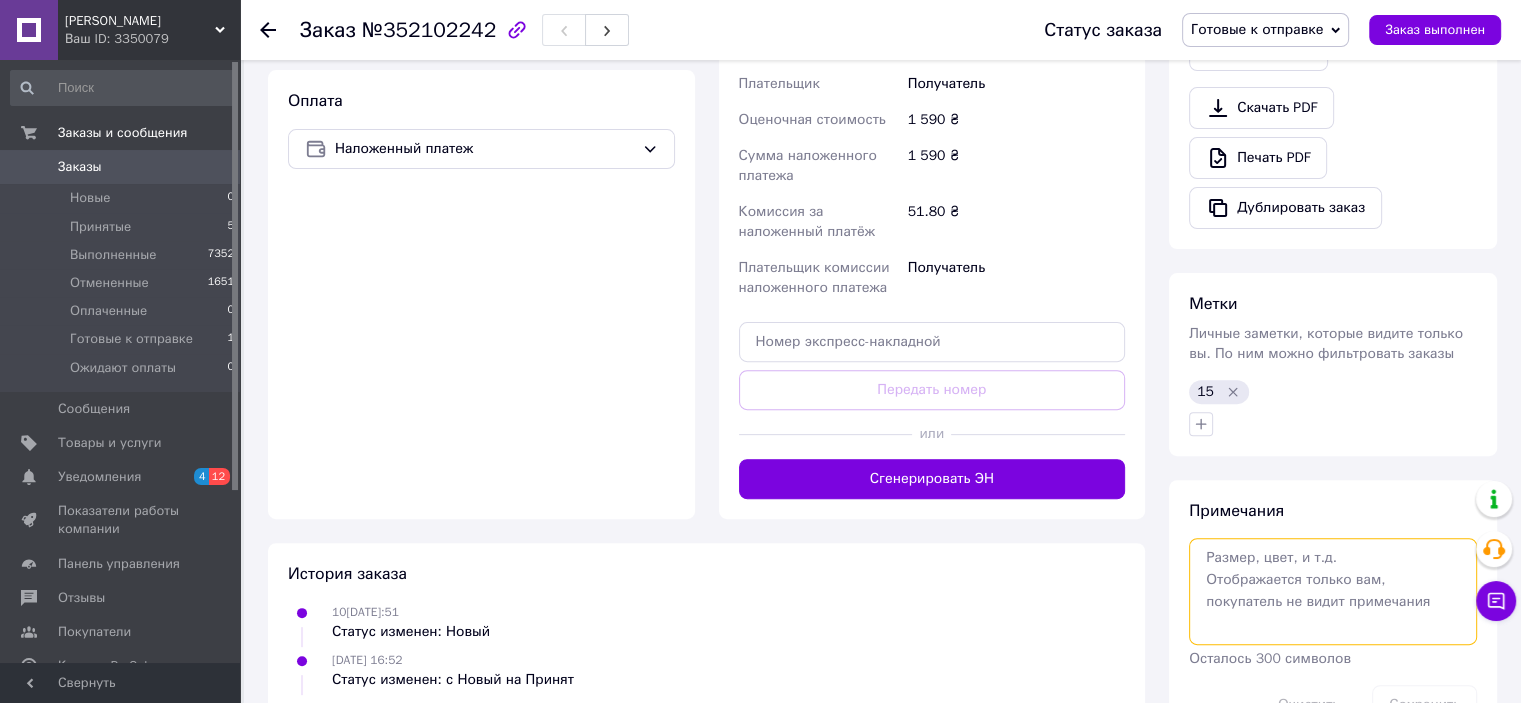 click at bounding box center [1333, 591] 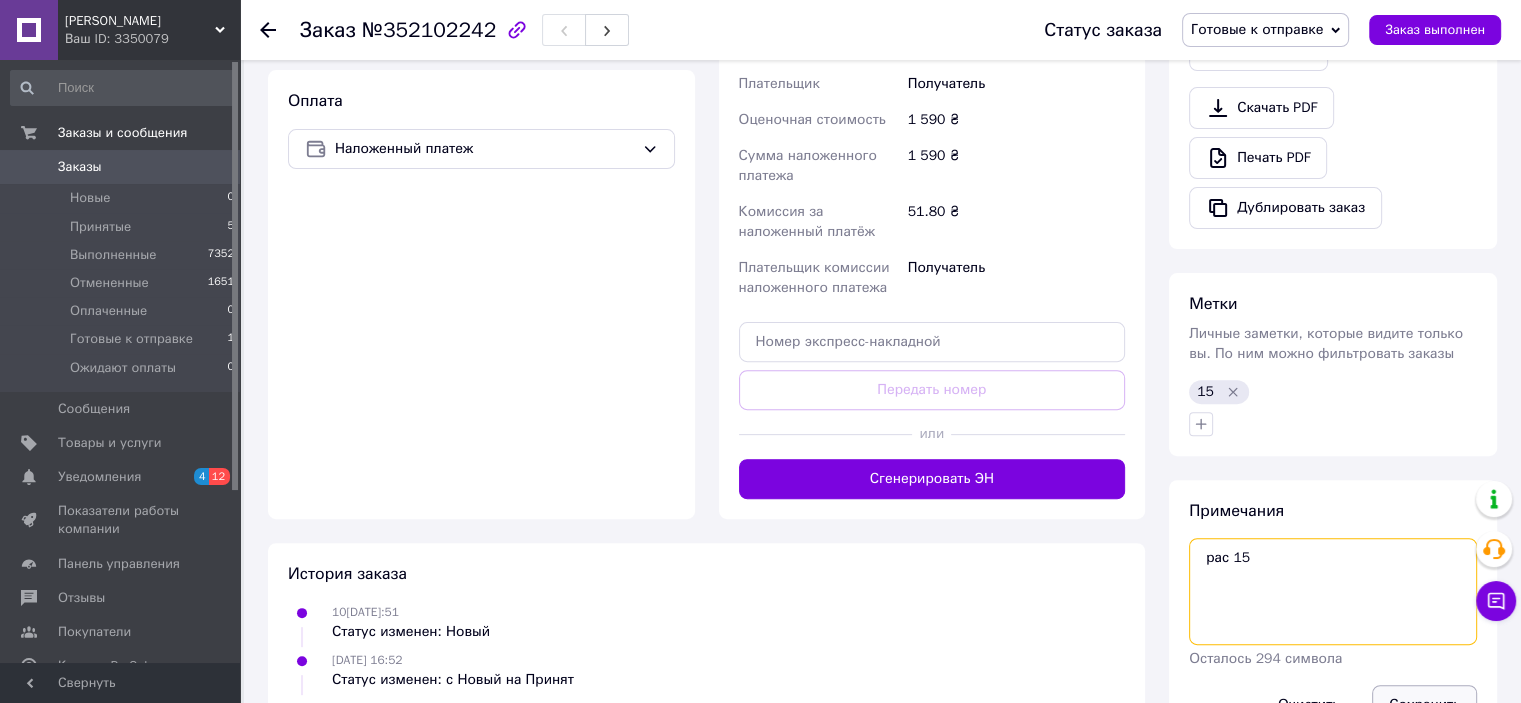 type on "рас 15" 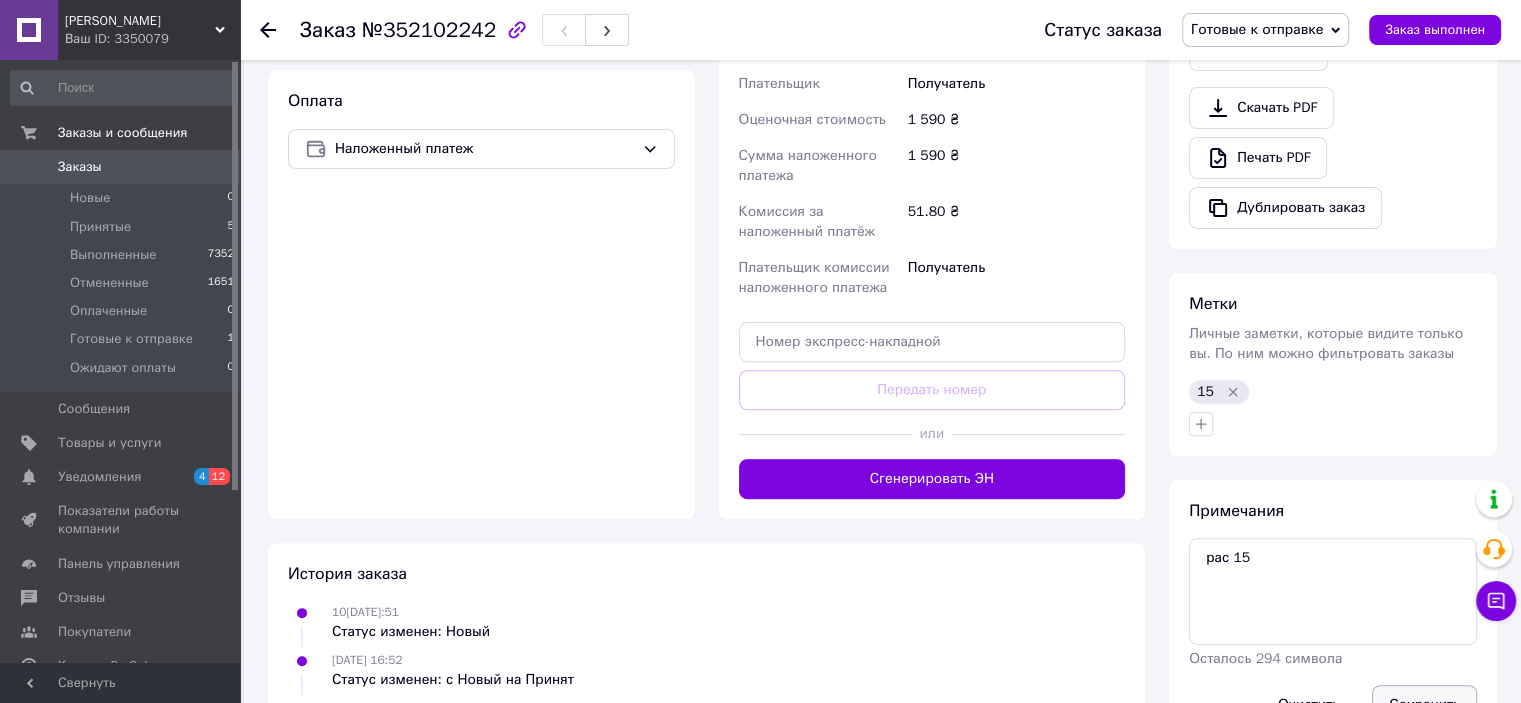 click on "Сохранить" at bounding box center (1424, 705) 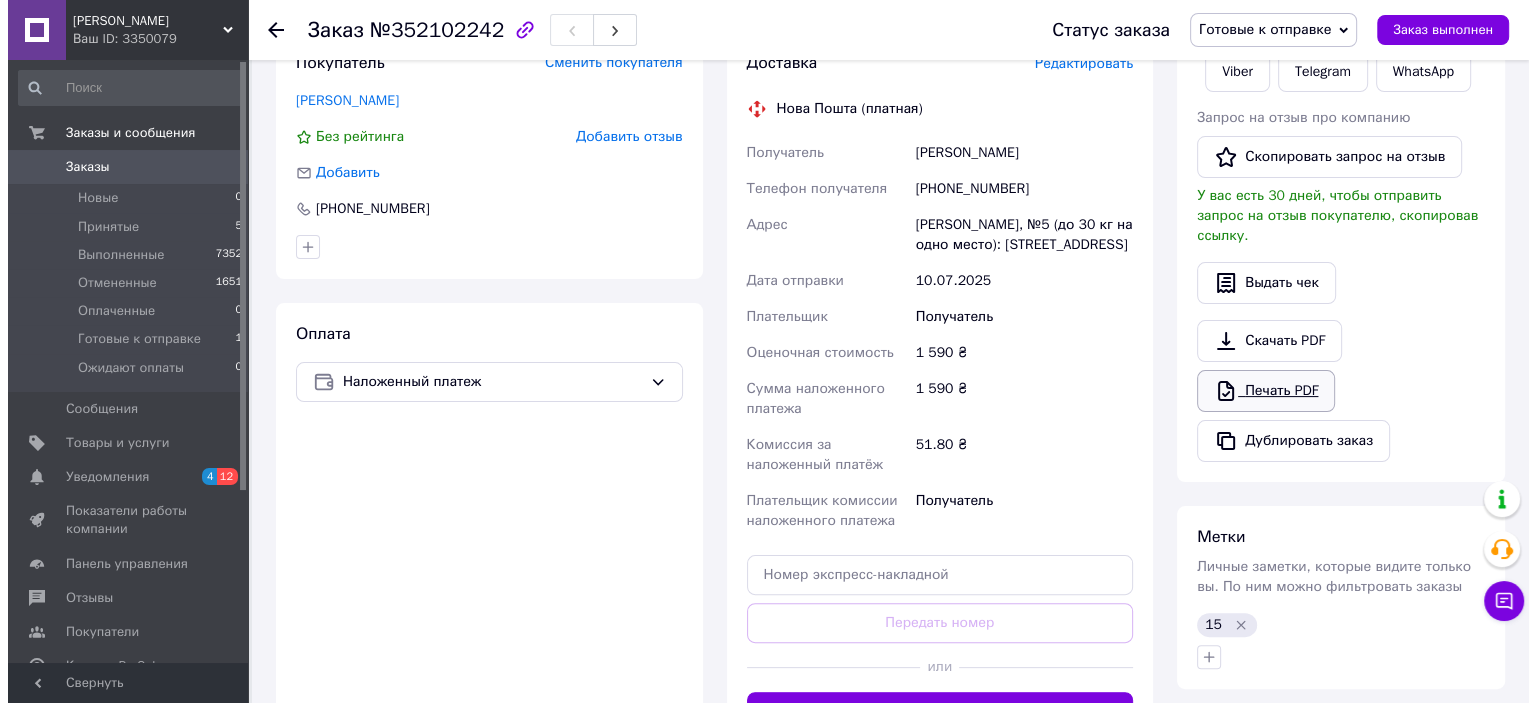 scroll, scrollTop: 300, scrollLeft: 0, axis: vertical 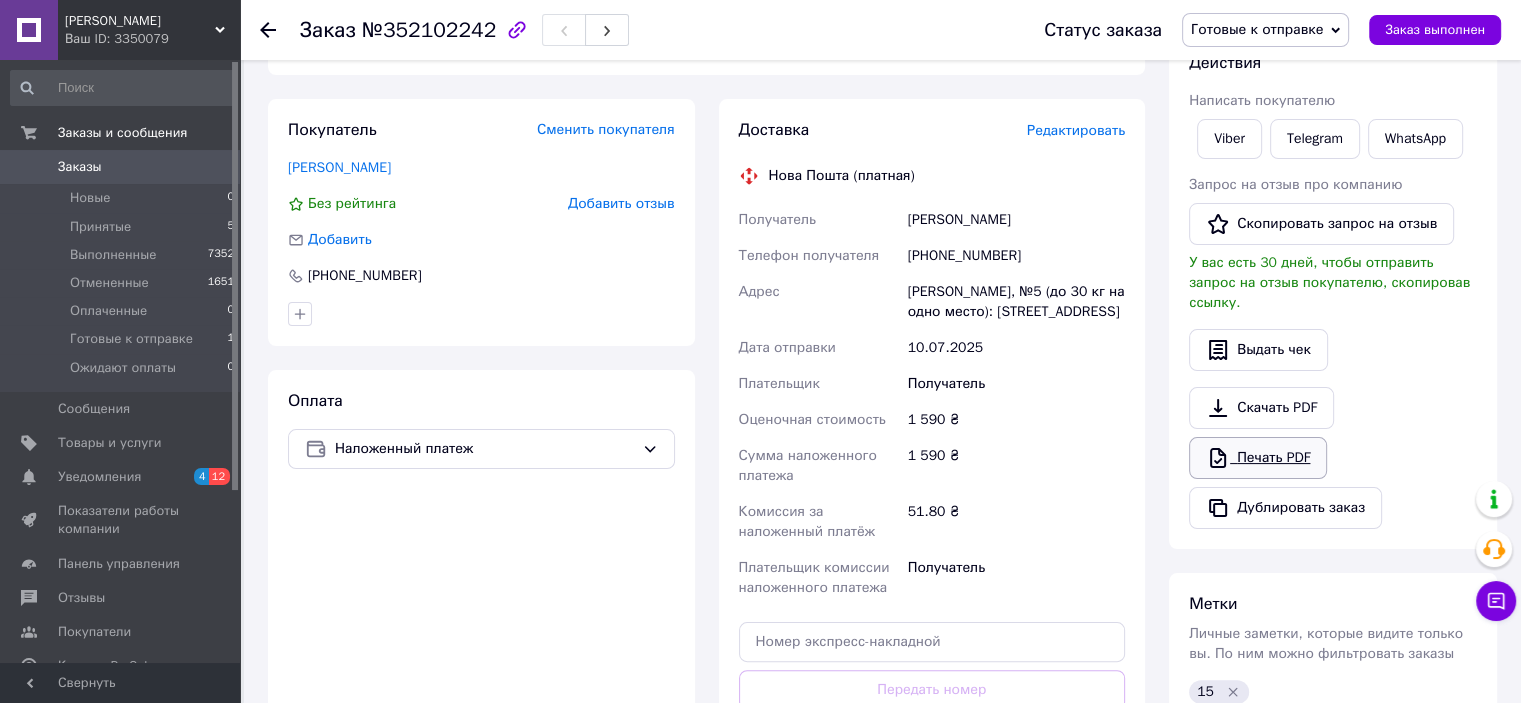 click on "Печать PDF" at bounding box center [1258, 458] 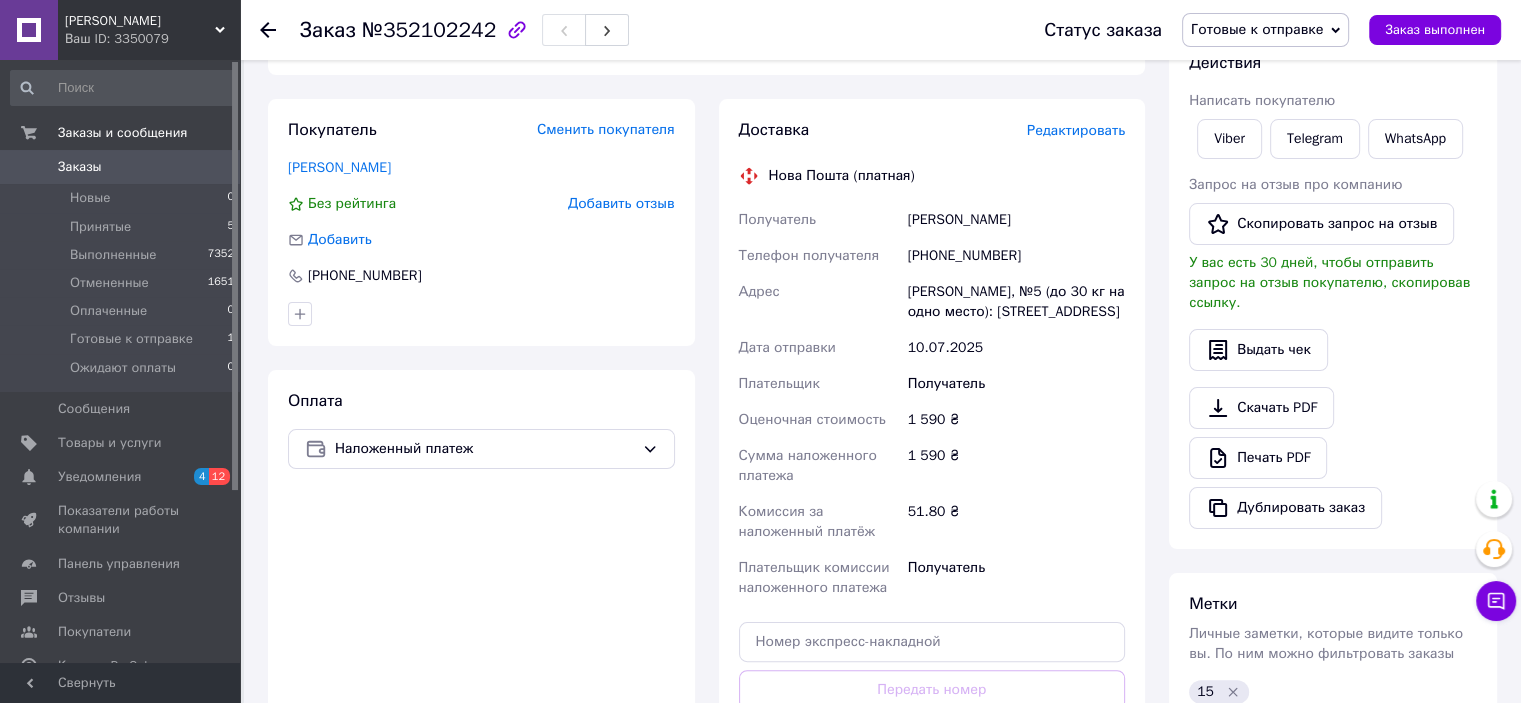 click on "Редактировать" at bounding box center (1076, 130) 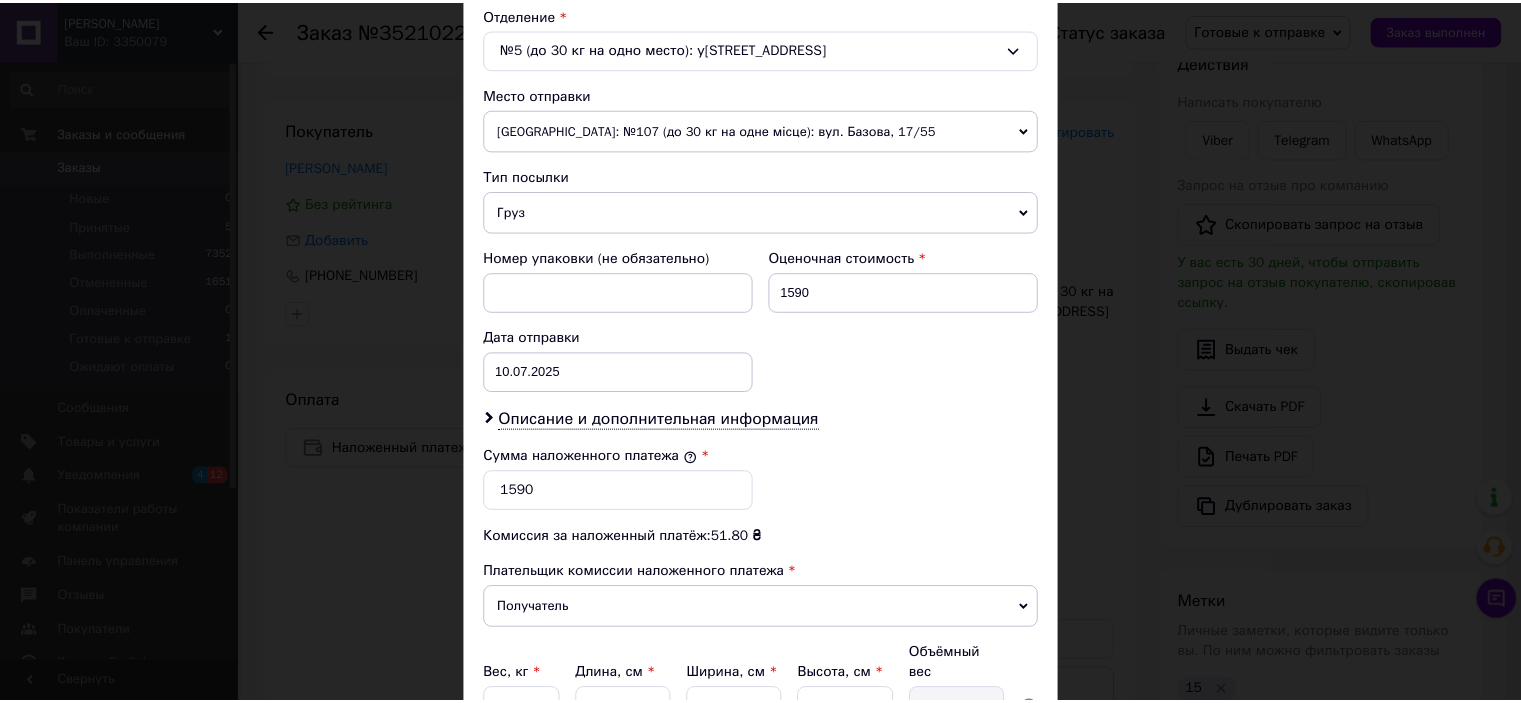 scroll, scrollTop: 816, scrollLeft: 0, axis: vertical 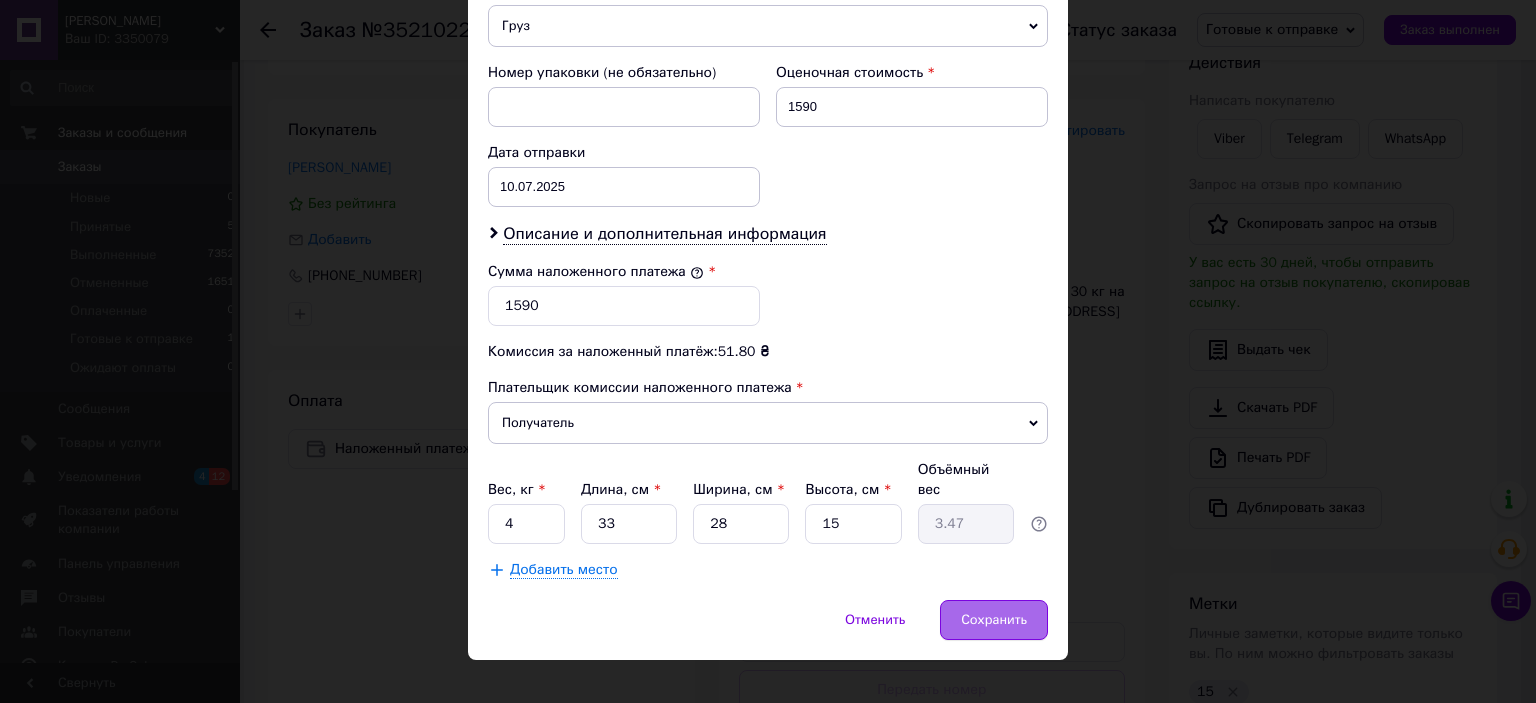 click on "Сохранить" at bounding box center (994, 620) 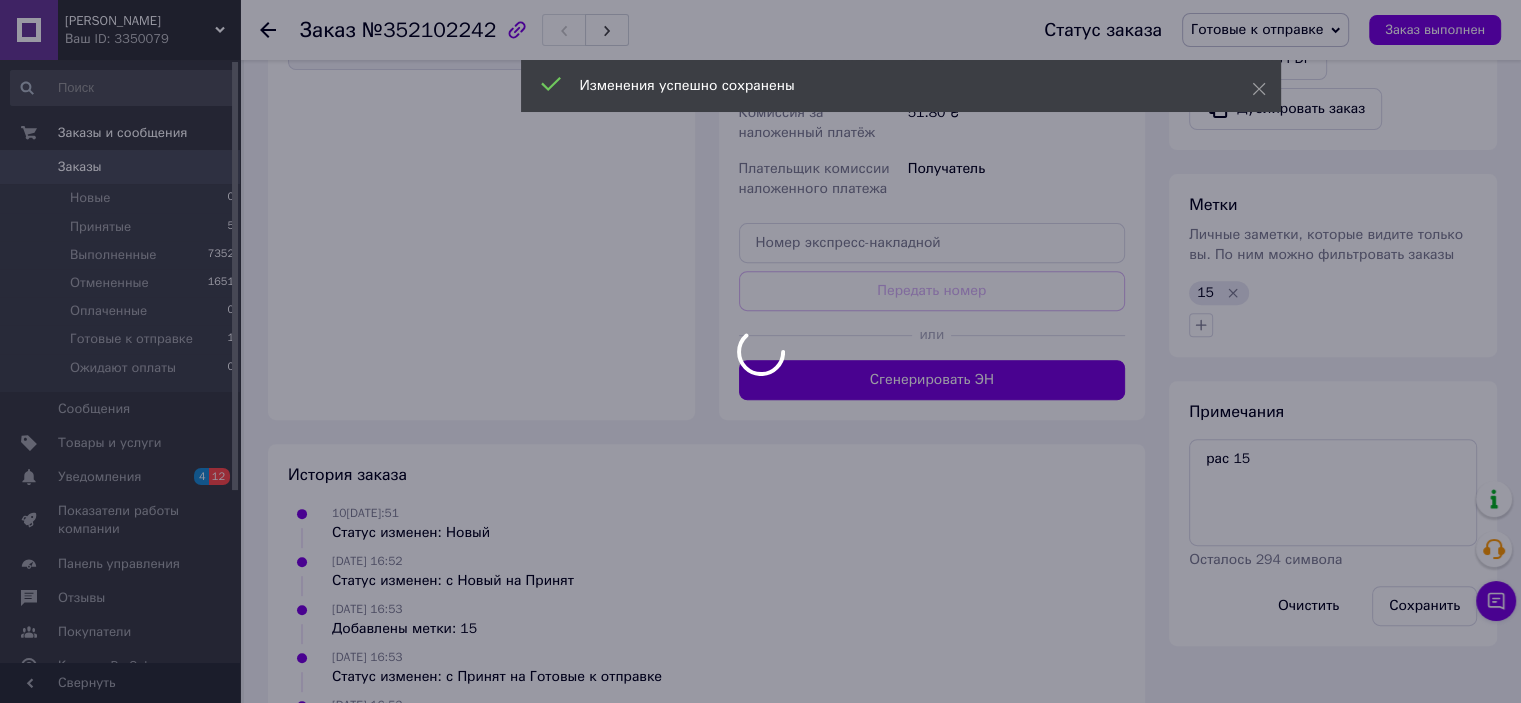 scroll, scrollTop: 700, scrollLeft: 0, axis: vertical 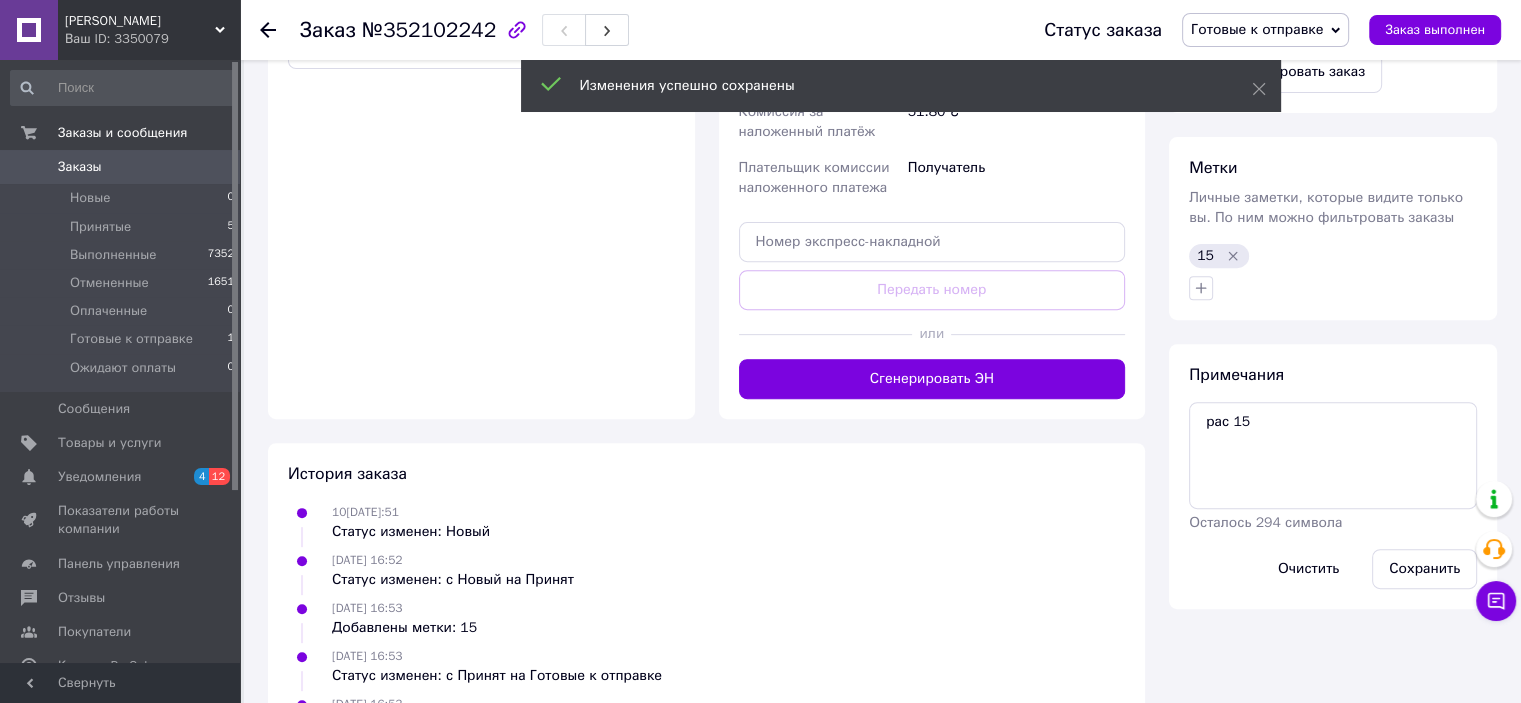 click on "Сгенерировать ЭН" at bounding box center (932, 379) 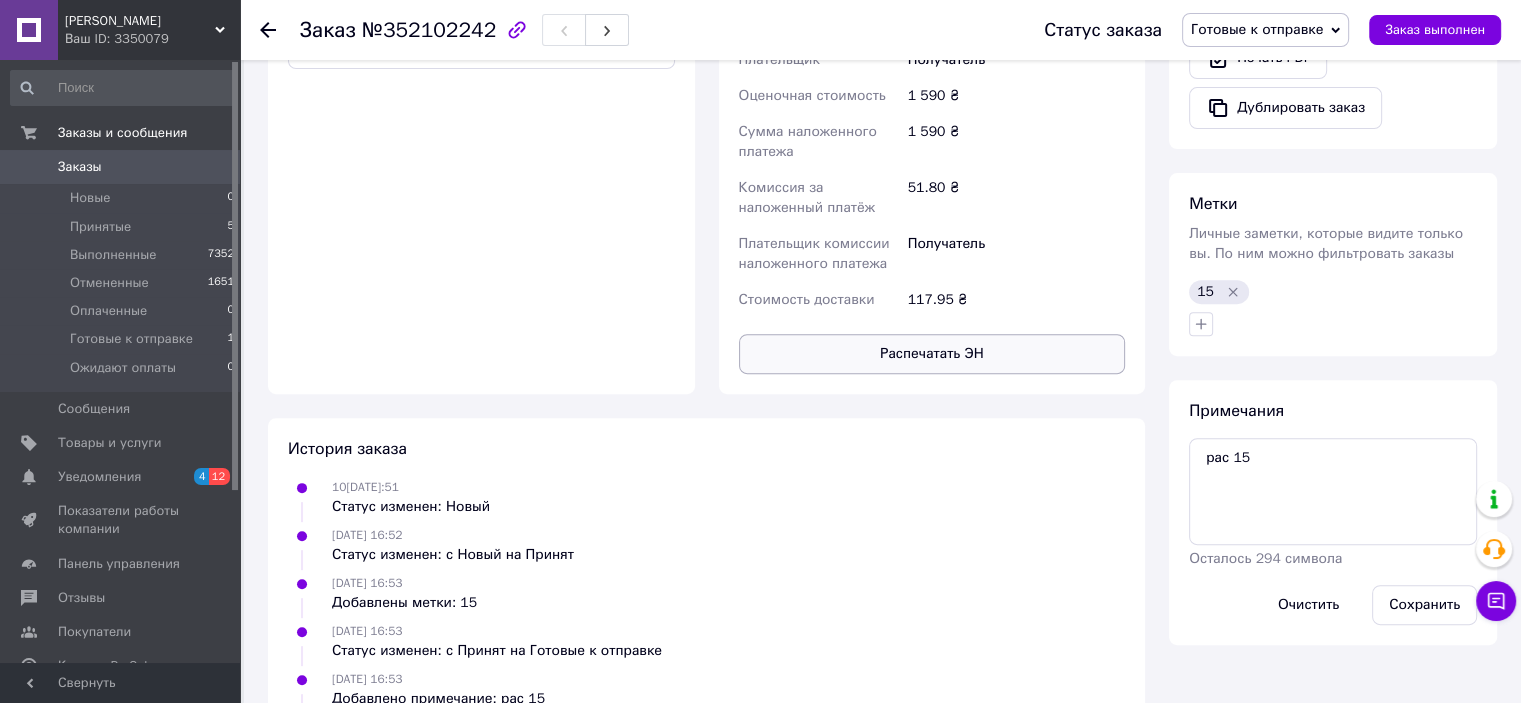 click on "Распечатать ЭН" at bounding box center [932, 354] 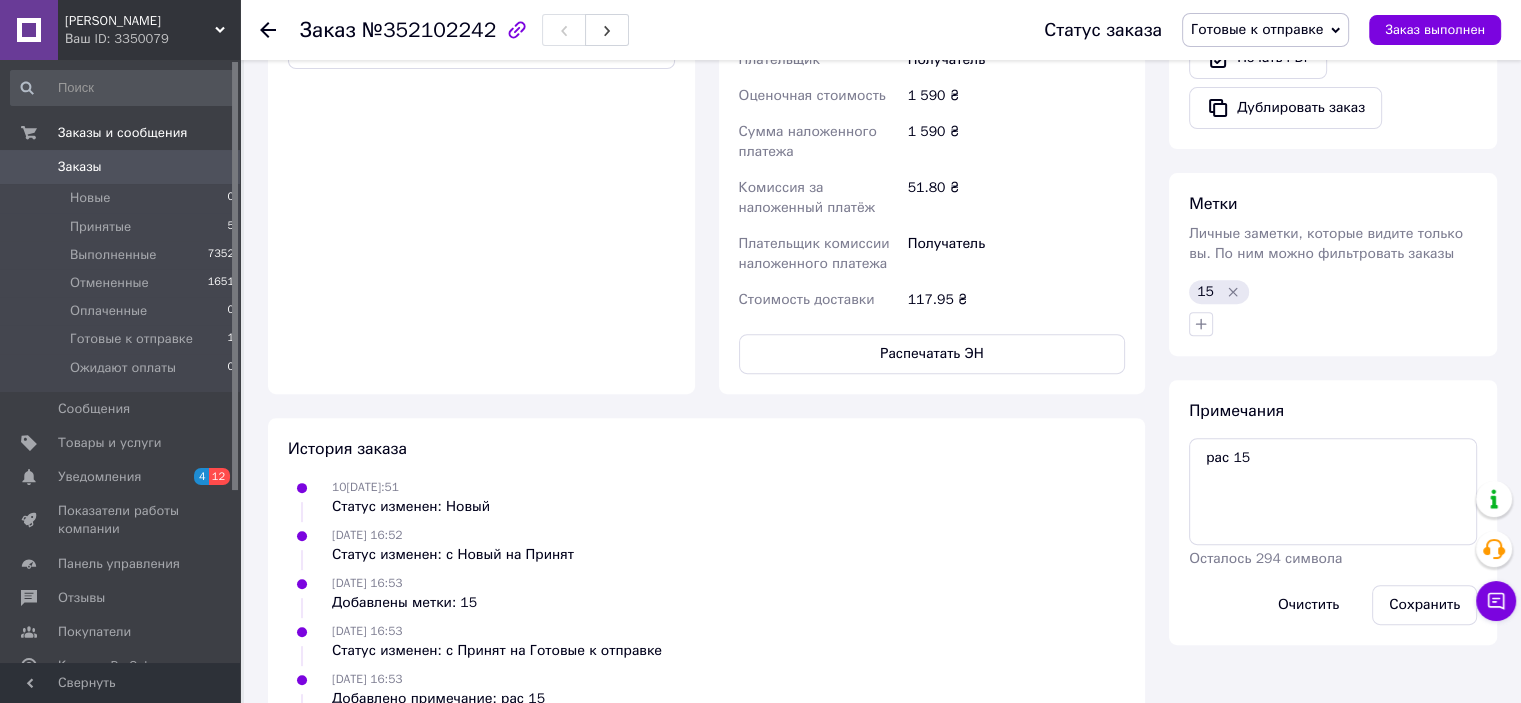 click on "Готовые к  отправке" at bounding box center (1257, 29) 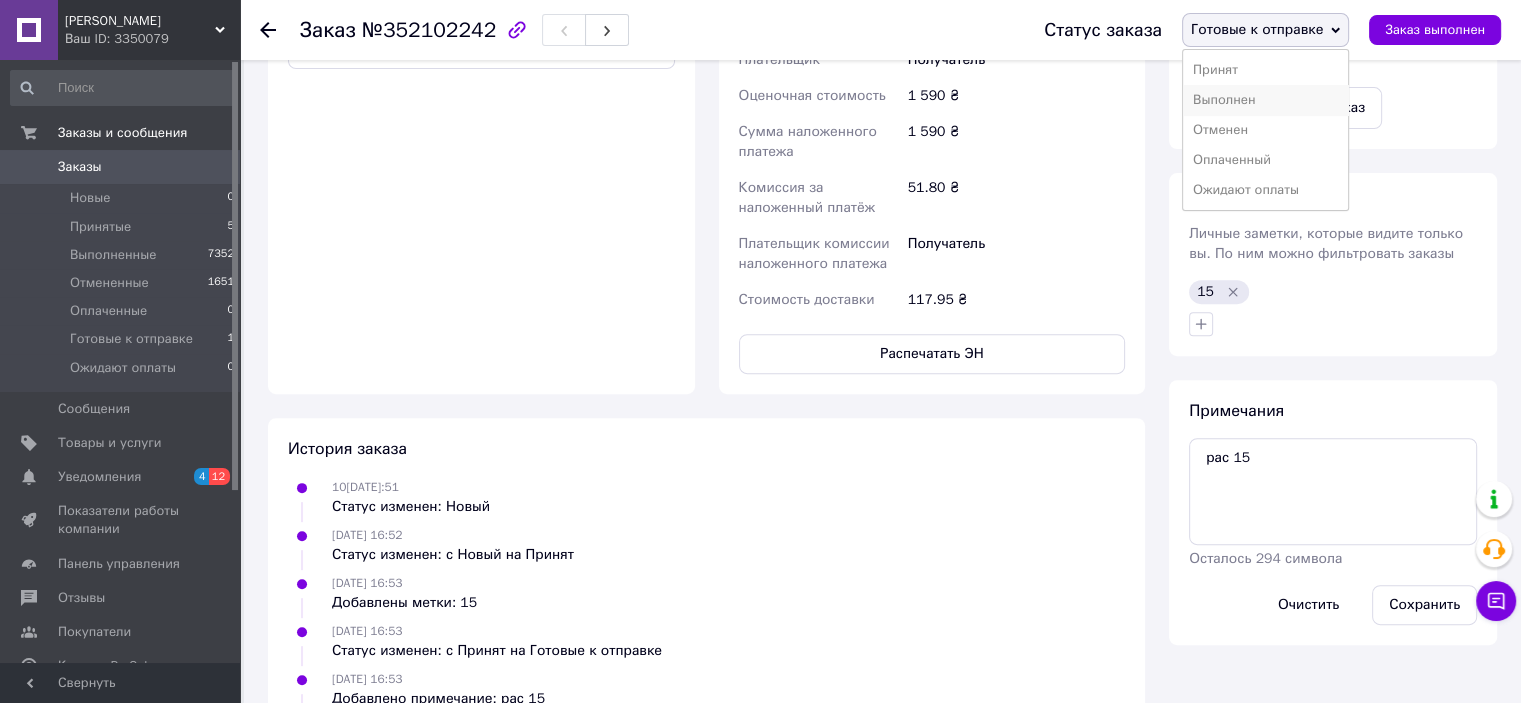 click on "Выполнен" at bounding box center (1265, 100) 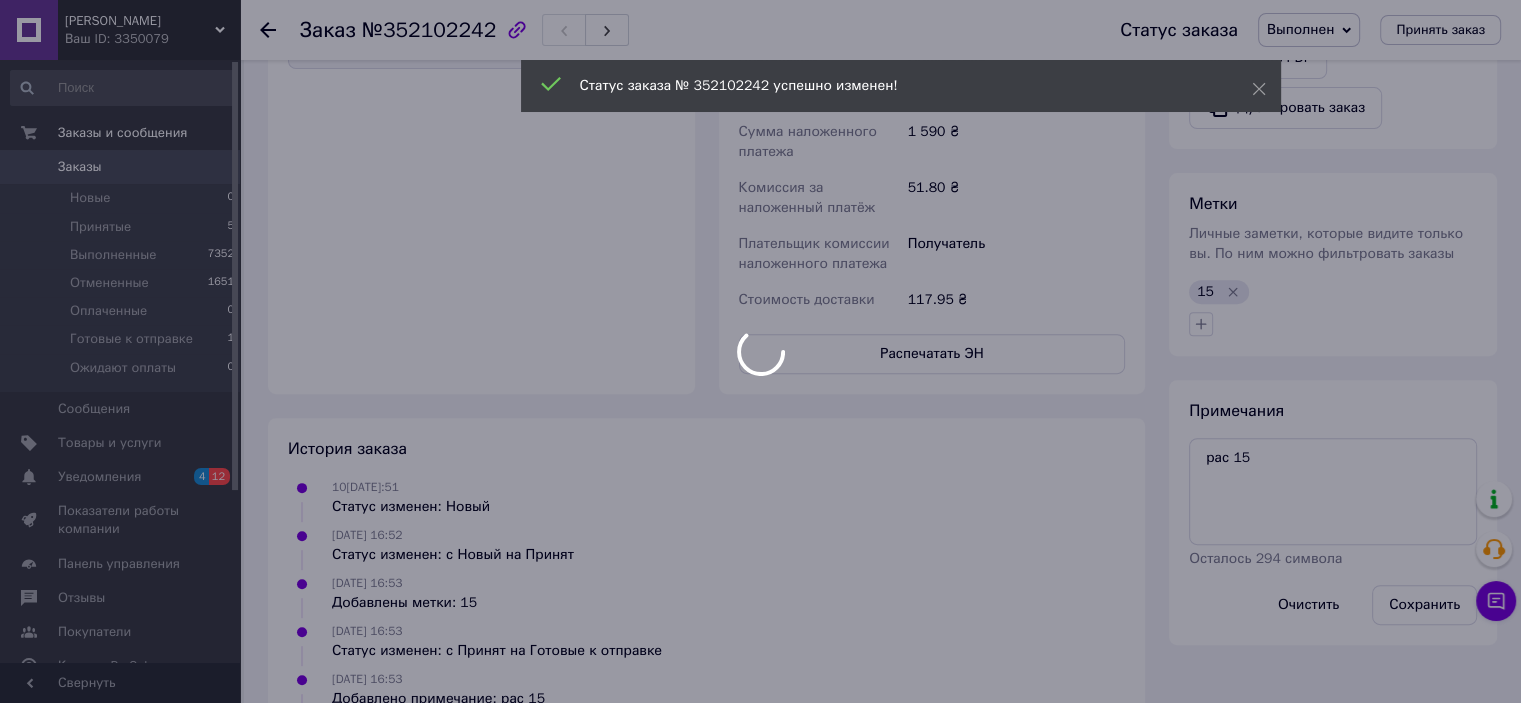 scroll, scrollTop: 664, scrollLeft: 0, axis: vertical 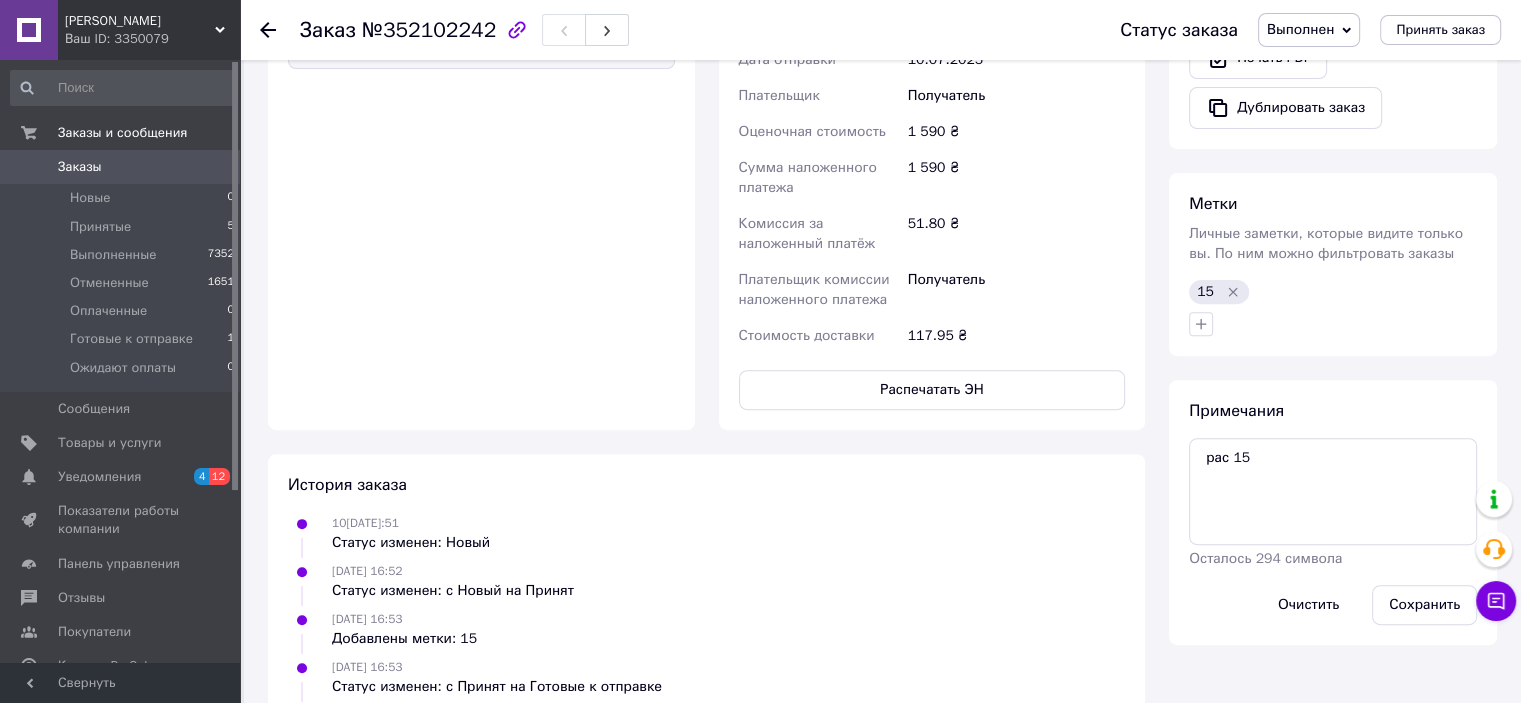 click on "Заказы" at bounding box center [121, 167] 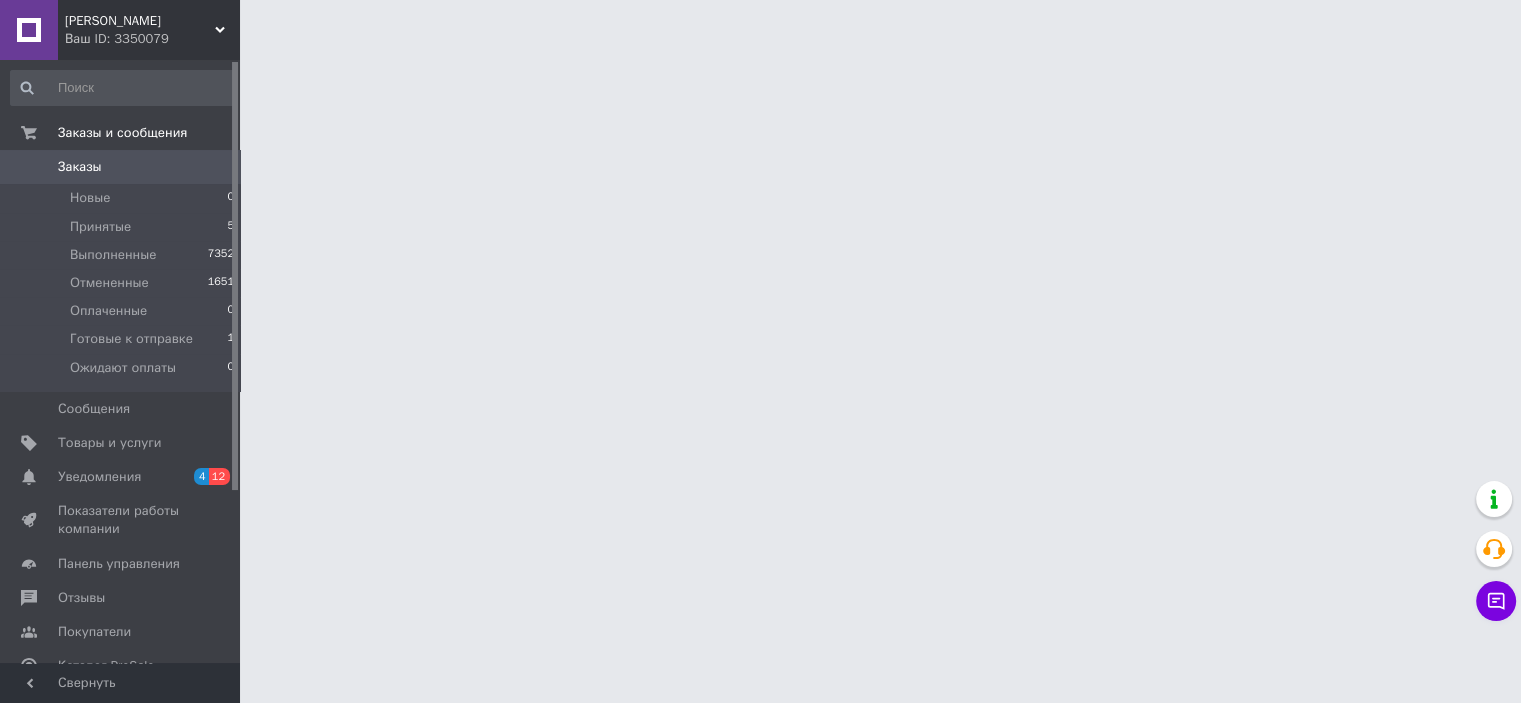 scroll, scrollTop: 0, scrollLeft: 0, axis: both 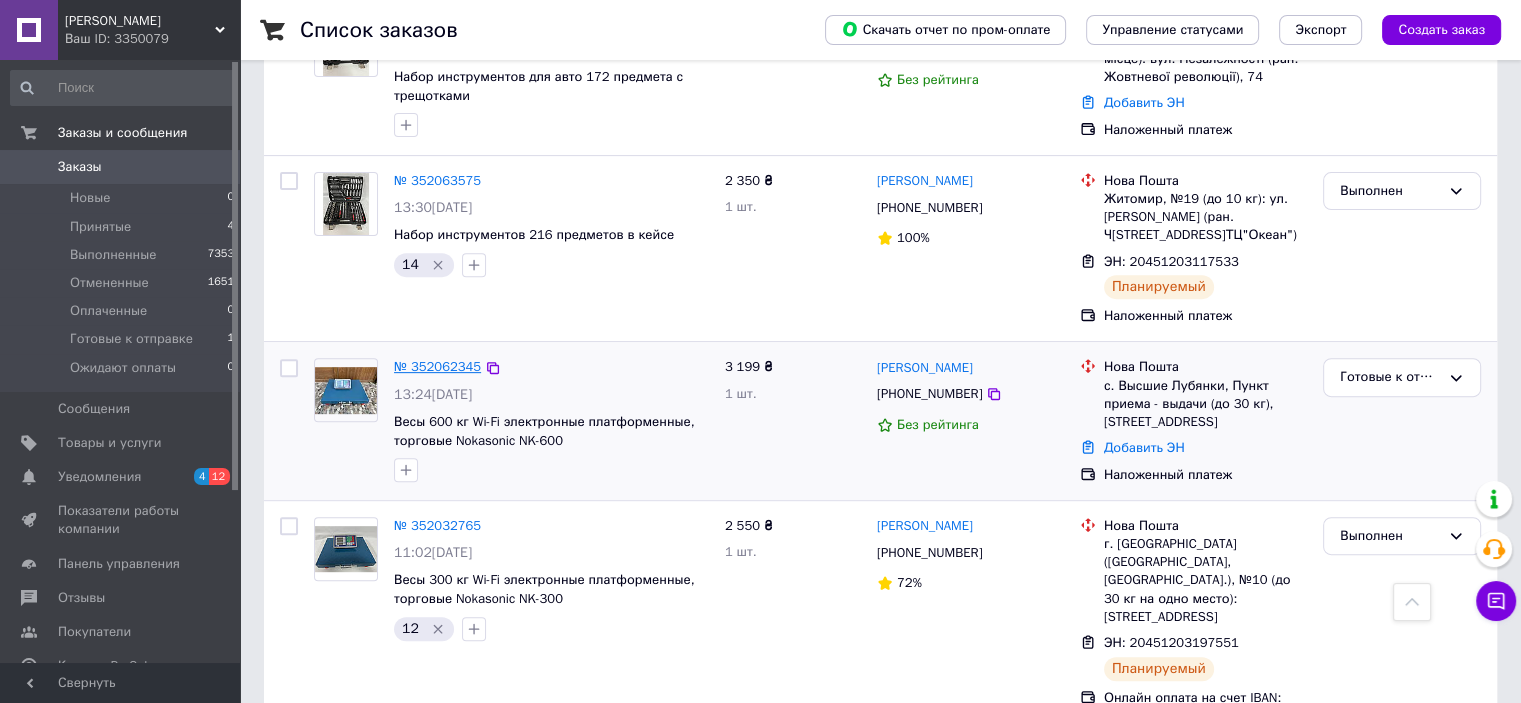 click on "№ 352062345" at bounding box center (437, 366) 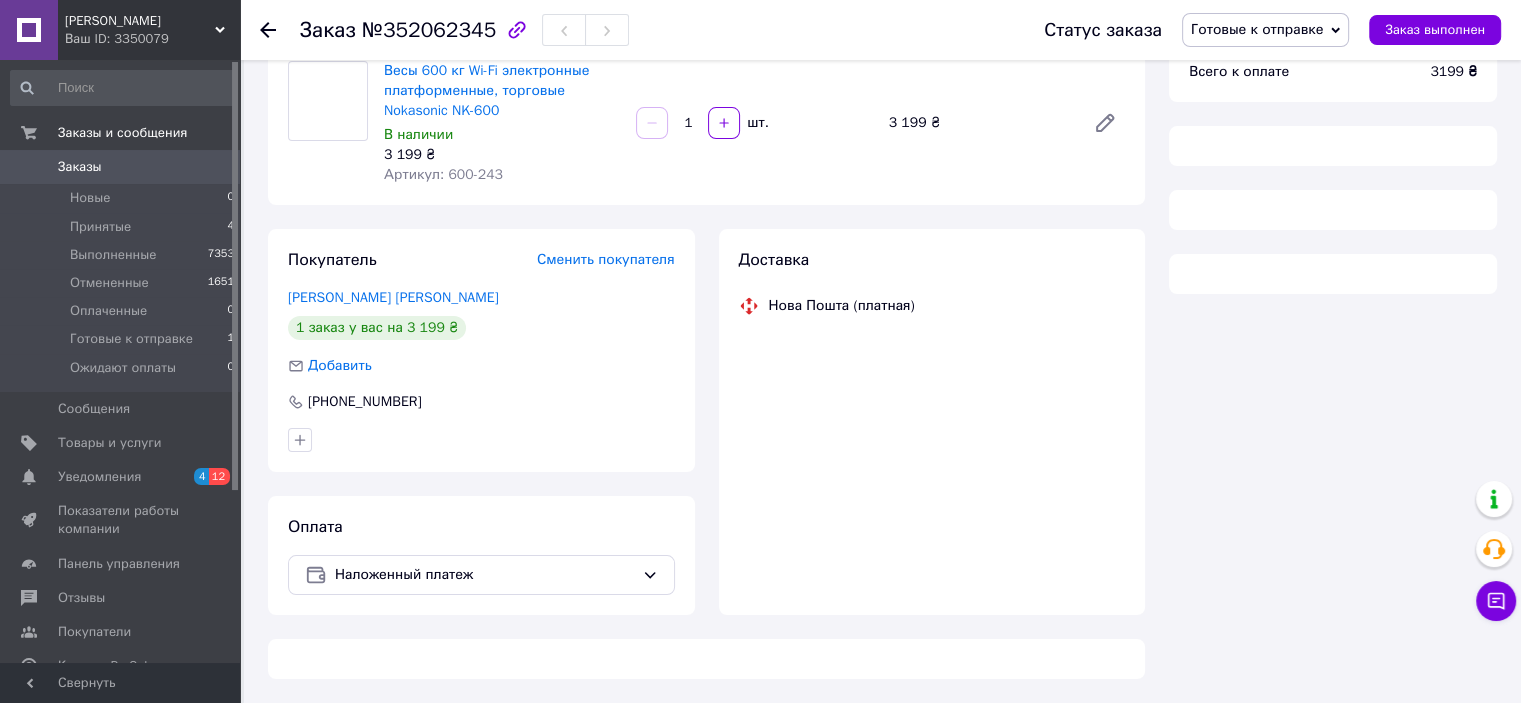 scroll, scrollTop: 170, scrollLeft: 0, axis: vertical 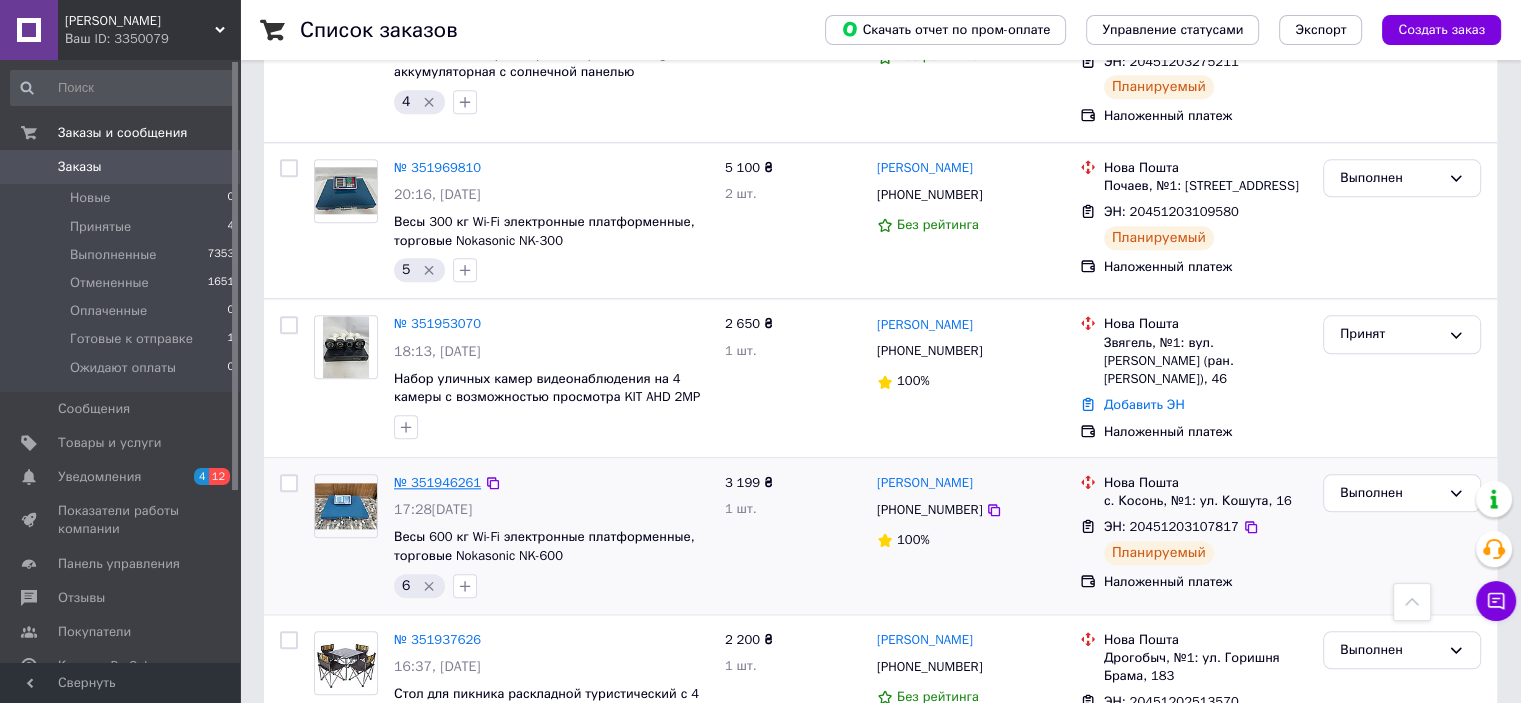 click on "№ 351946261" at bounding box center (437, 482) 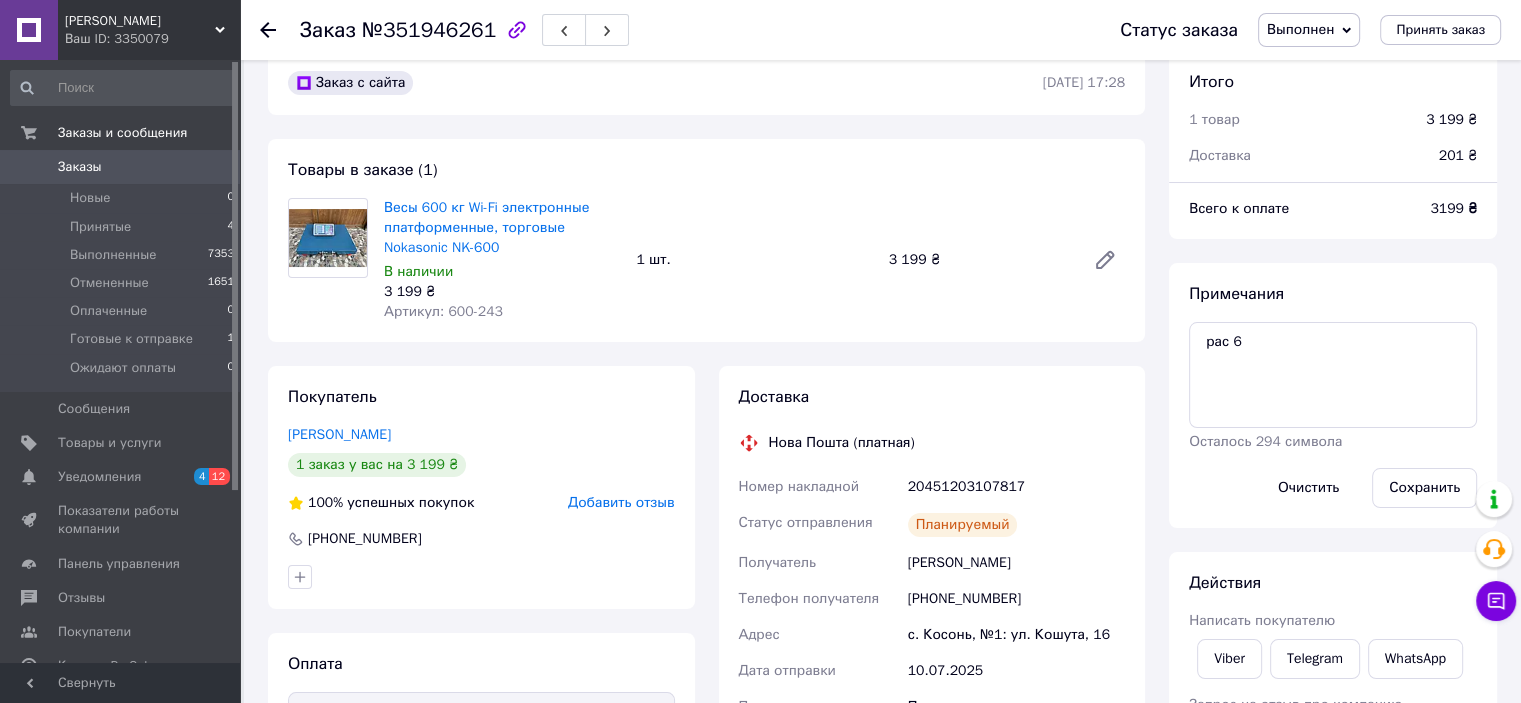 scroll, scrollTop: 0, scrollLeft: 0, axis: both 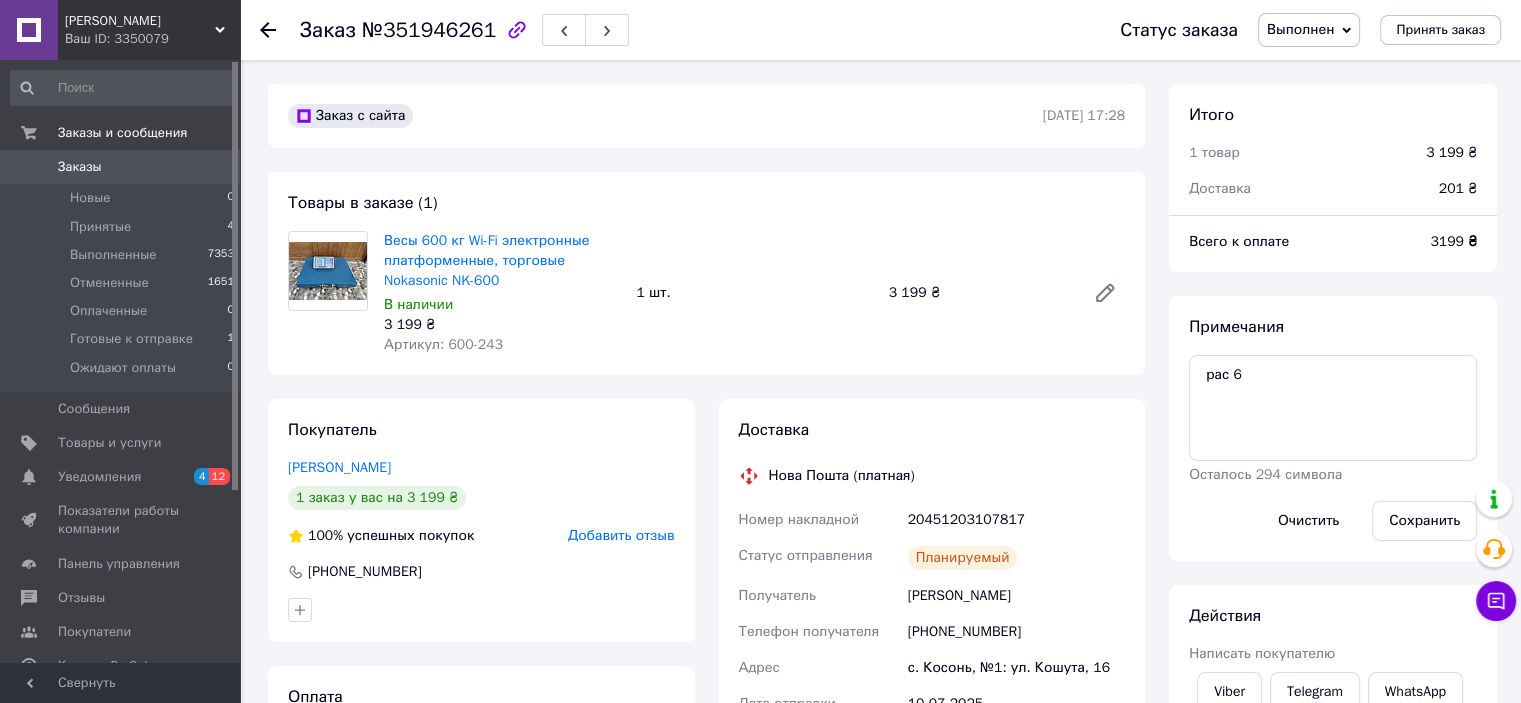 click on "Заказы" at bounding box center [121, 167] 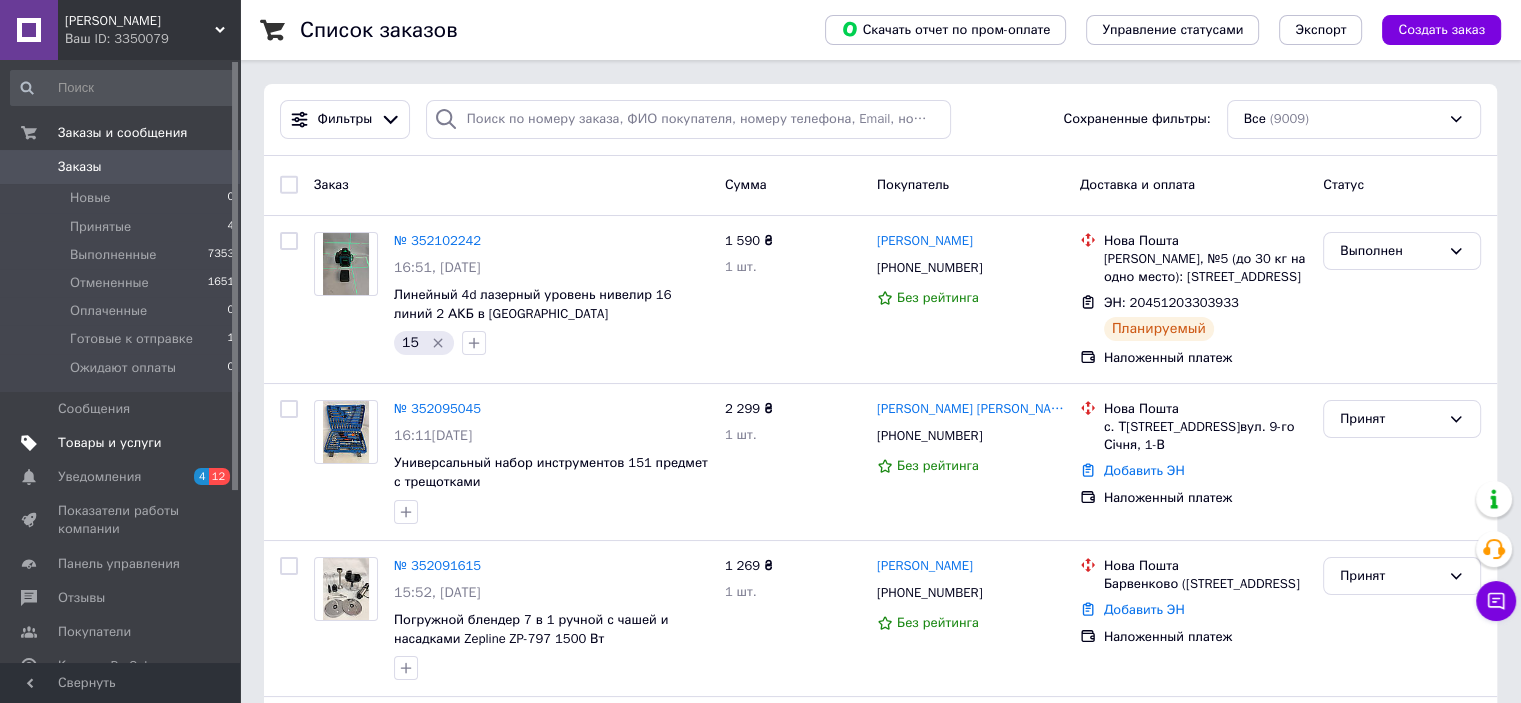 click on "Товары и услуги" at bounding box center [110, 443] 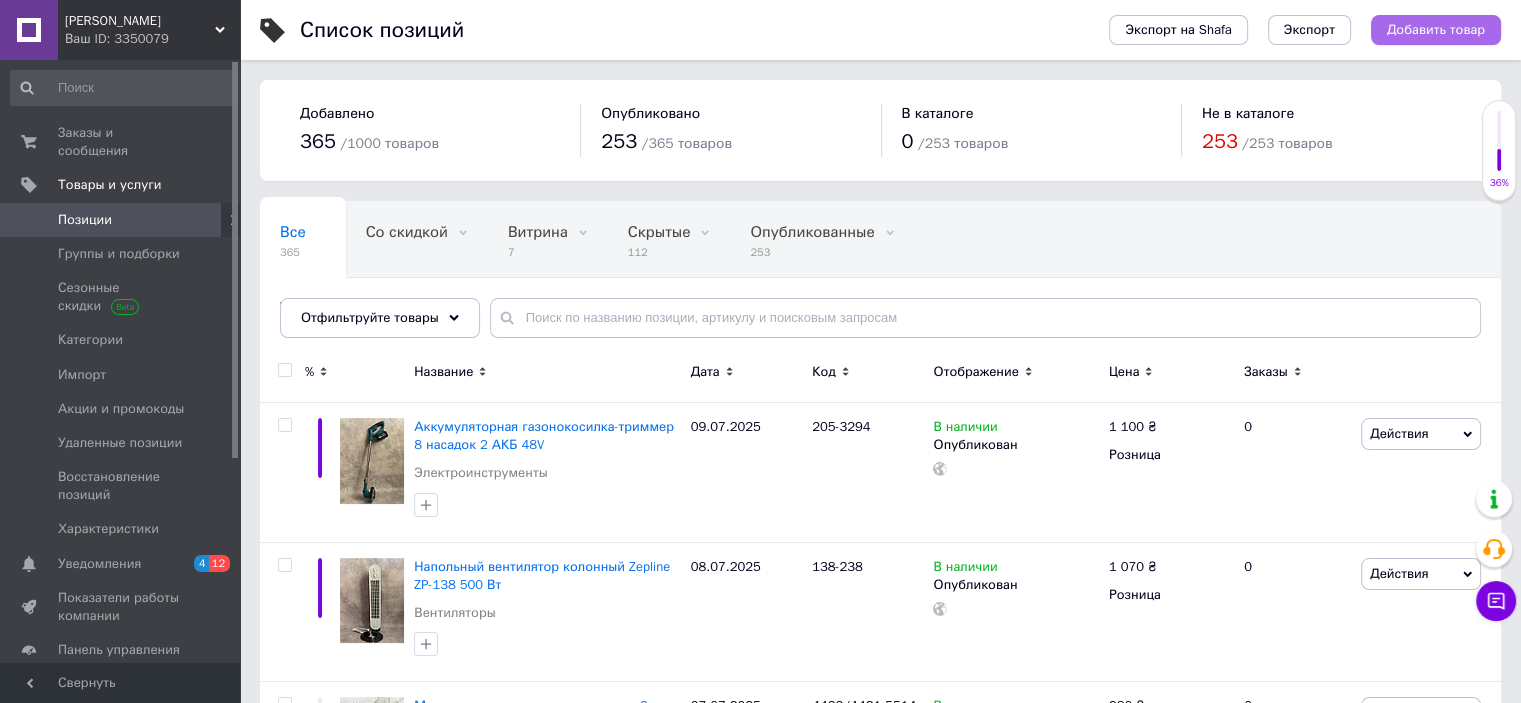 click on "Добавить товар" at bounding box center (1436, 30) 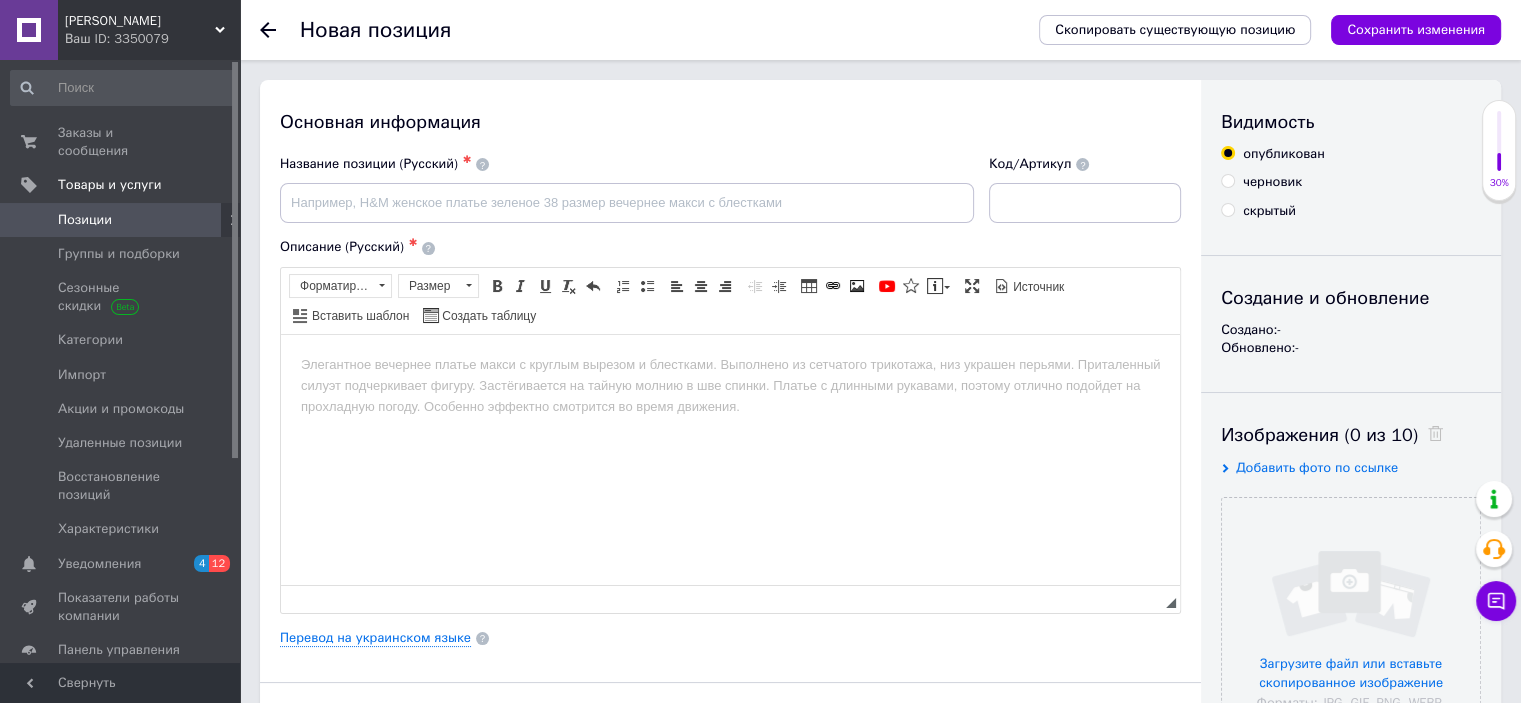 scroll, scrollTop: 0, scrollLeft: 0, axis: both 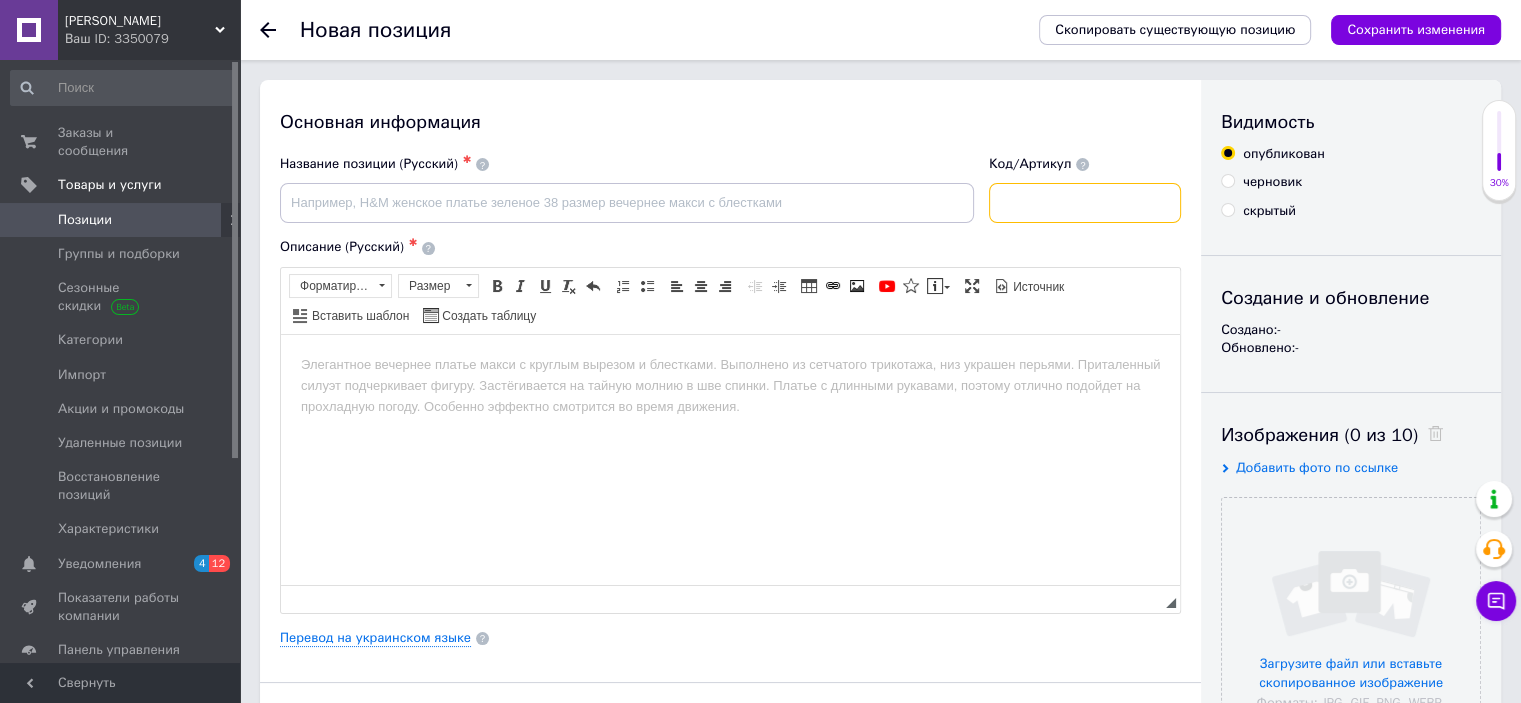 click at bounding box center (1085, 203) 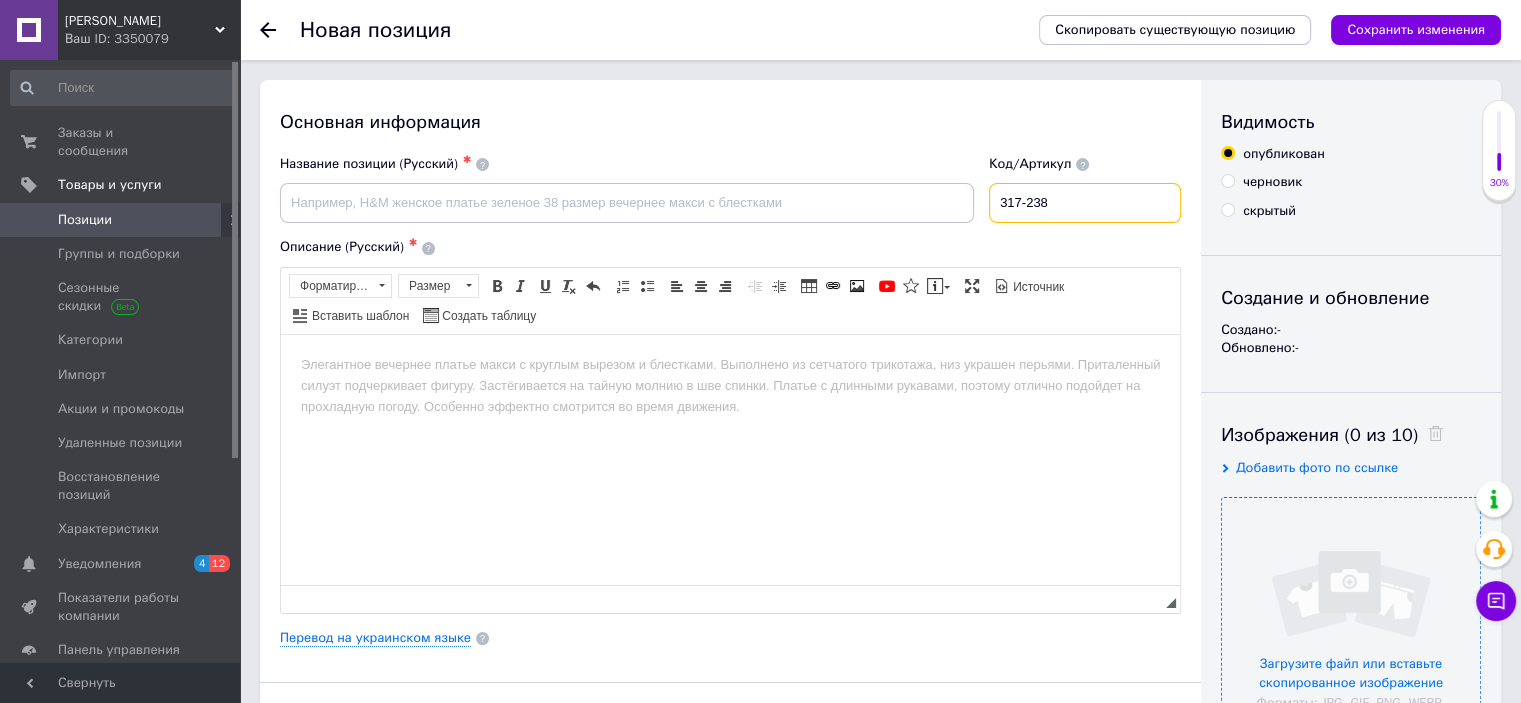 type on "317-238" 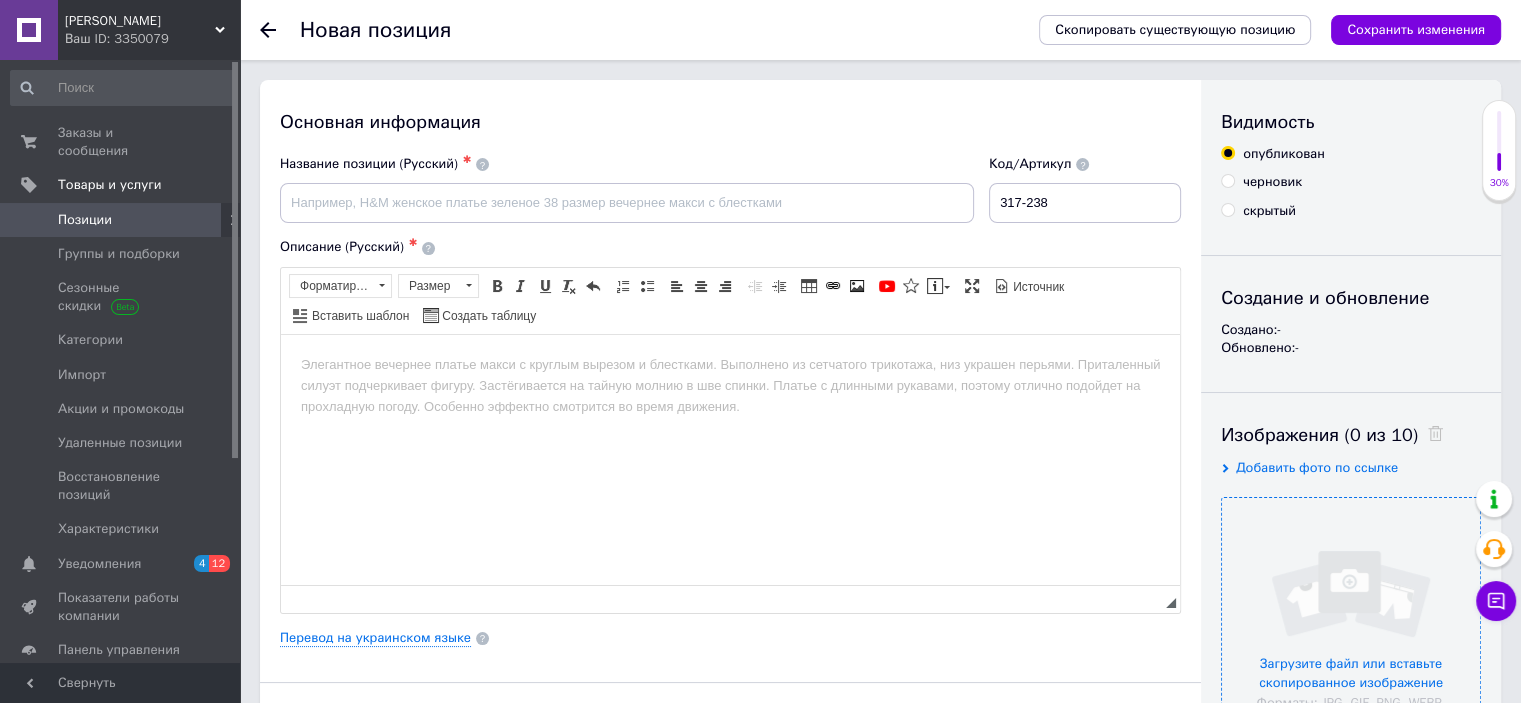 click at bounding box center (1351, 627) 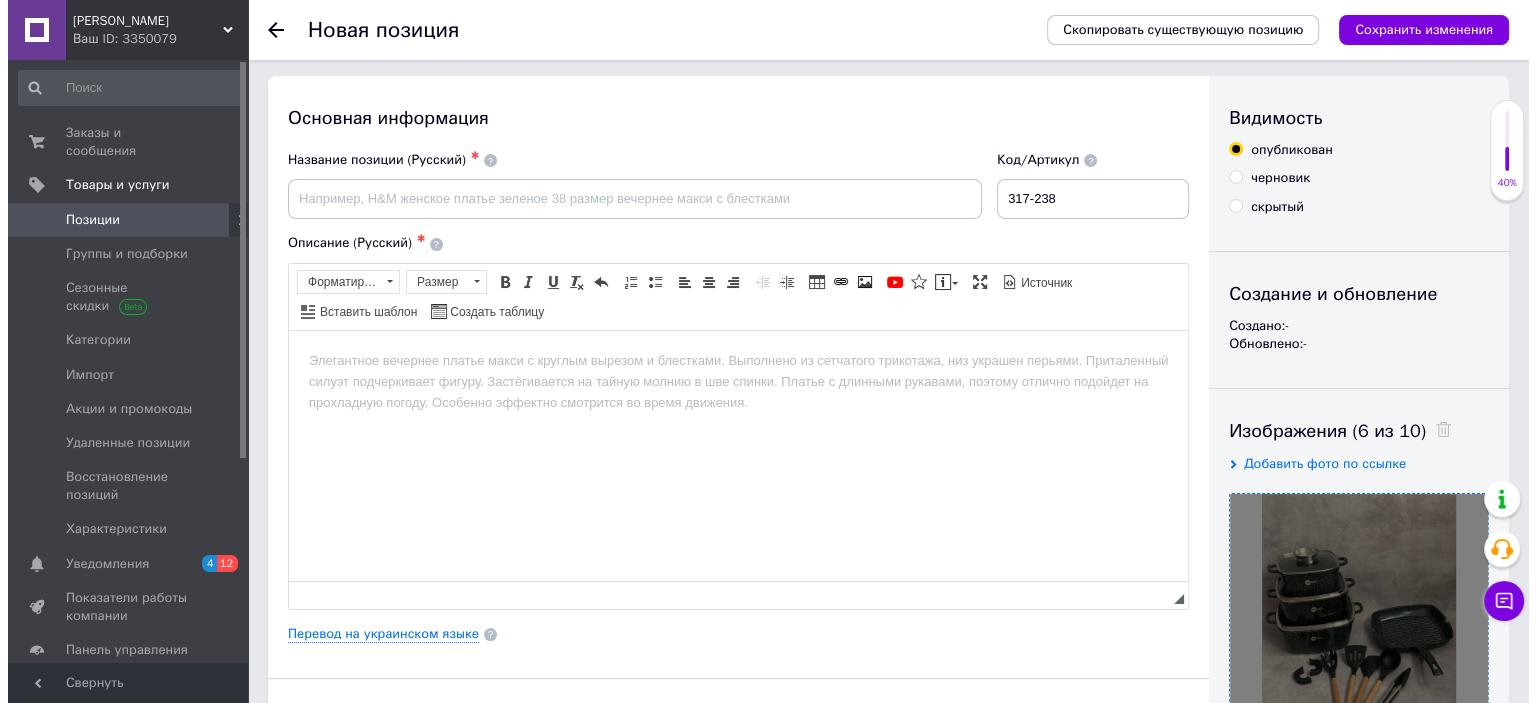 scroll, scrollTop: 0, scrollLeft: 0, axis: both 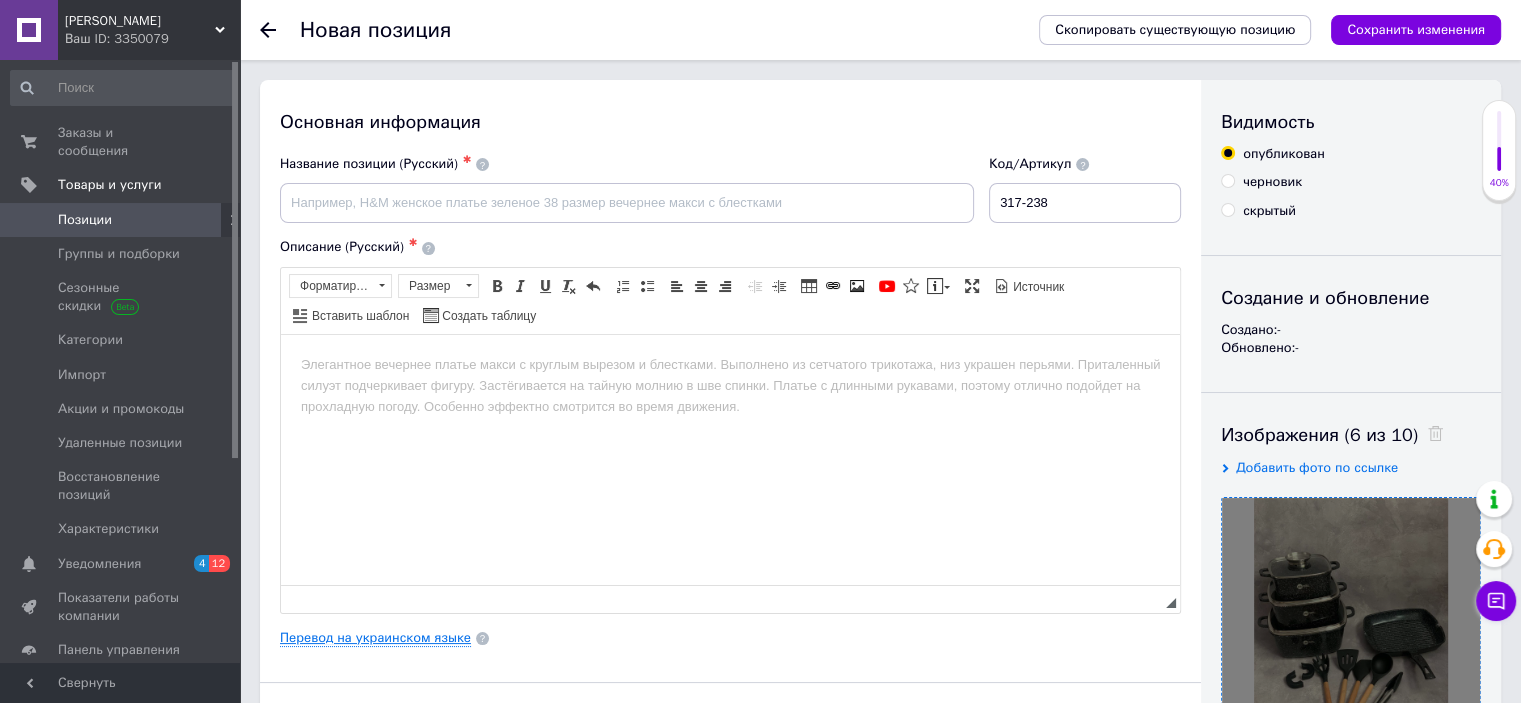 click on "Перевод на украинском языке" at bounding box center (375, 638) 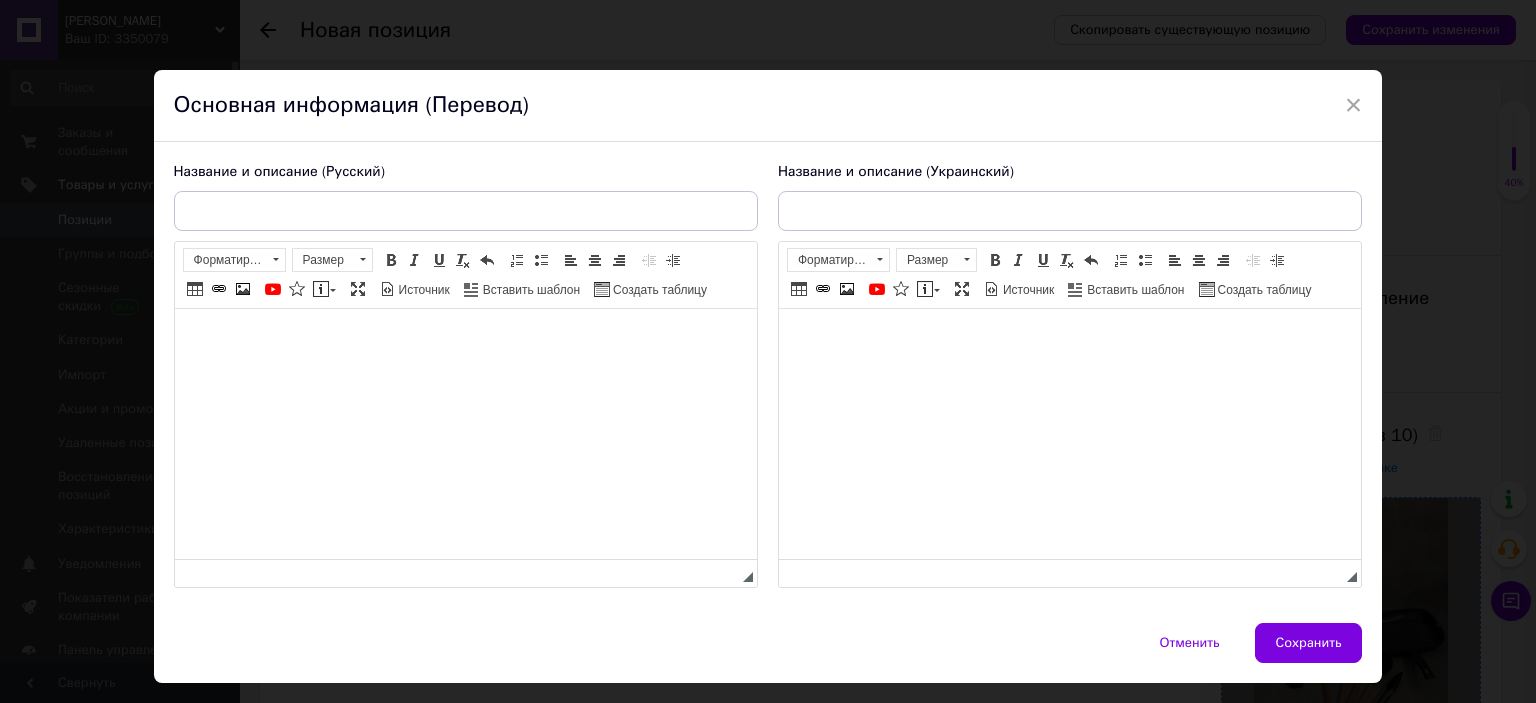 scroll, scrollTop: 0, scrollLeft: 0, axis: both 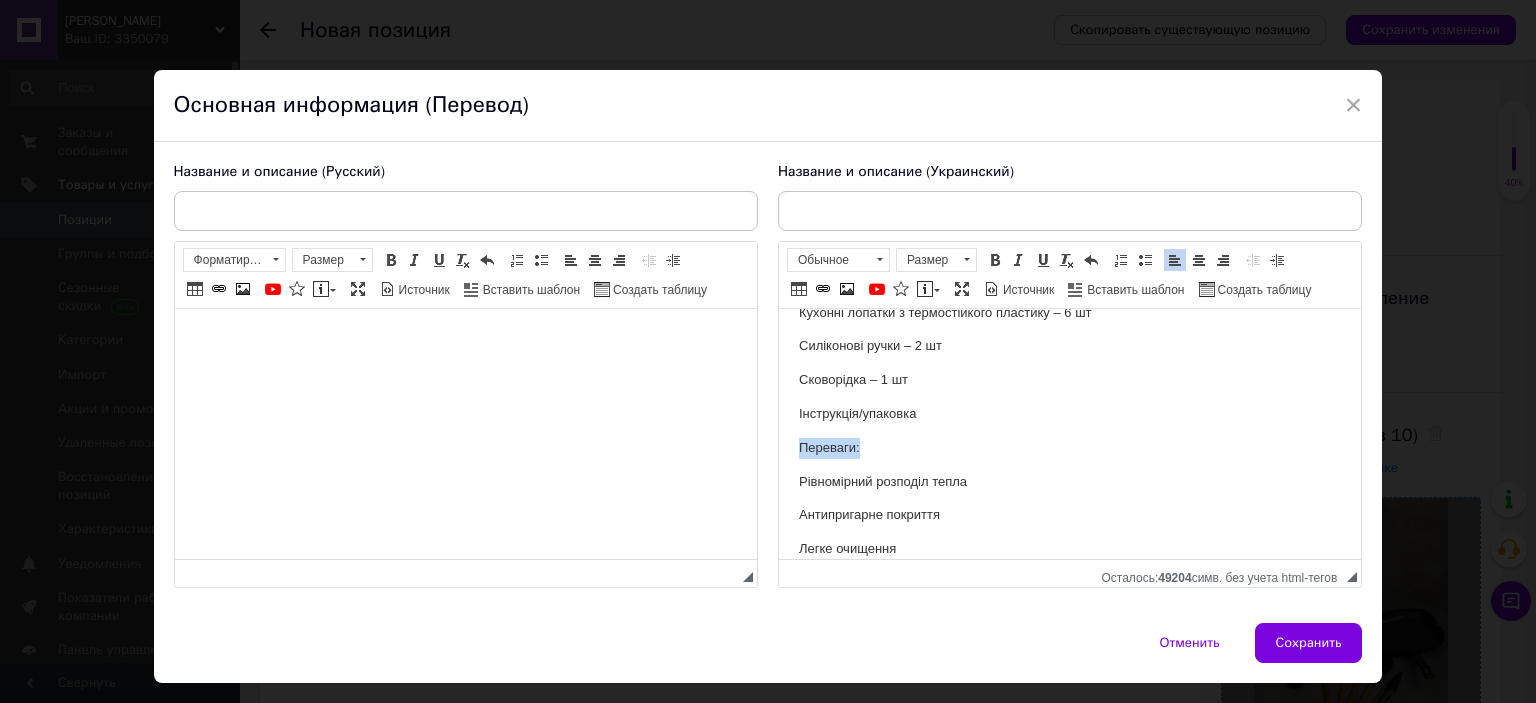 drag, startPoint x: 794, startPoint y: 447, endPoint x: 917, endPoint y: 450, distance: 123.03658 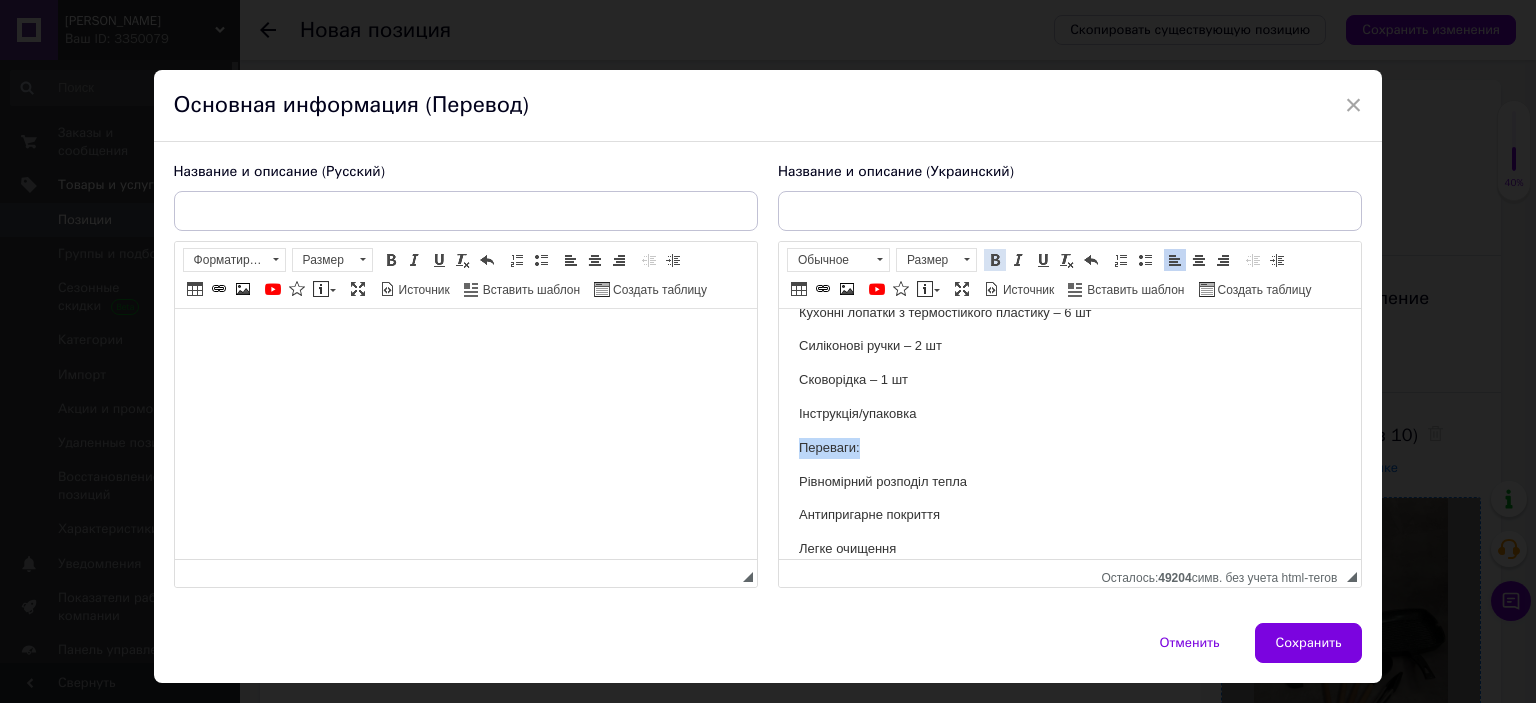 drag, startPoint x: 1000, startPoint y: 259, endPoint x: 131, endPoint y: 37, distance: 896.90857 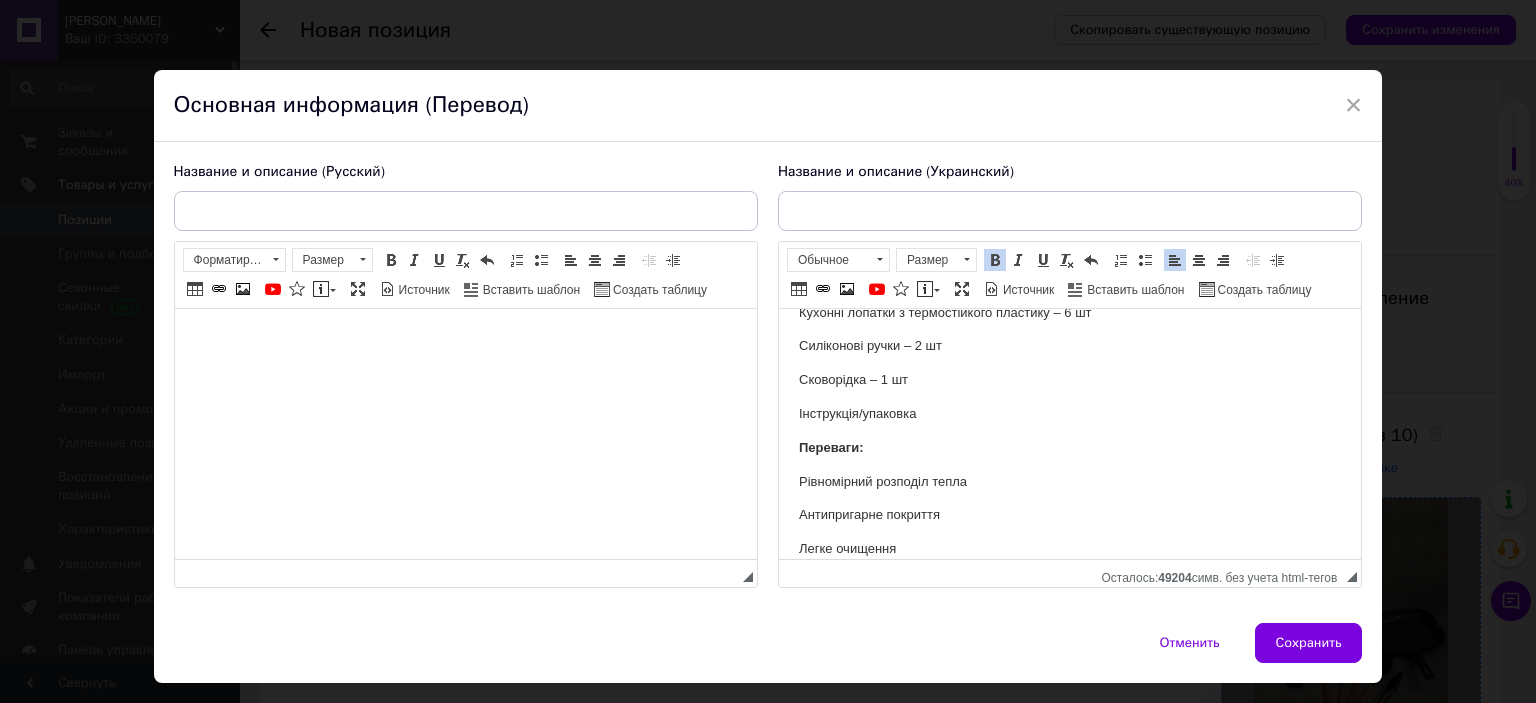 click on "Переваги:" at bounding box center [830, 447] 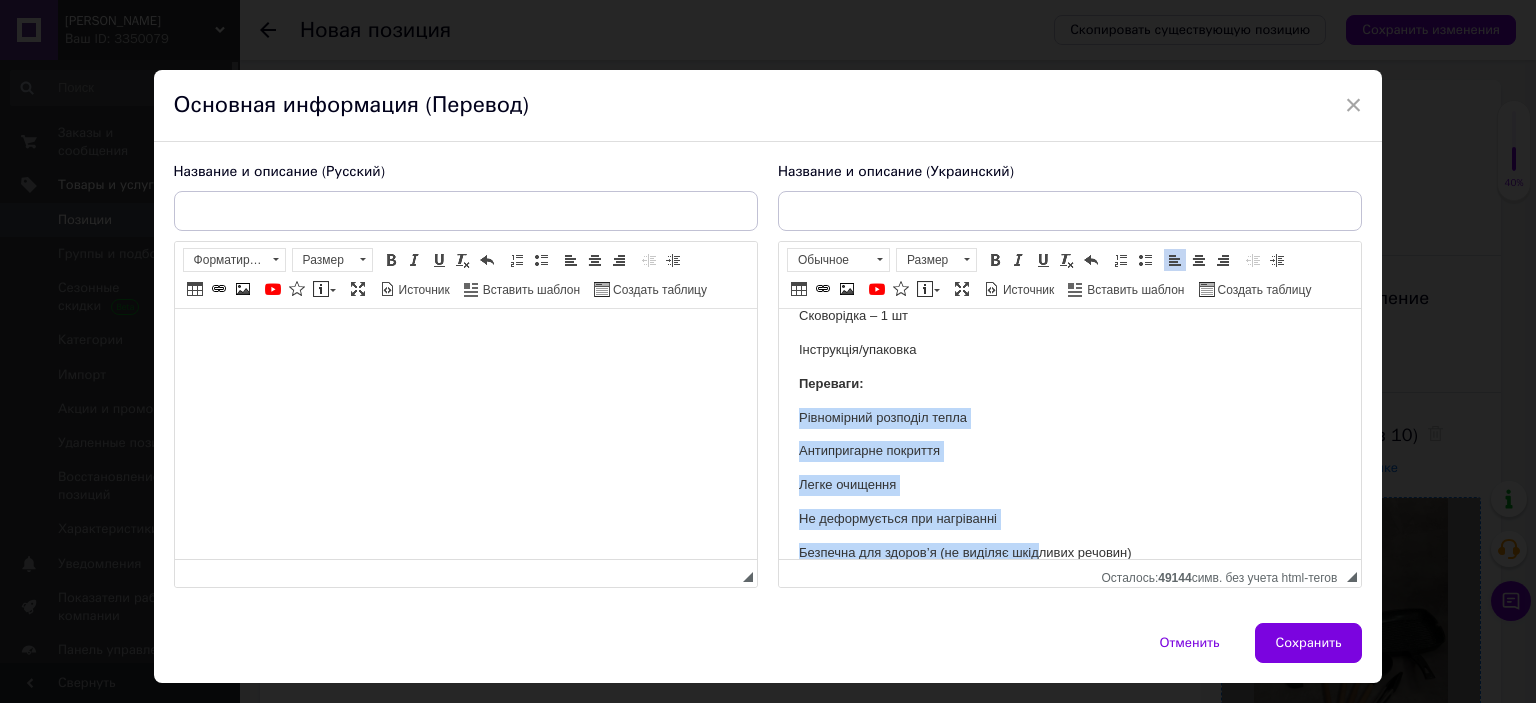 scroll, scrollTop: 655, scrollLeft: 0, axis: vertical 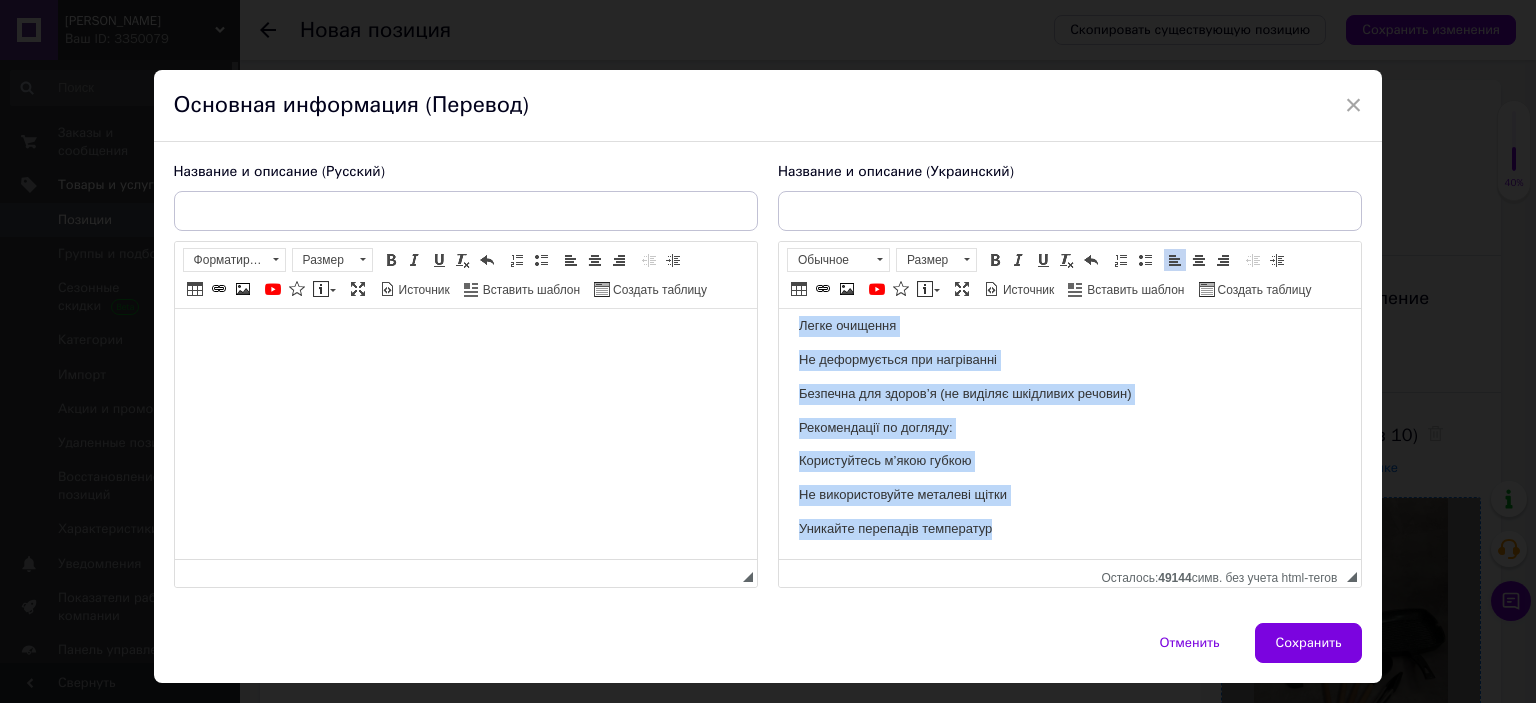 drag, startPoint x: 782, startPoint y: 478, endPoint x: 1816, endPoint y: 868, distance: 1105.1045 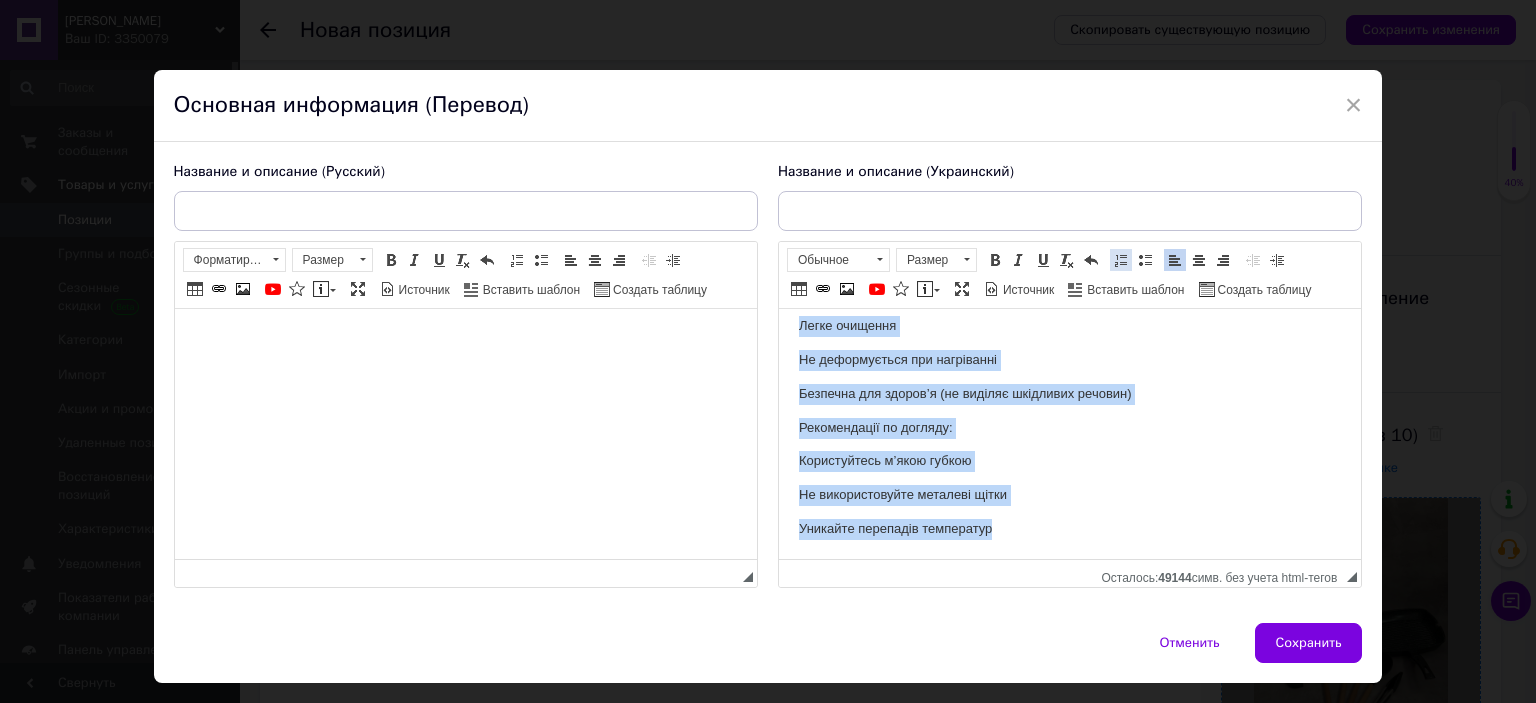 click at bounding box center [1121, 260] 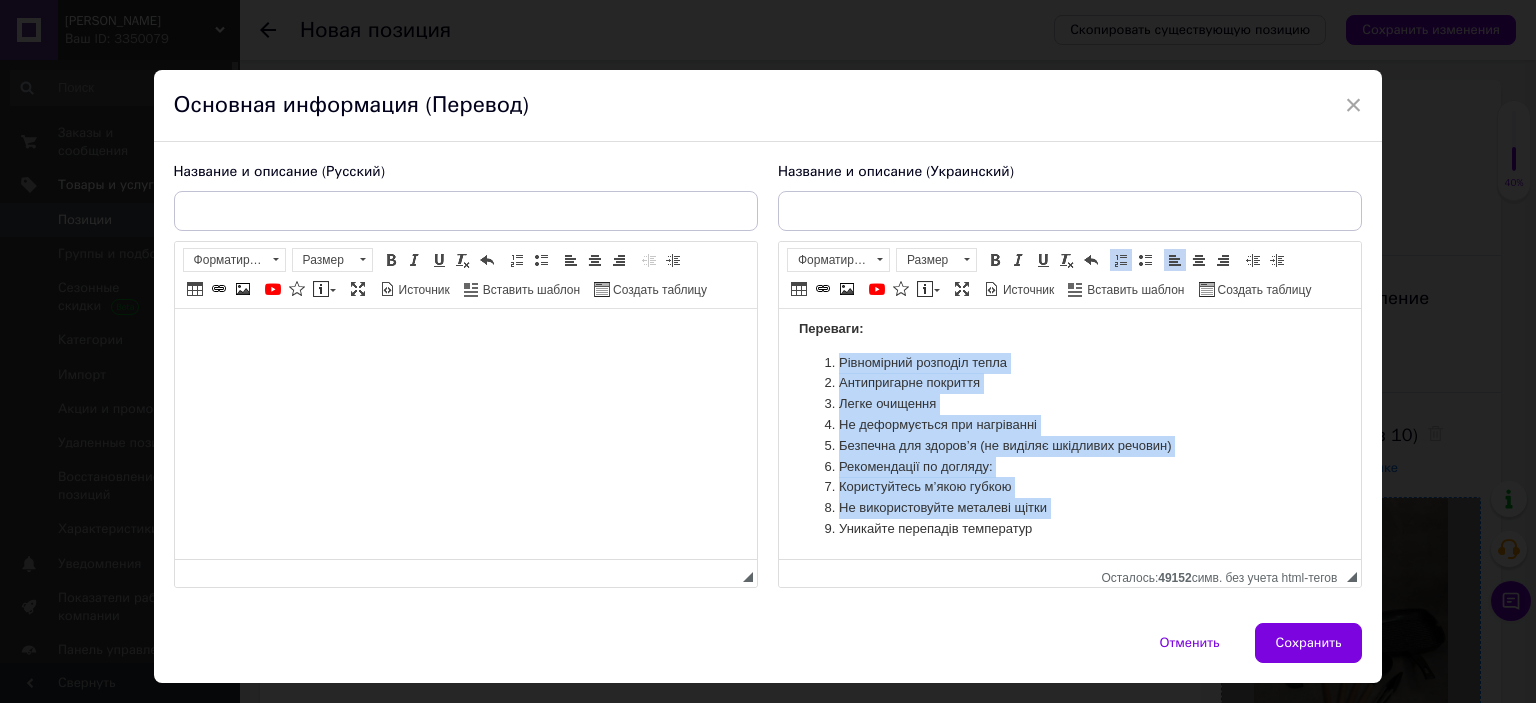 click on "Не деформується при нагріванні" at bounding box center [1069, 425] 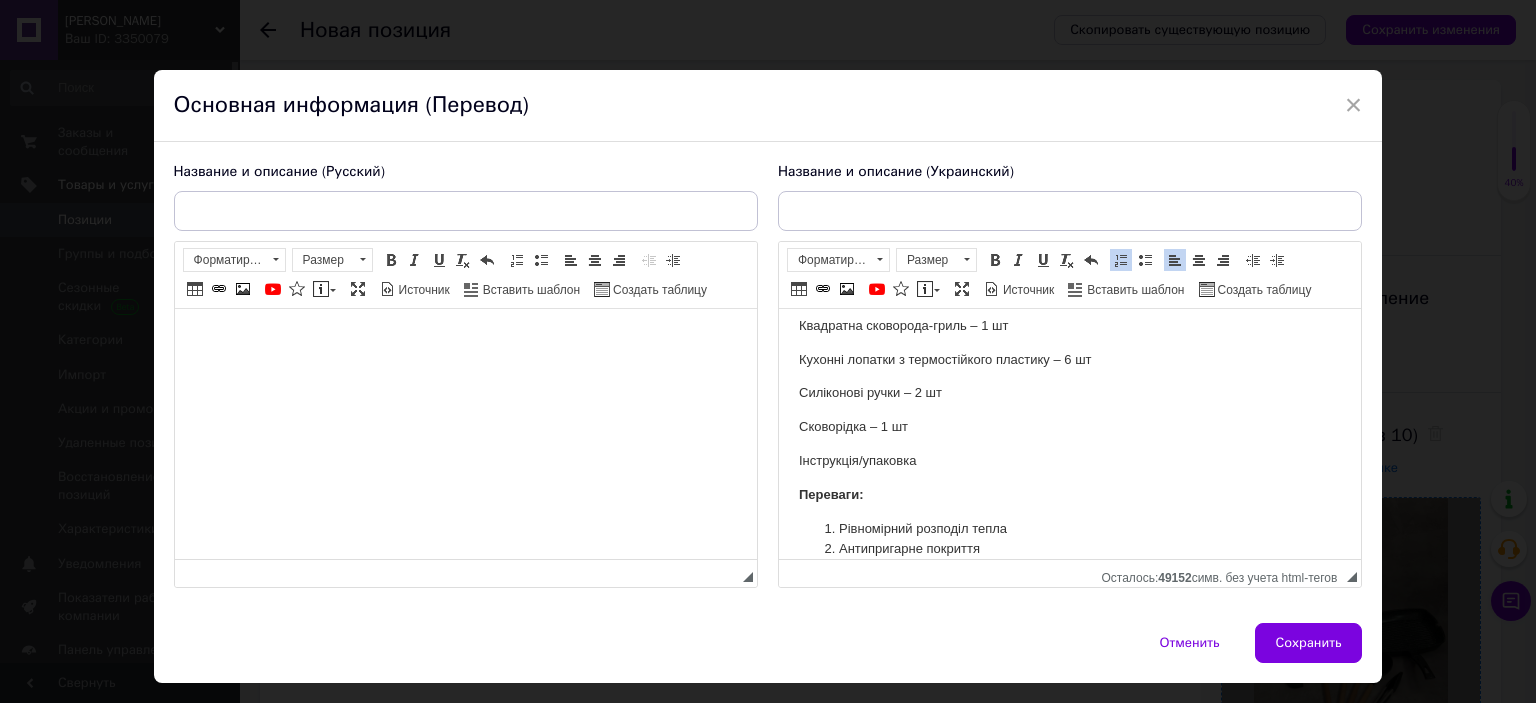 scroll, scrollTop: 351, scrollLeft: 0, axis: vertical 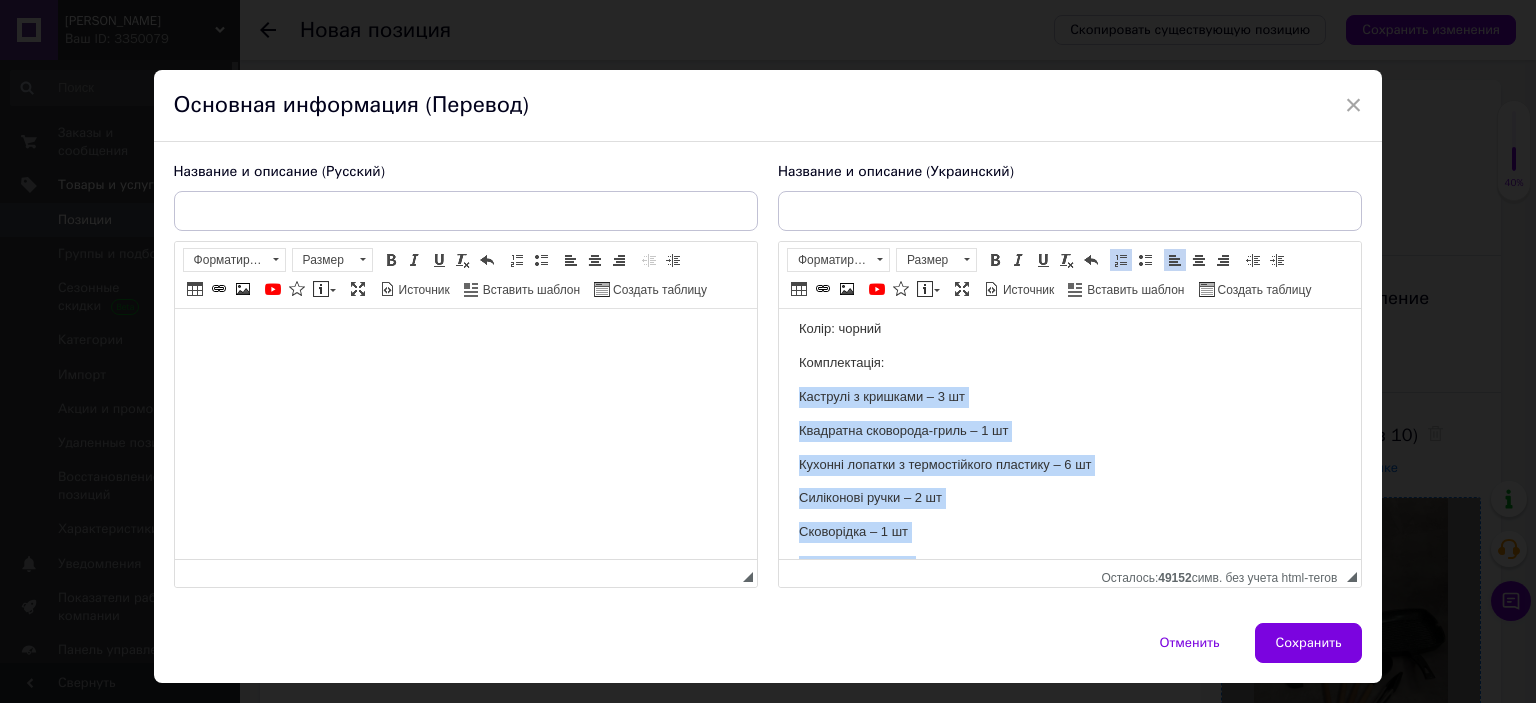 drag, startPoint x: 952, startPoint y: 496, endPoint x: 792, endPoint y: 388, distance: 193.03885 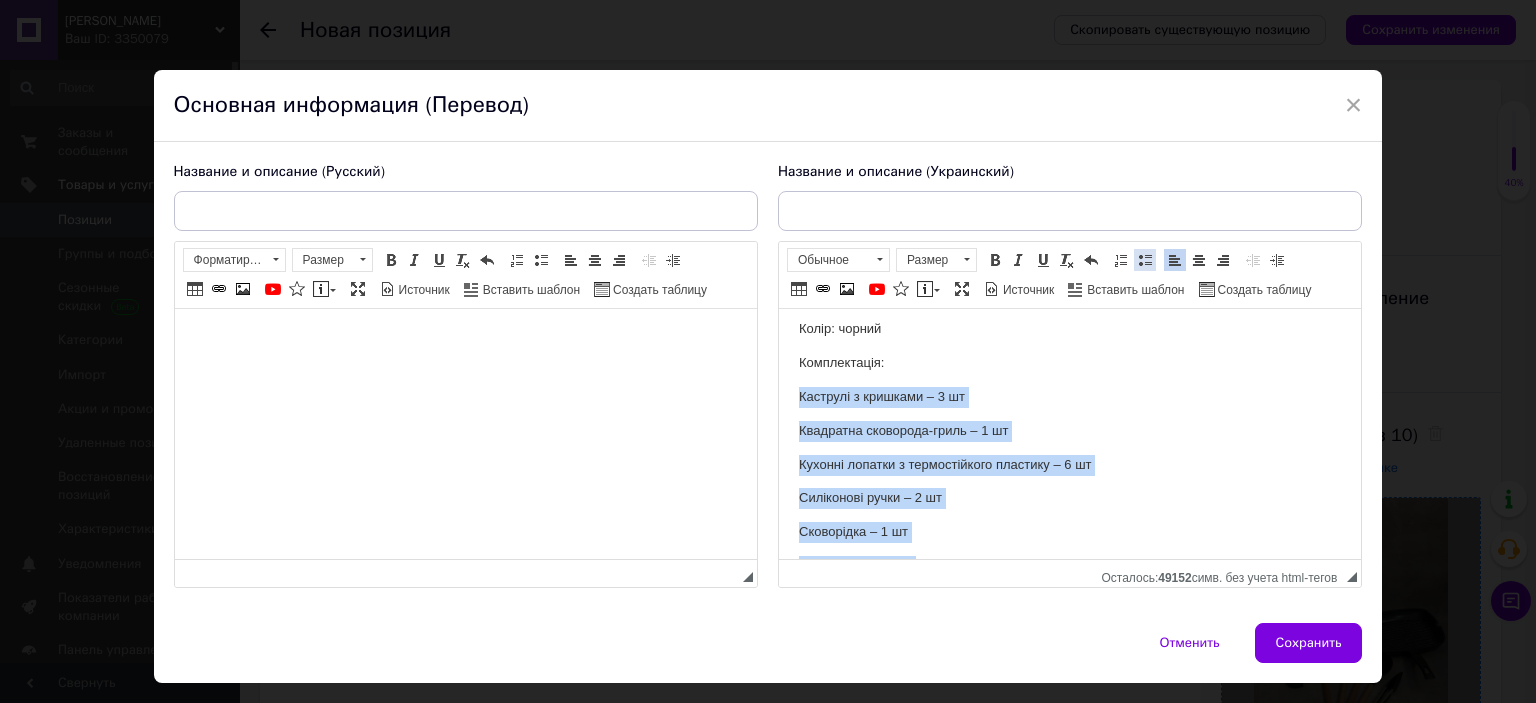 click at bounding box center [1145, 260] 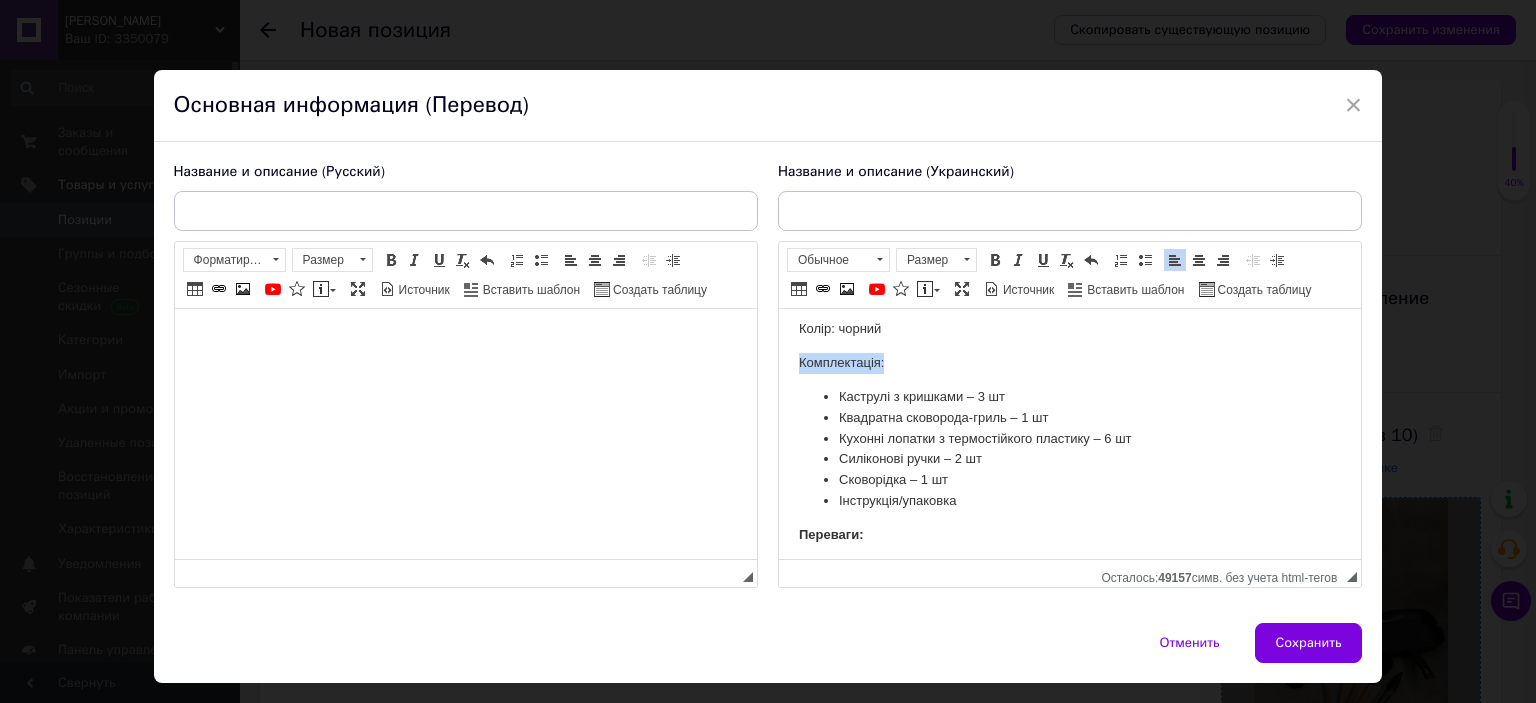 drag, startPoint x: 790, startPoint y: 364, endPoint x: 970, endPoint y: 367, distance: 180.025 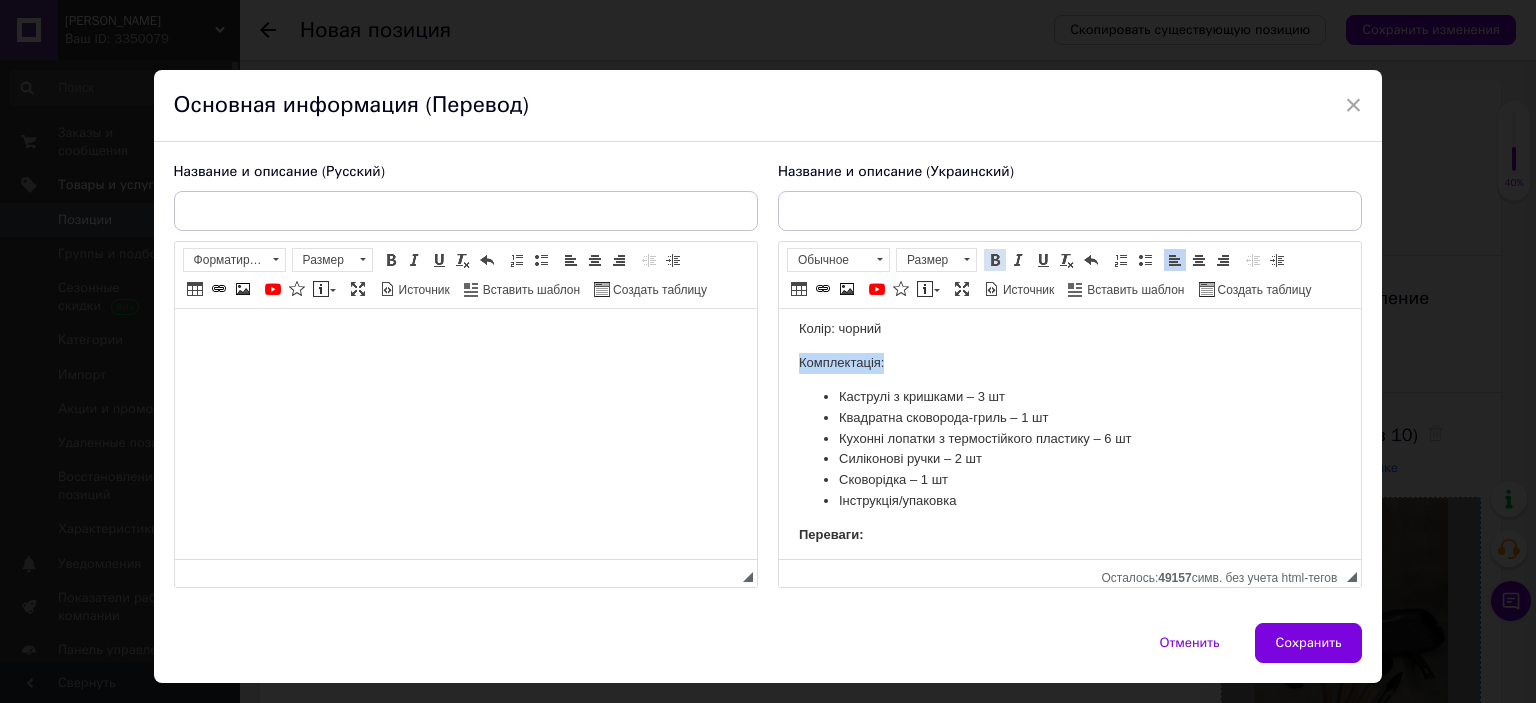 click at bounding box center [995, 260] 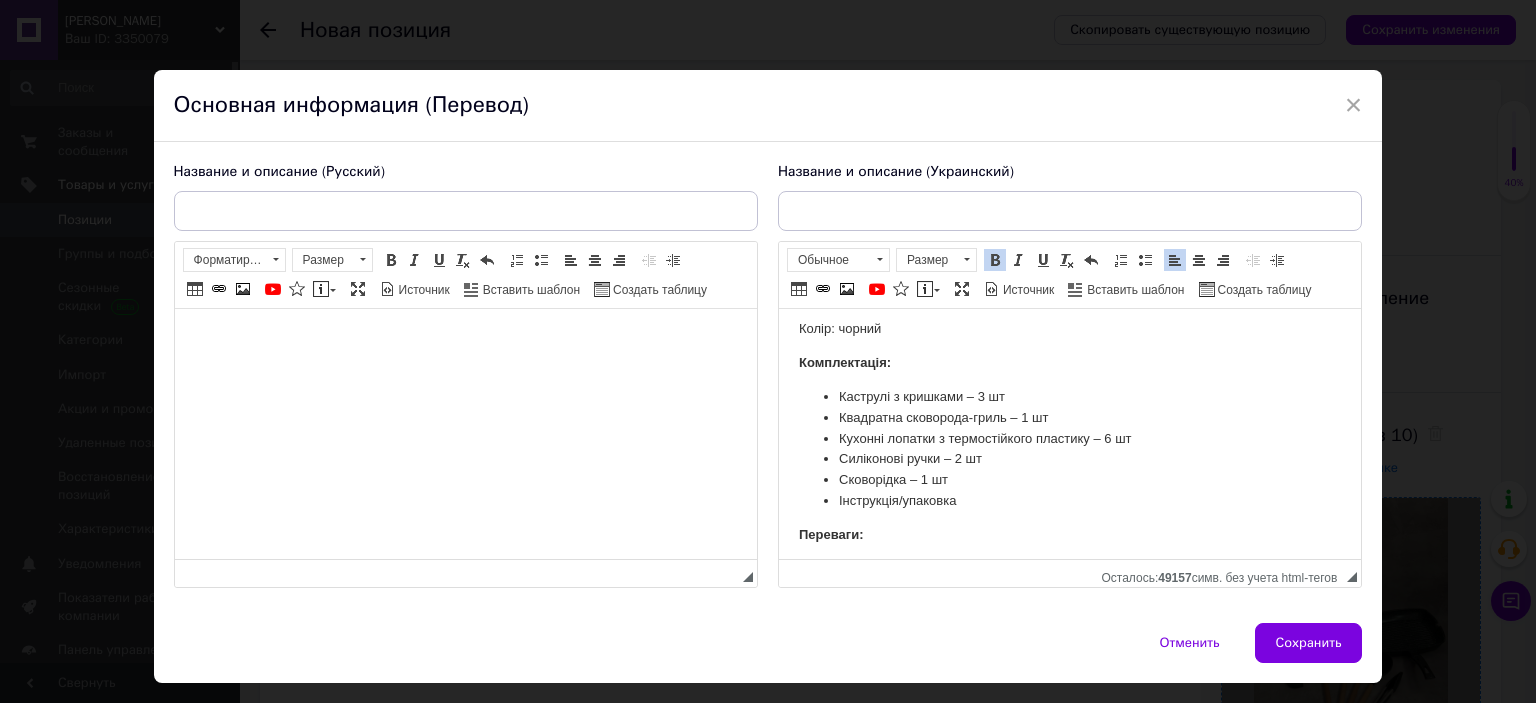 click on "Набір квадратного посуду з гранітним антипригарним покриттям  Характеристики: Тип: набір кухонного посуду Матеріал: алюміній з гранітним антипригарним покриттям Кришки: жаростійке скло з отвором для пари Дно: товсте індукційне Кількість предметів: 14 Сумісність: усі типи плит, включно з індукційними Колір: чорний Комплектація: Каструлі з кришками – 3 шт Квадратна сковорода-гриль – 1 шт Кухонні лопатки з термостійкого пластику – 6 шт Силіконові ручки – 2 шт Сковорідка – 1 шт Інструкція/упаковка                                                             Переваги:" at bounding box center (1069, 397) 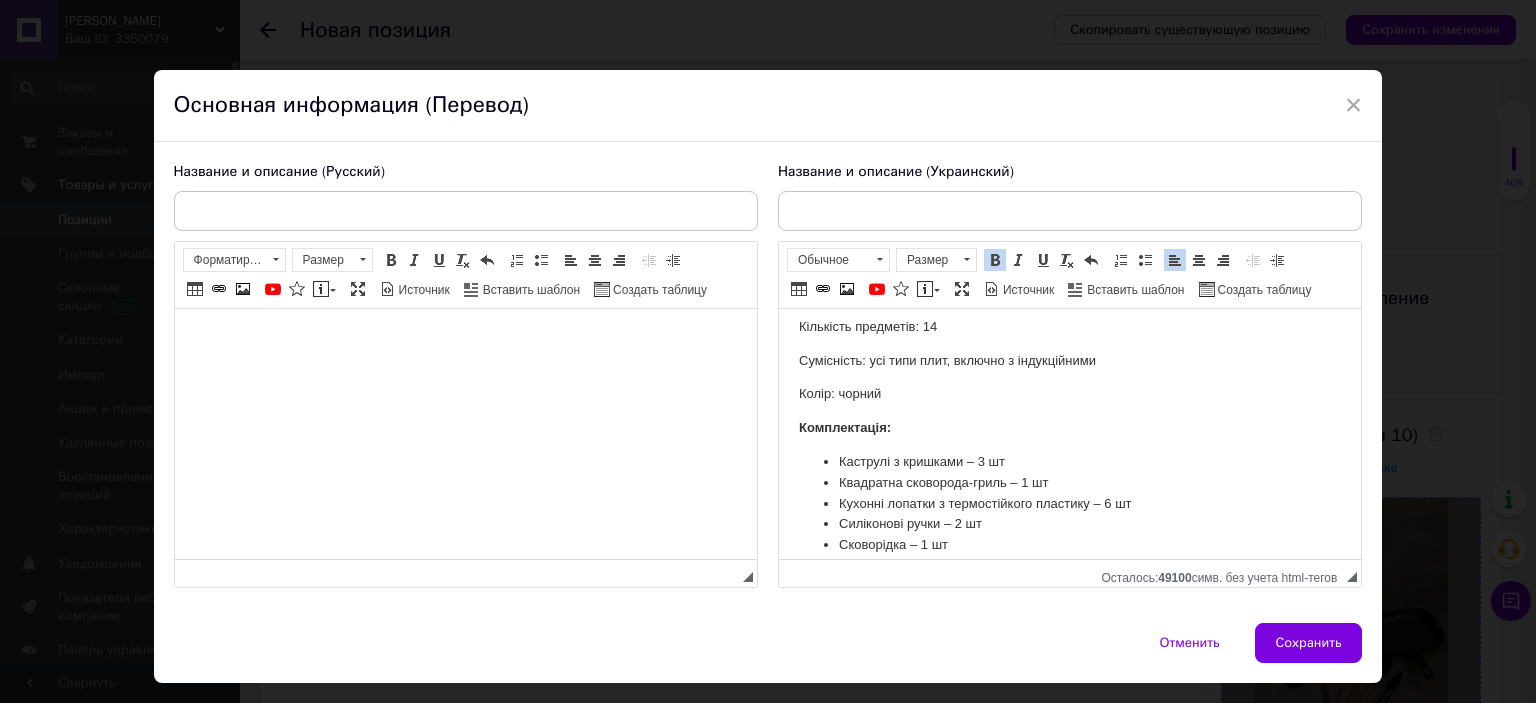 scroll, scrollTop: 180, scrollLeft: 0, axis: vertical 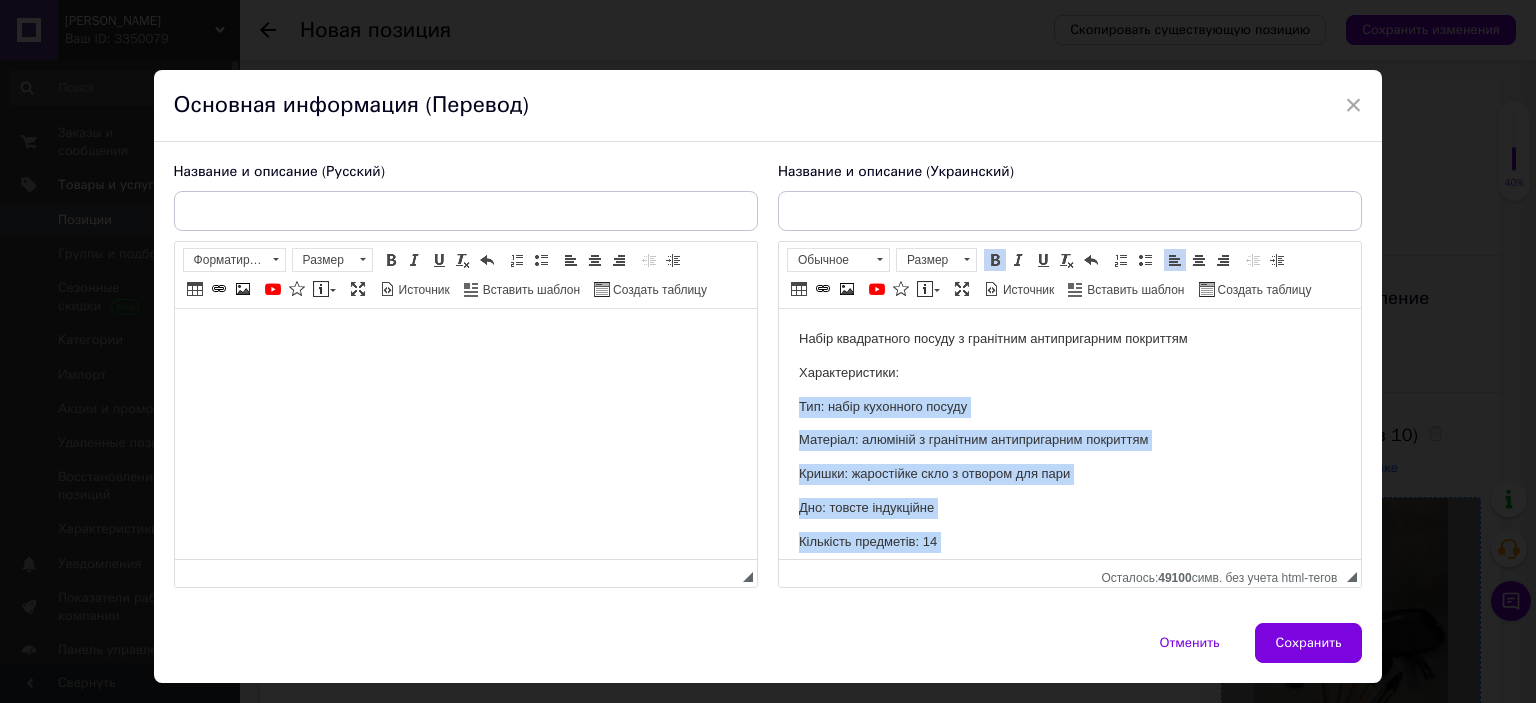 drag, startPoint x: 886, startPoint y: 433, endPoint x: 788, endPoint y: 412, distance: 100.22475 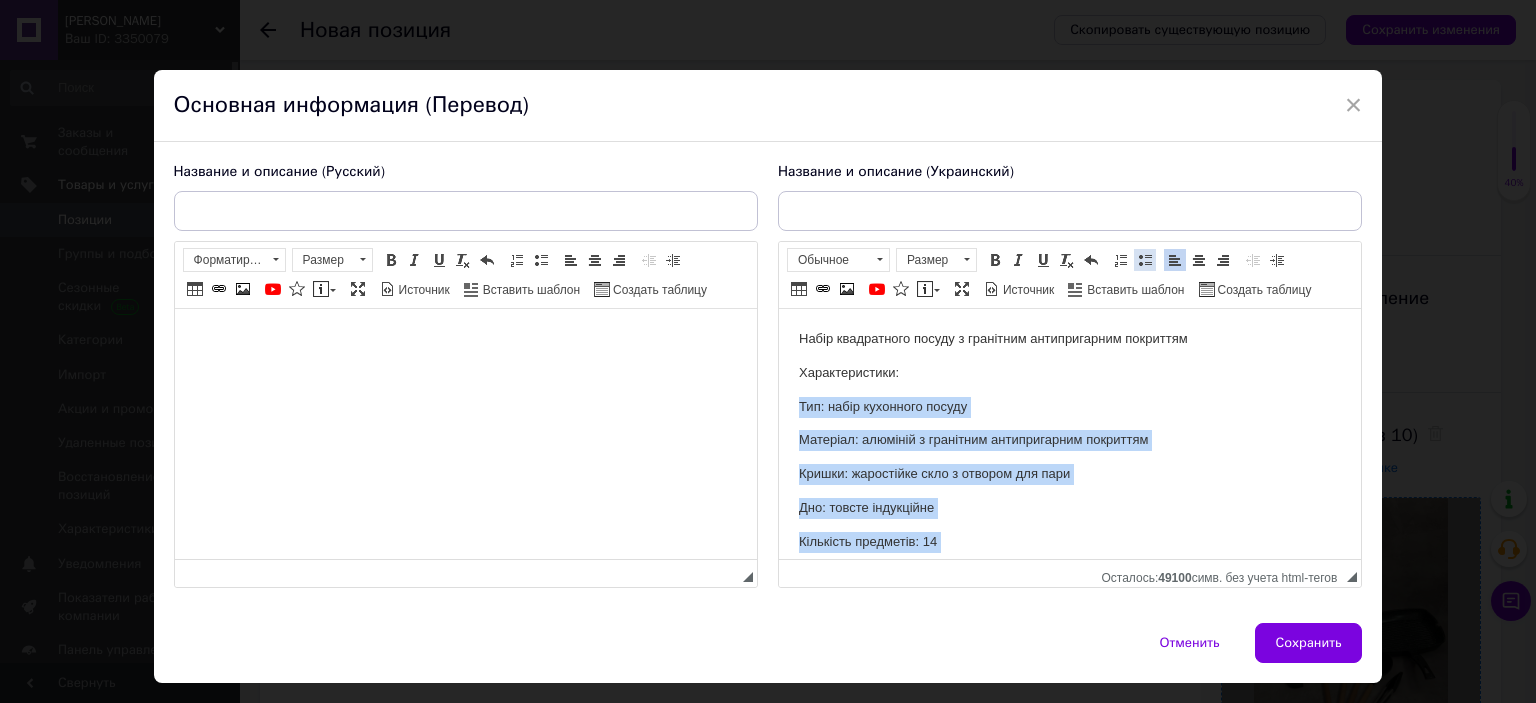 click at bounding box center (1145, 260) 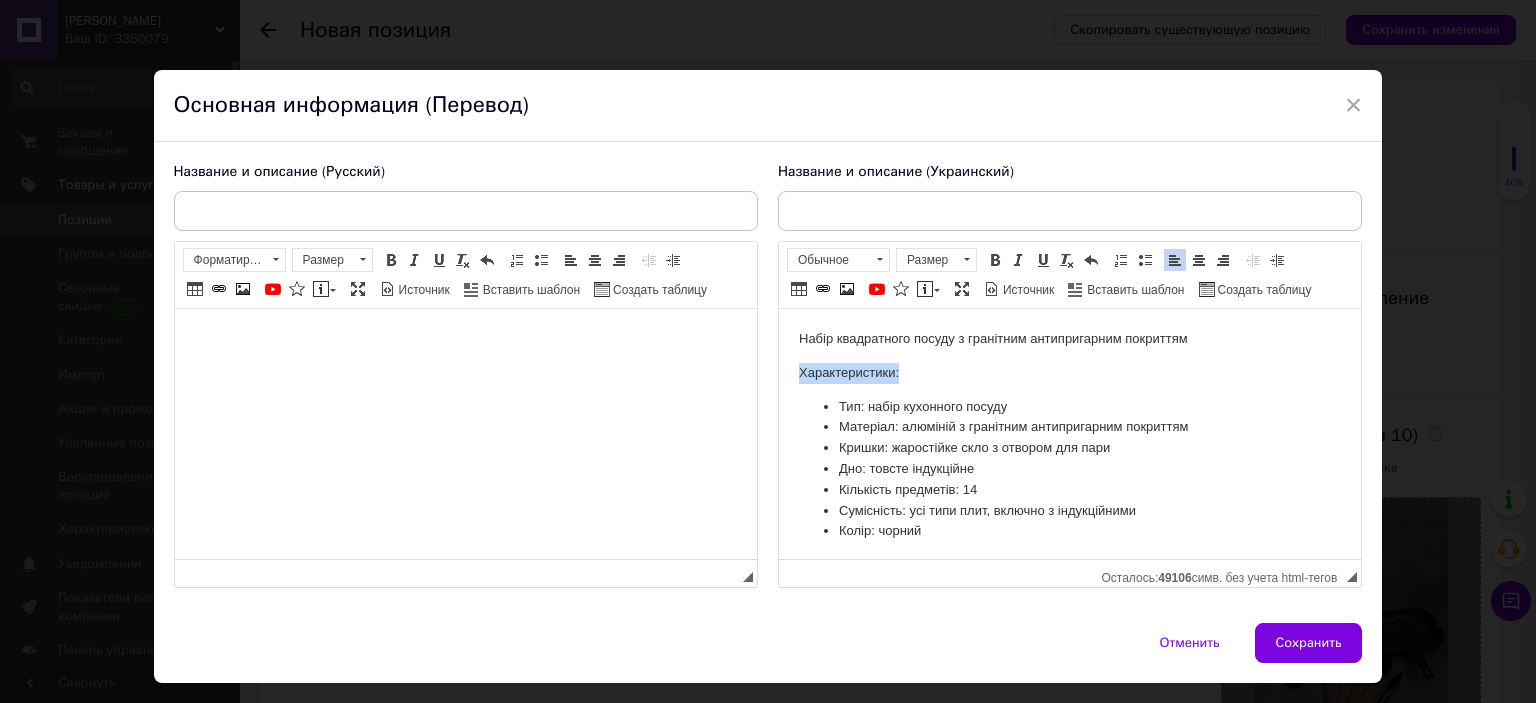 drag, startPoint x: 783, startPoint y: 375, endPoint x: 978, endPoint y: 378, distance: 195.02307 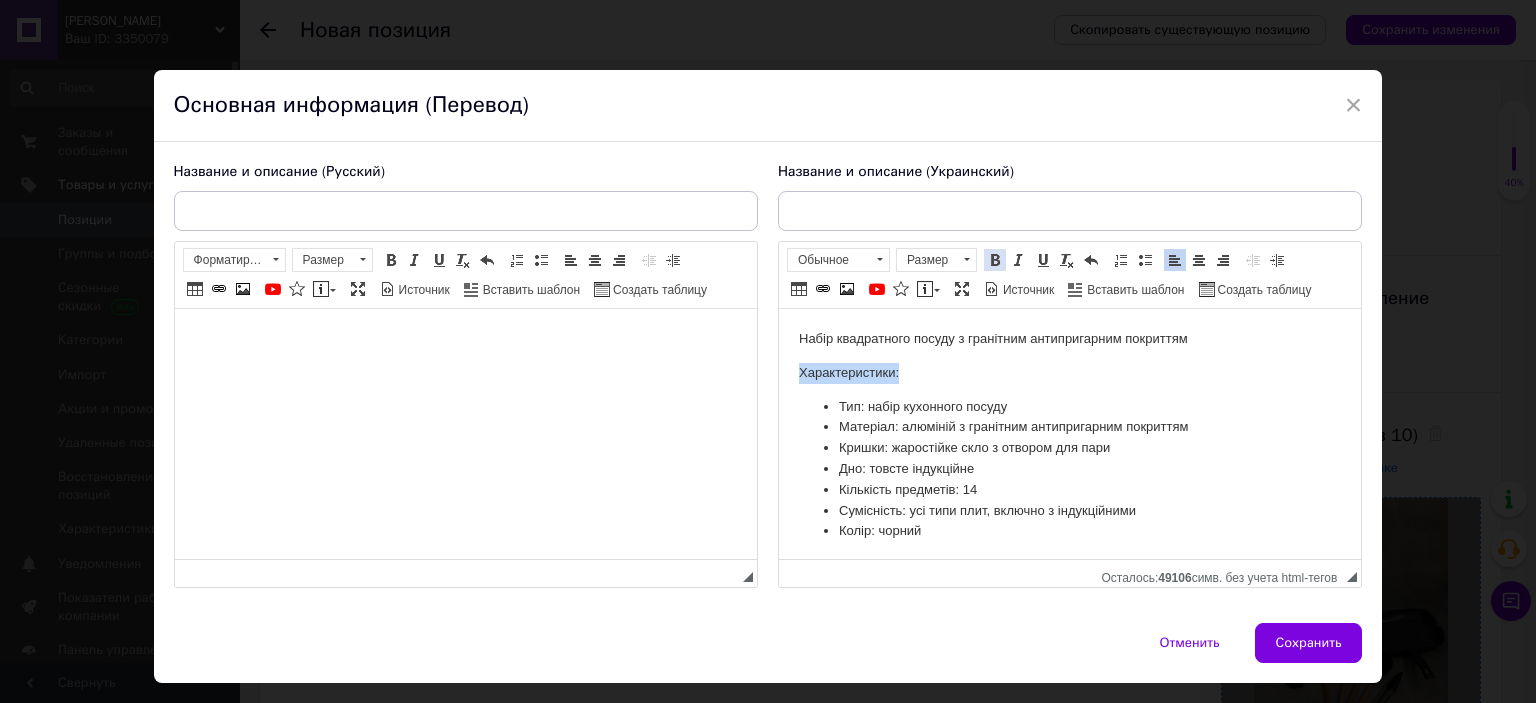click at bounding box center [995, 260] 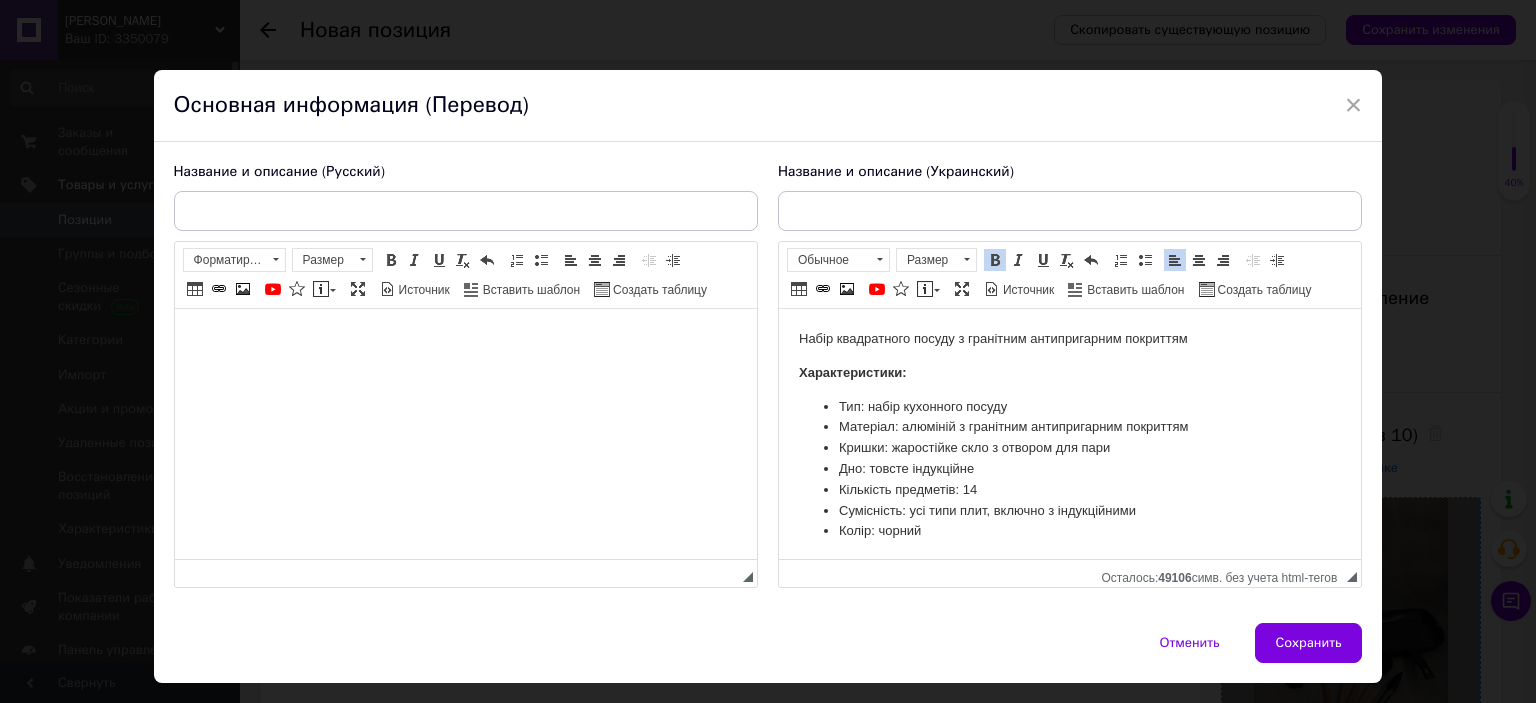 click on "Характеристики:" at bounding box center [852, 372] 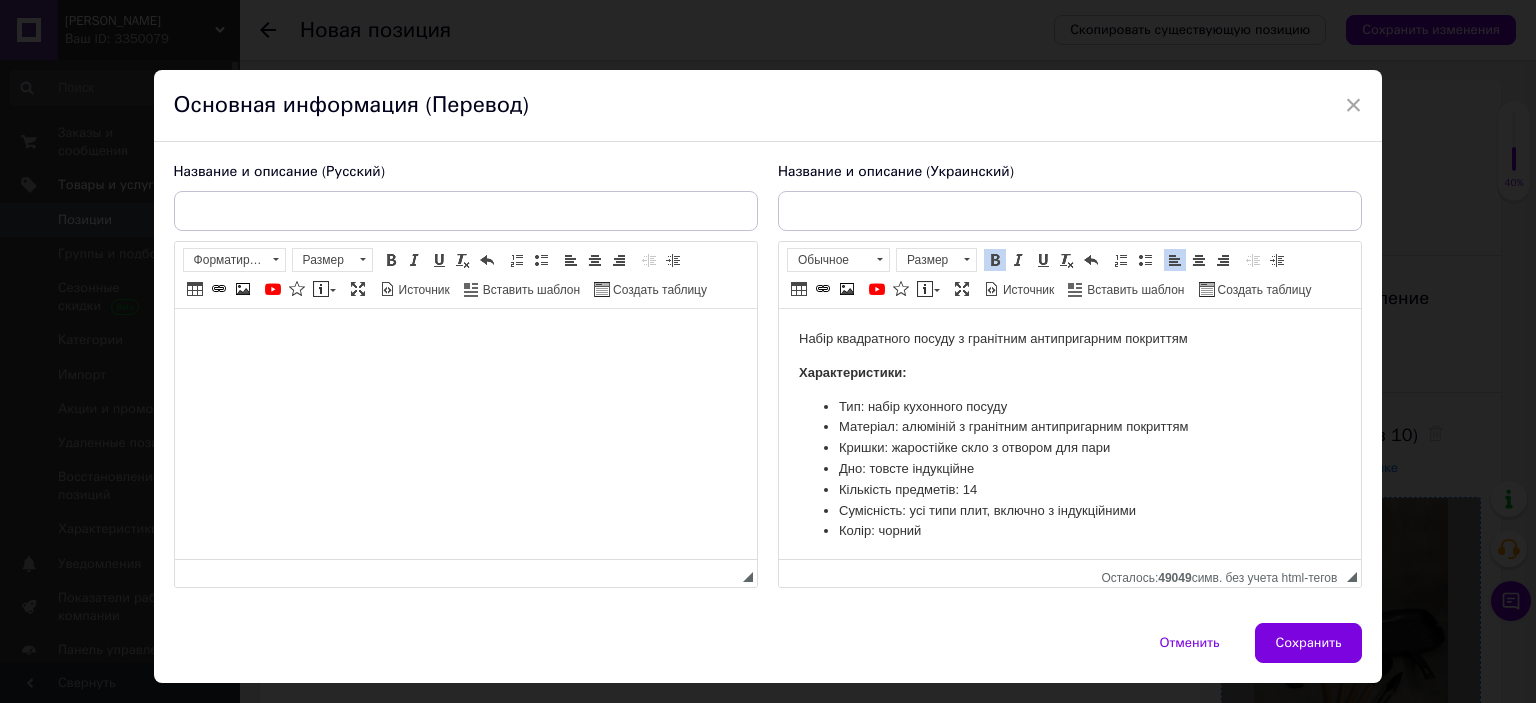 drag, startPoint x: 1212, startPoint y: 335, endPoint x: 1352, endPoint y: 331, distance: 140.05713 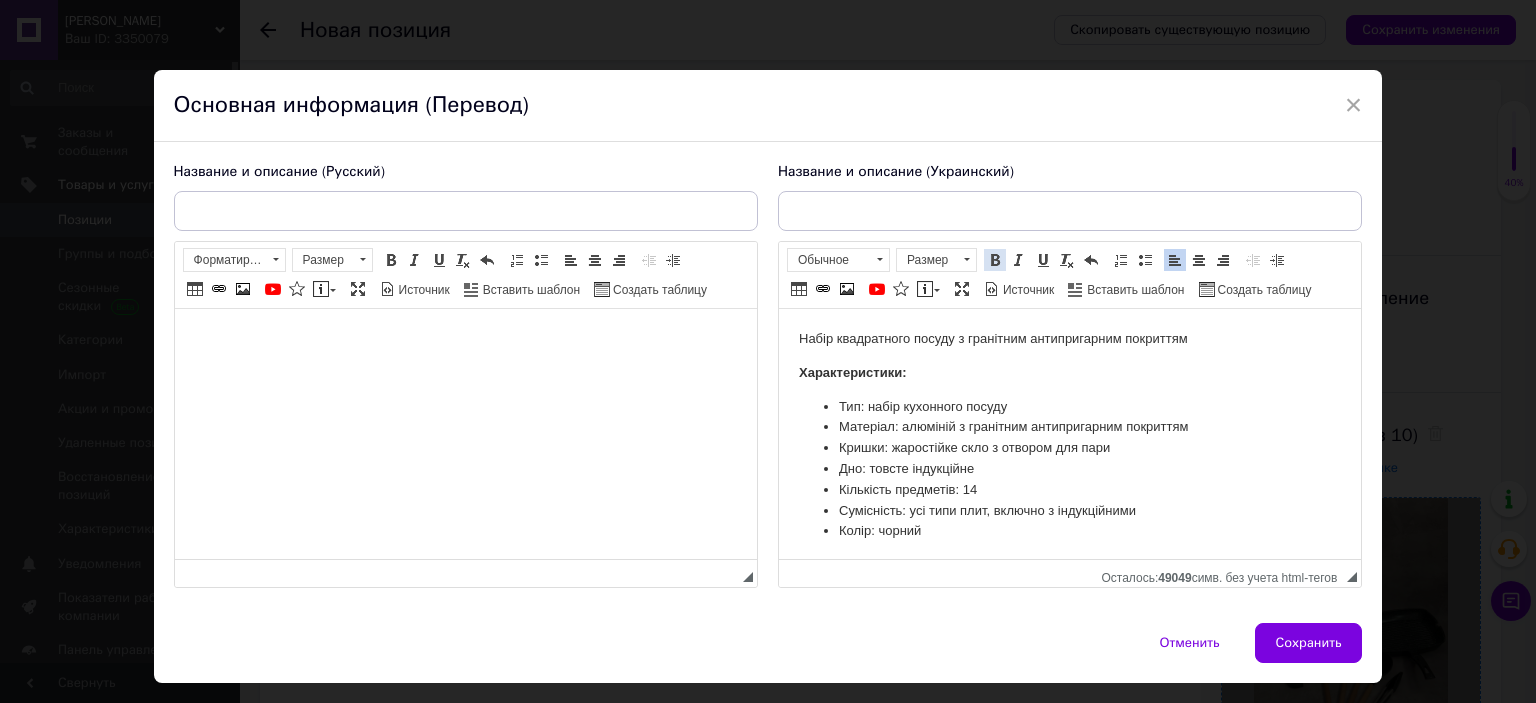 click at bounding box center (995, 260) 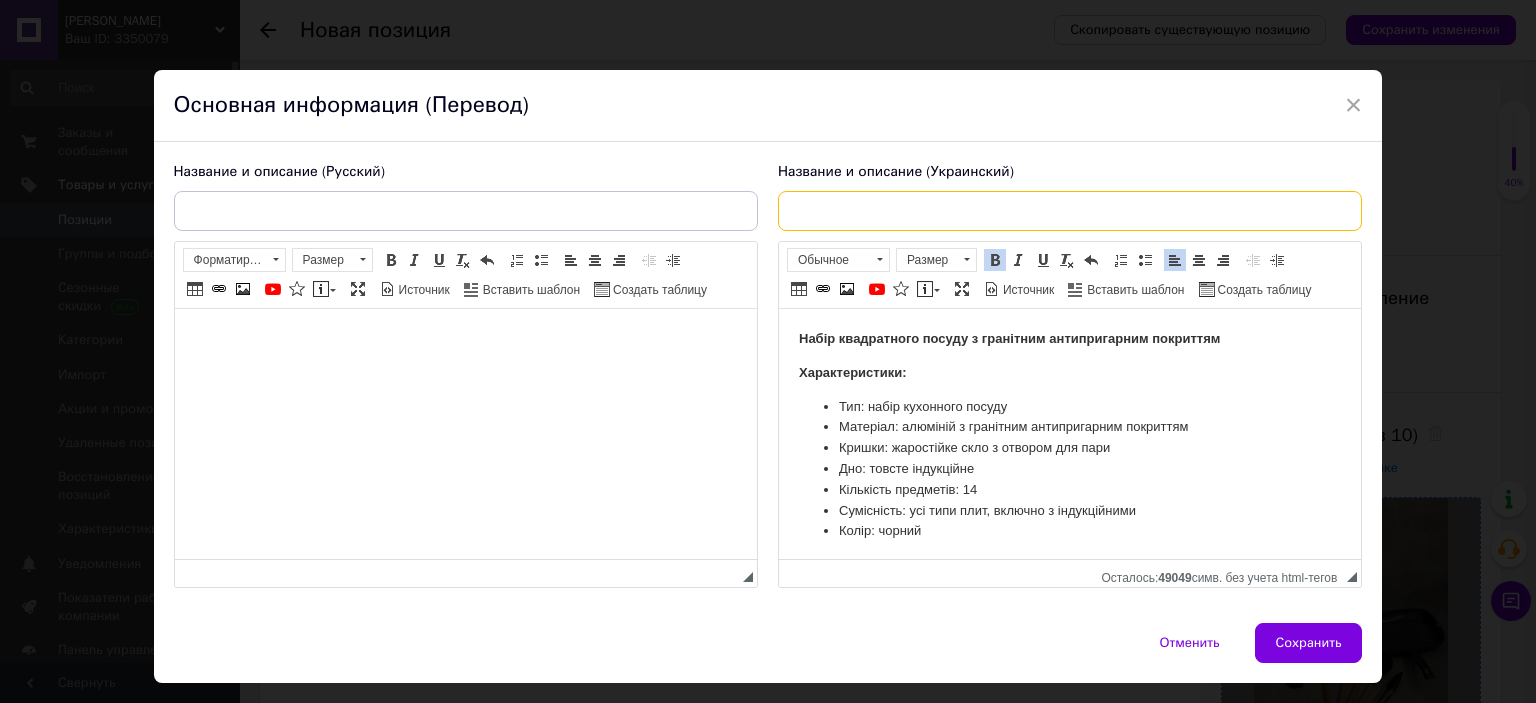 click at bounding box center (1070, 211) 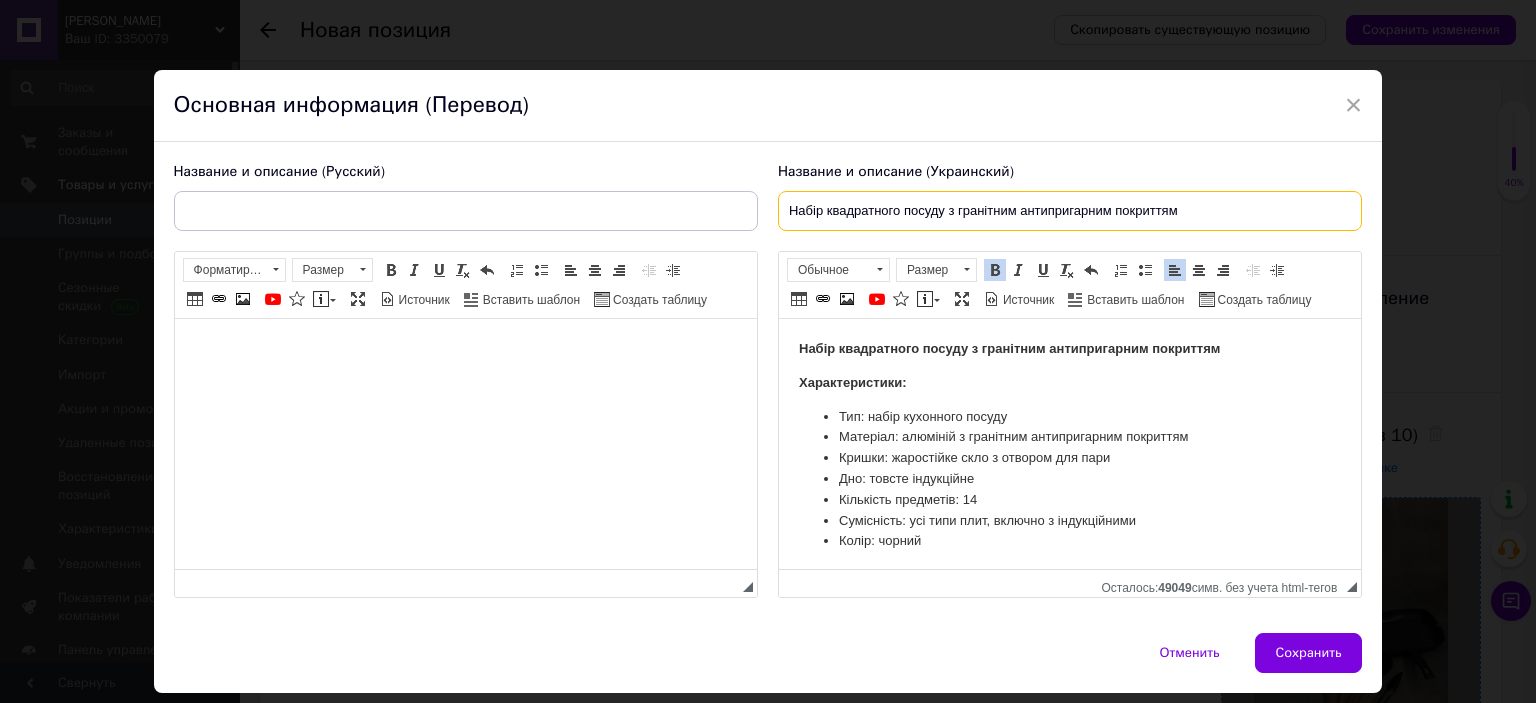 click at bounding box center (1175, 270) 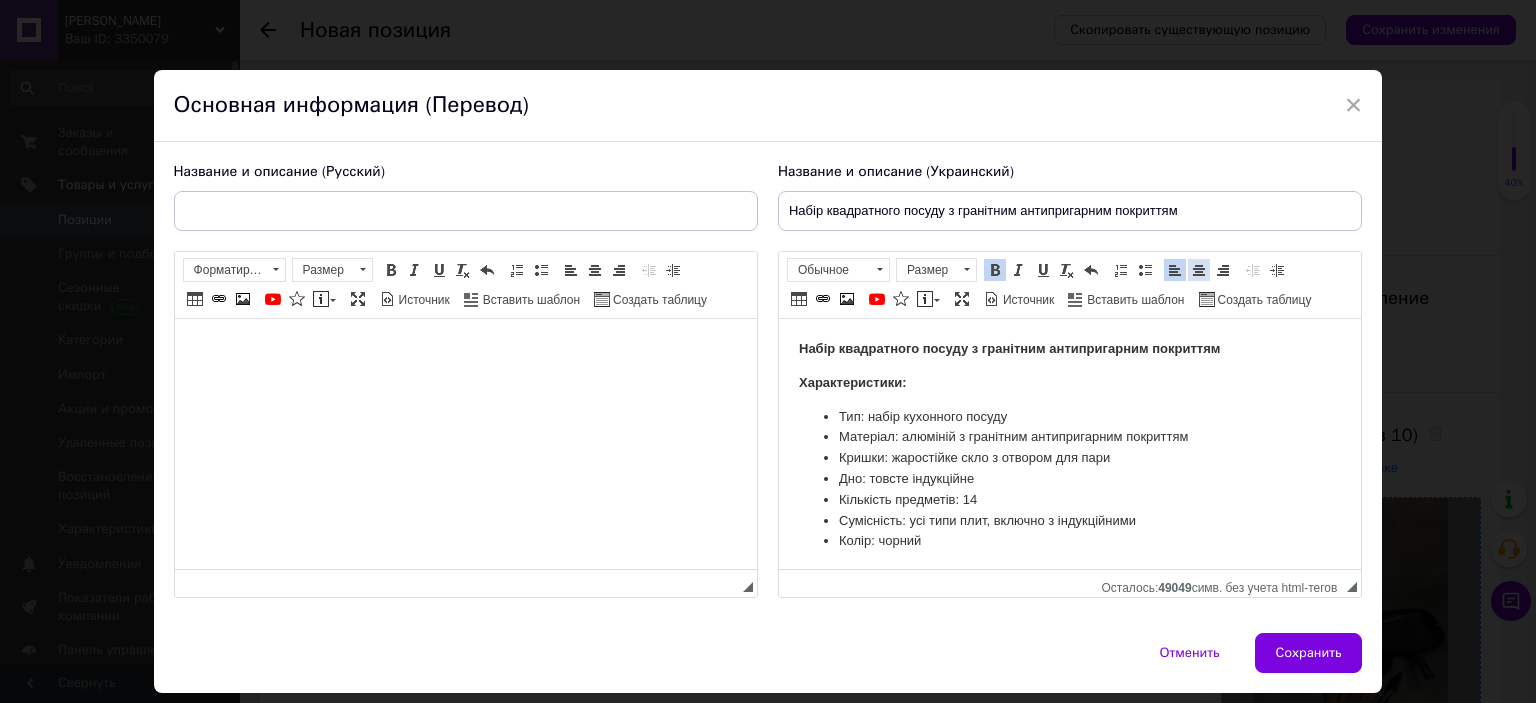 click at bounding box center (1199, 270) 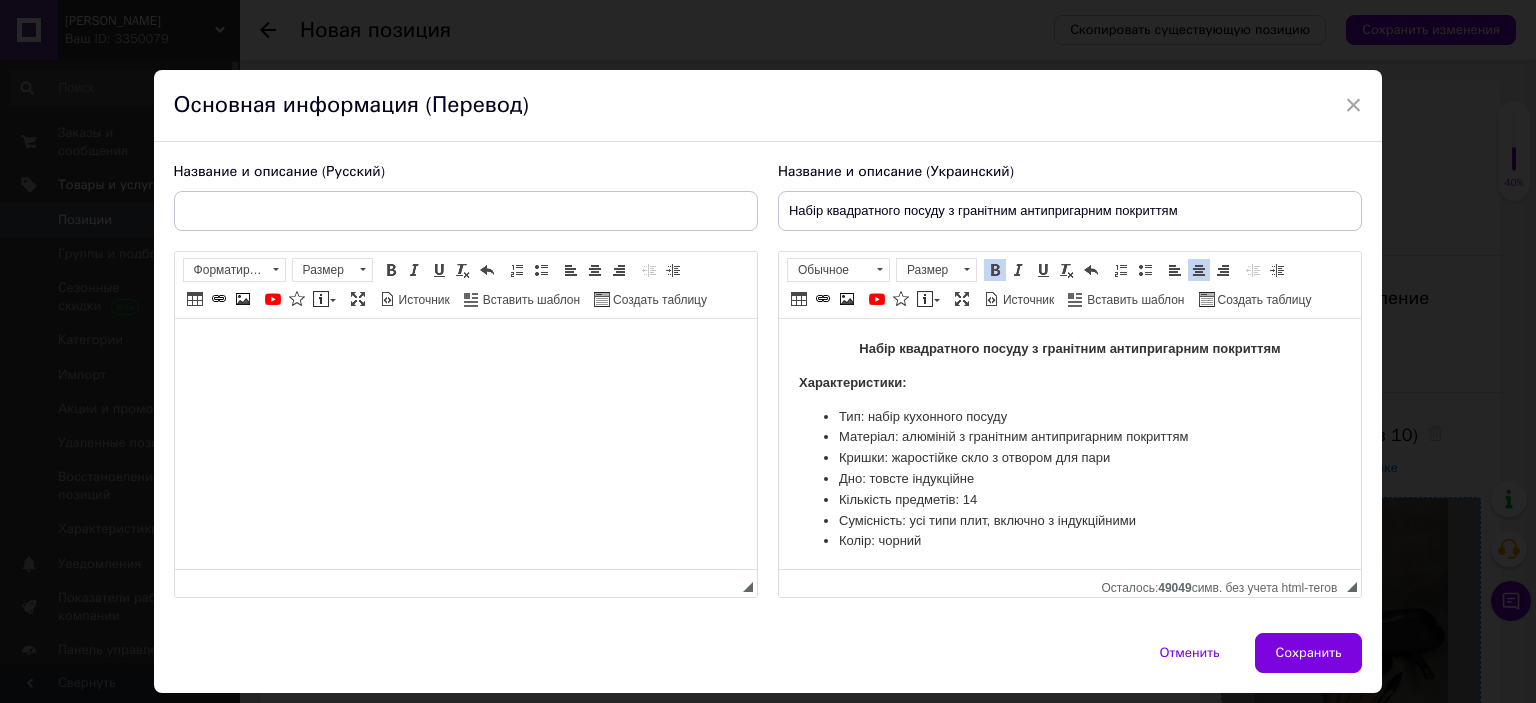 click on "Характеристики:" at bounding box center [1069, 383] 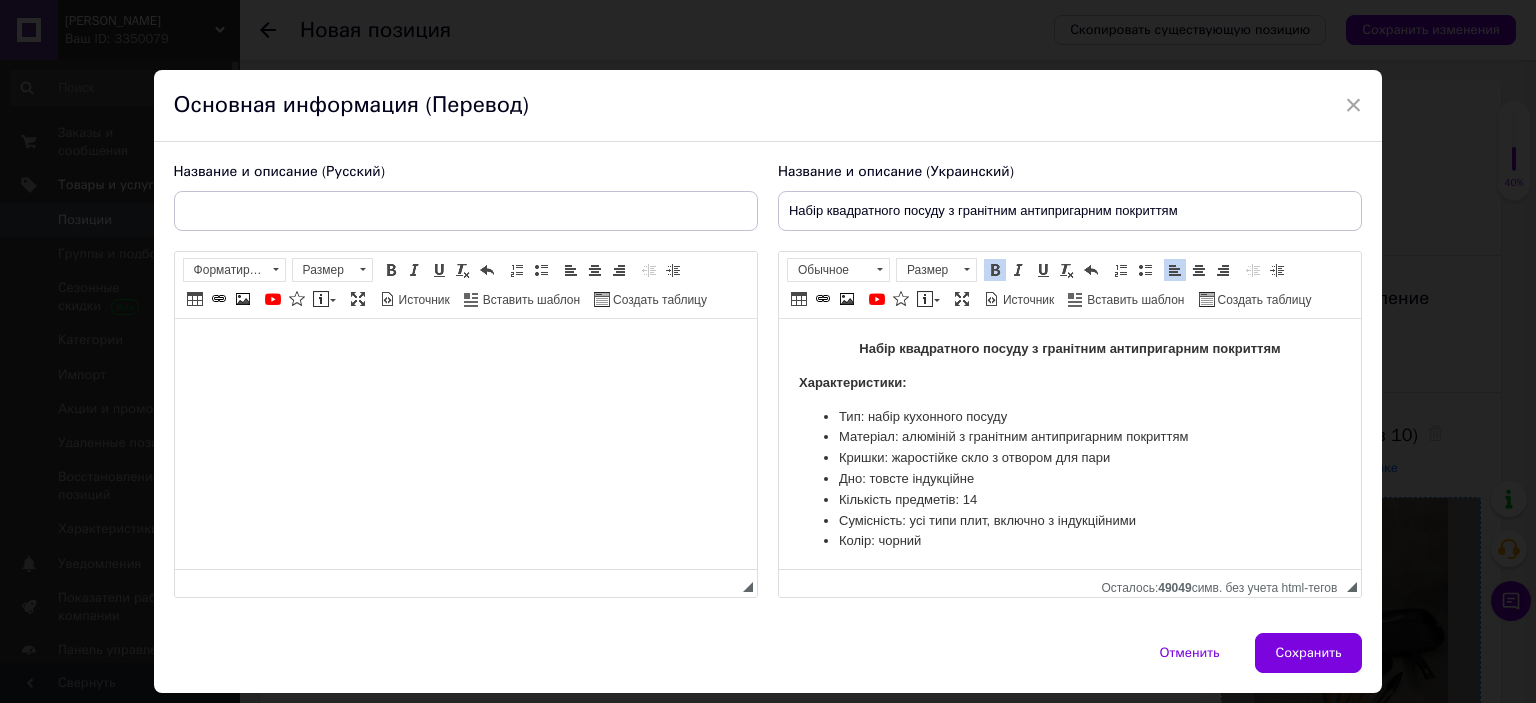 click at bounding box center (465, 349) 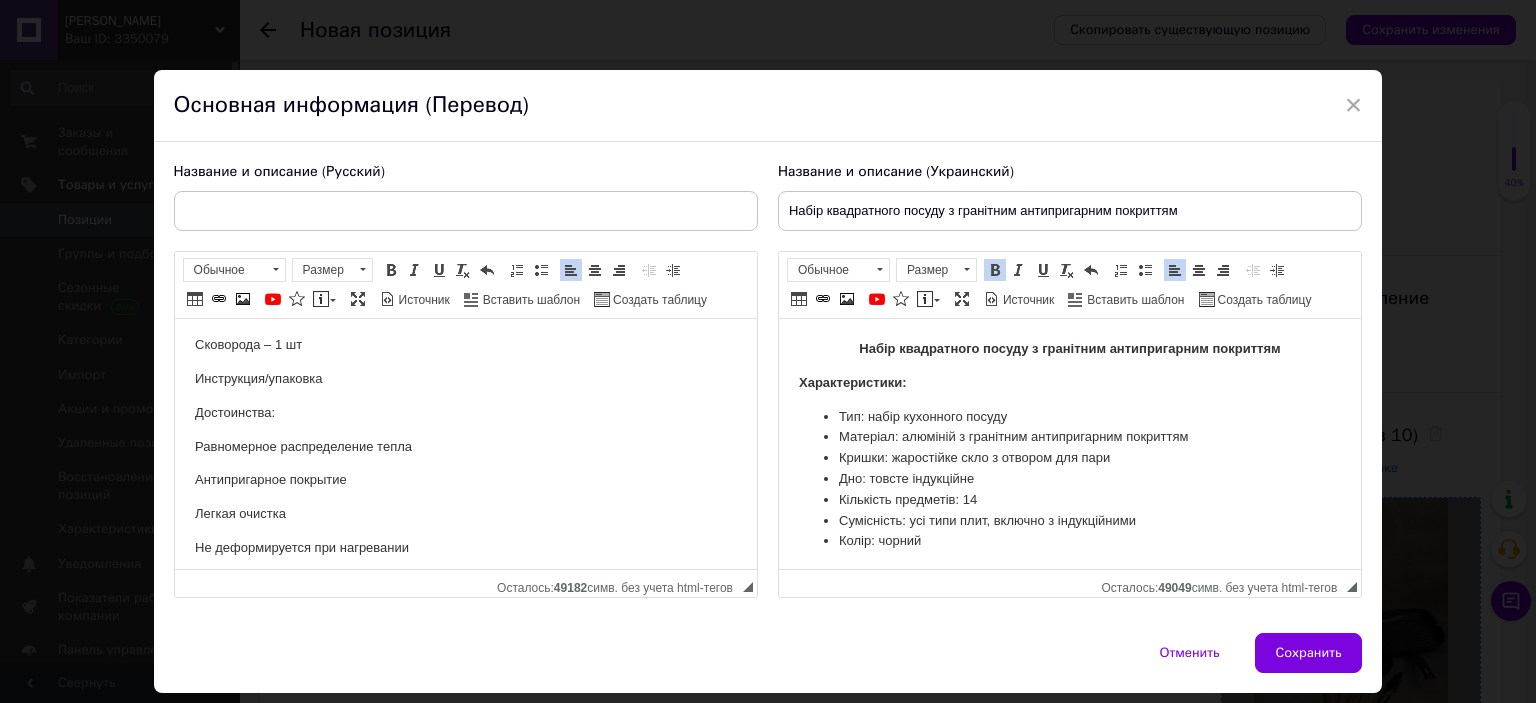 scroll, scrollTop: 432, scrollLeft: 0, axis: vertical 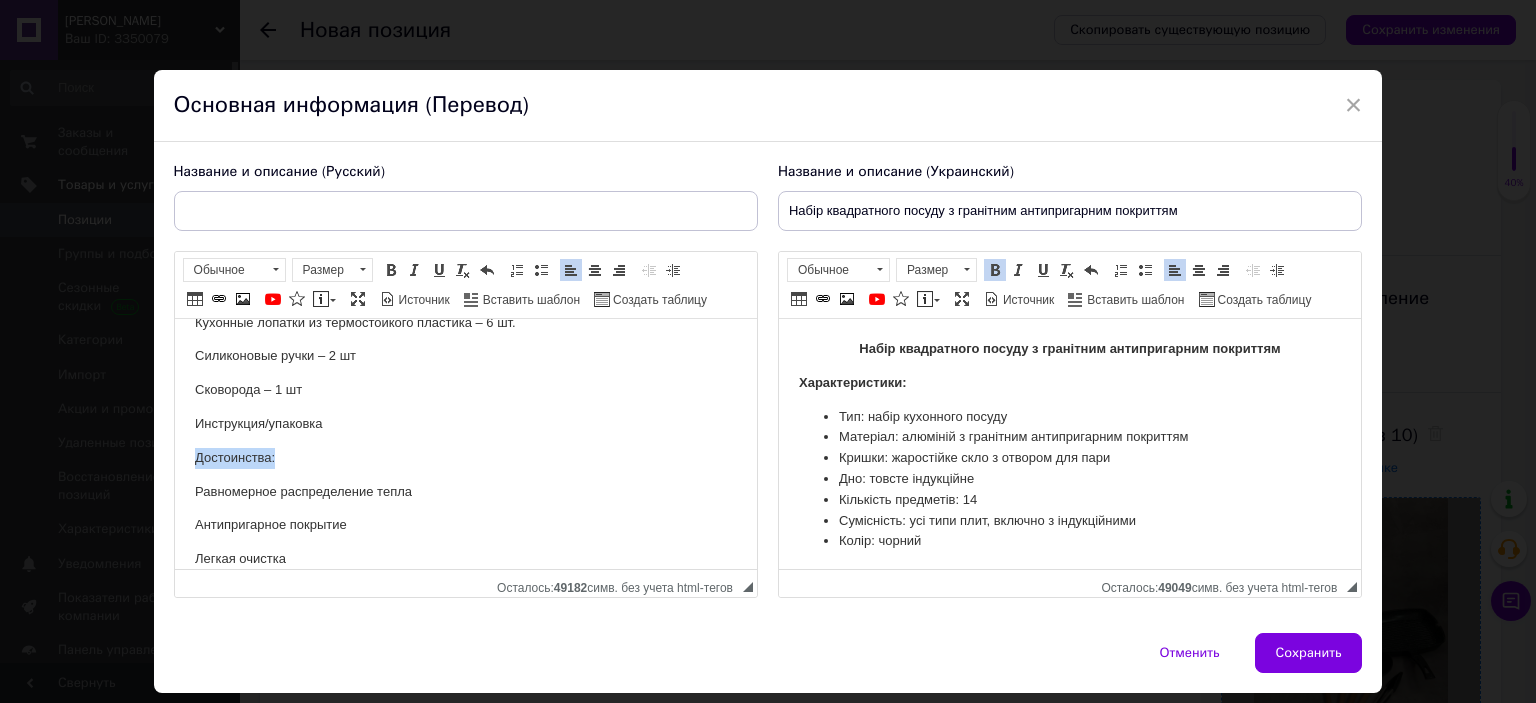 drag, startPoint x: 192, startPoint y: 459, endPoint x: 337, endPoint y: 459, distance: 145 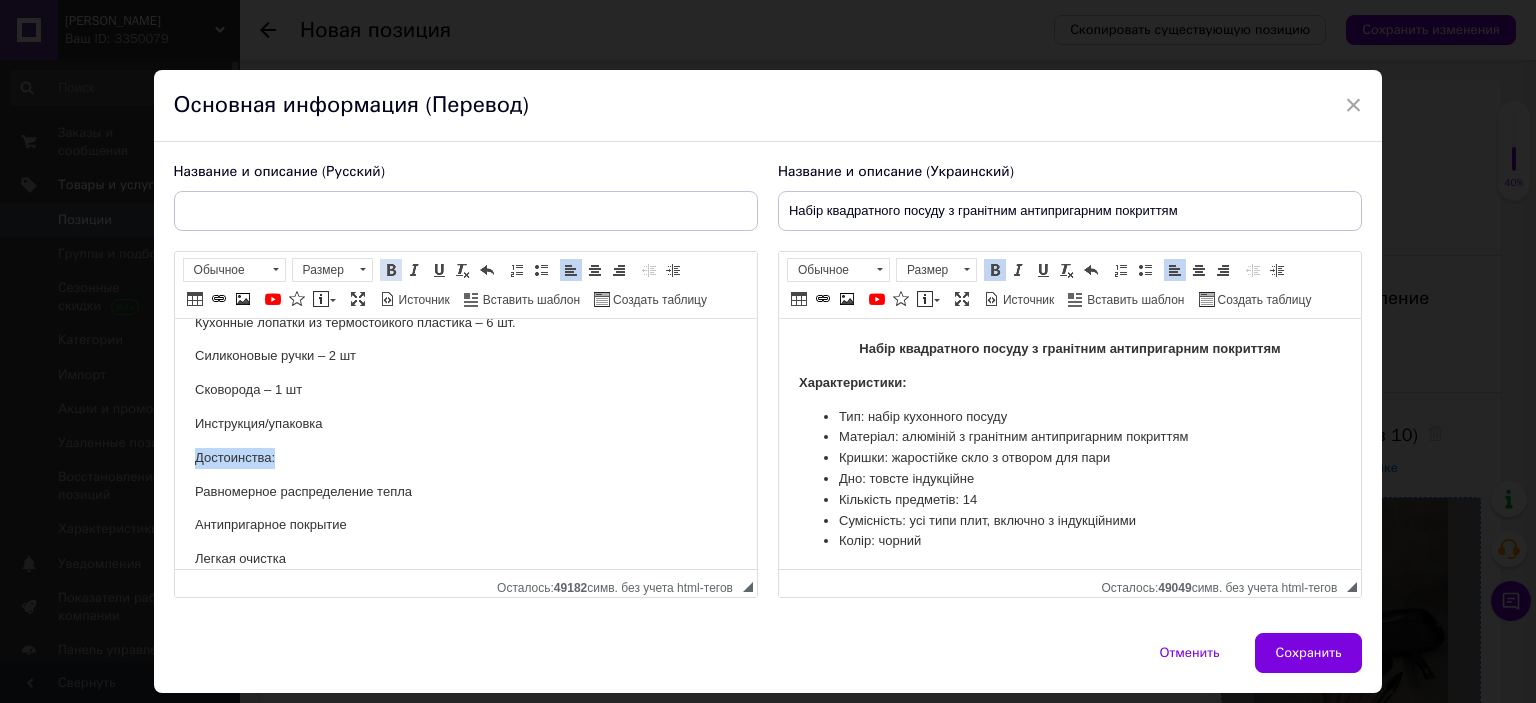 click at bounding box center [391, 270] 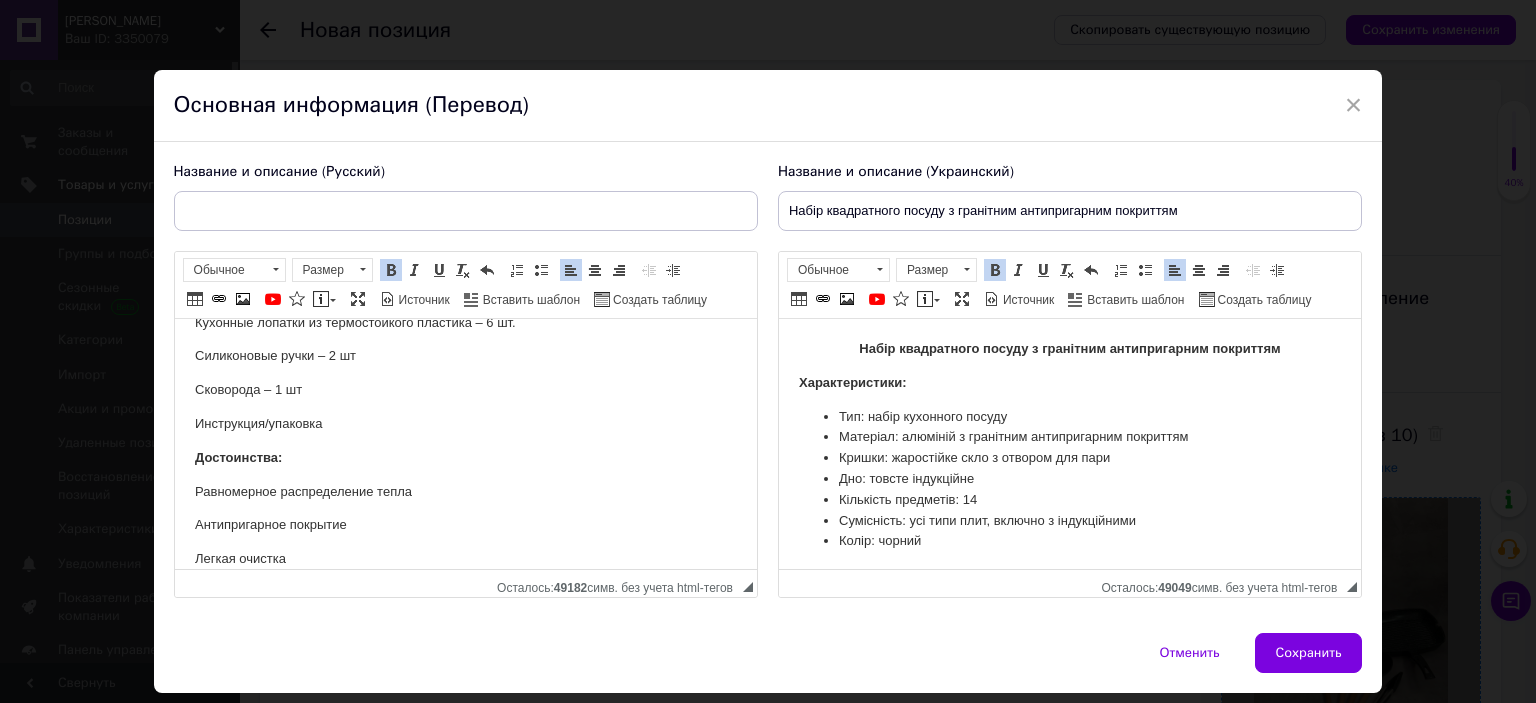 click on "Набор квадратной посуды с гранитным антипригарным покрытием Характеристики: Тип: набор кухонной посуды Материал: алюминий с гранитным антипригарным покрытием Крышки: жаростойкое стекло с отверстием для пара Дно: толстое индукционное Количество предметов: 14 Совместимость: все типы плит, включая индукционные Цвет: черный Комплектация: Кастрюли с крышками – 3 шт Квадратная сковорода-гриль – 1 шт. Кухонные лопатки из термостойкого пластика – 6 шт. Силиконовые ручки – 2 шт Сковорода – 1 шт Инструкция/упаковка Достоинства: Равномерное распределение тепла" at bounding box center [465, 340] 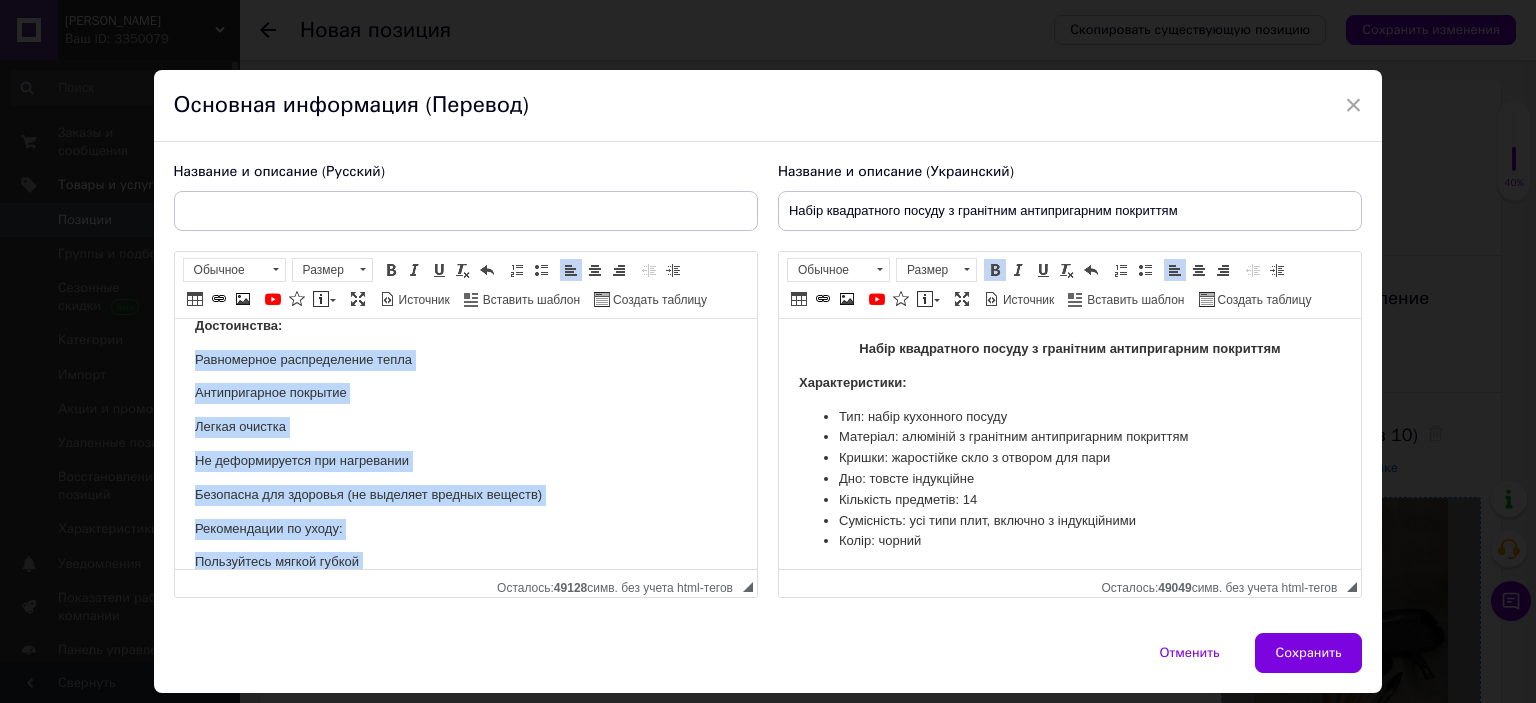scroll, scrollTop: 655, scrollLeft: 0, axis: vertical 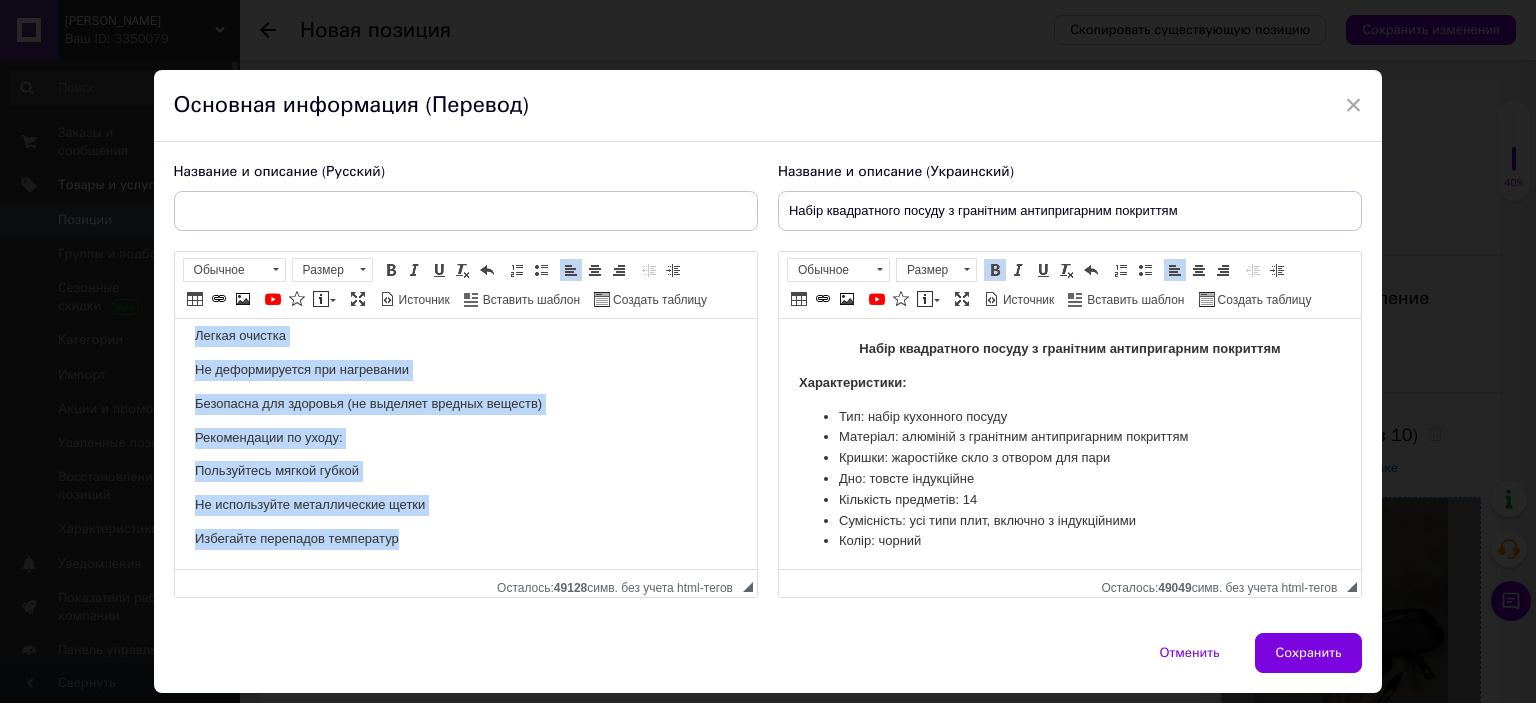 drag, startPoint x: 189, startPoint y: 485, endPoint x: 630, endPoint y: 890, distance: 598.7537 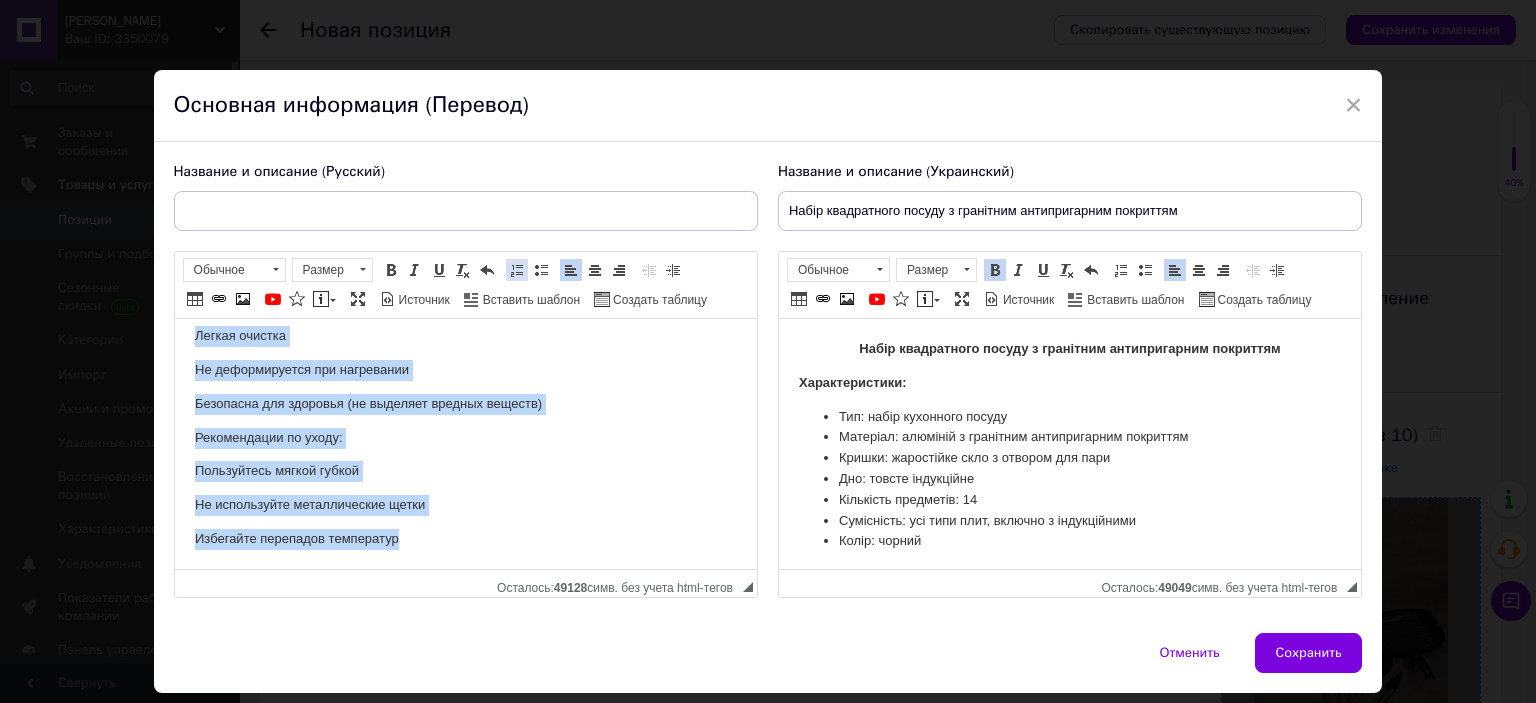 click at bounding box center [517, 270] 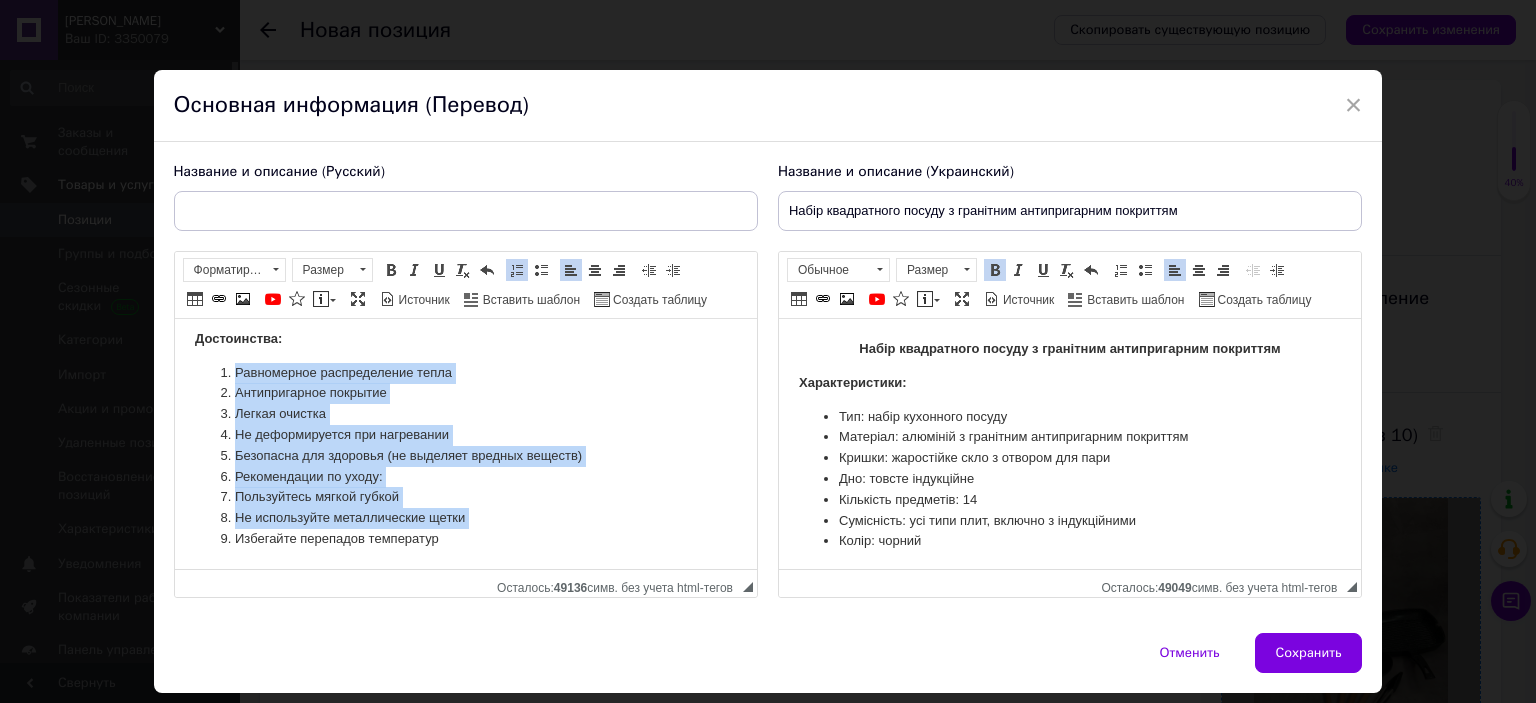 click on "Легкая очистка" at bounding box center (465, 414) 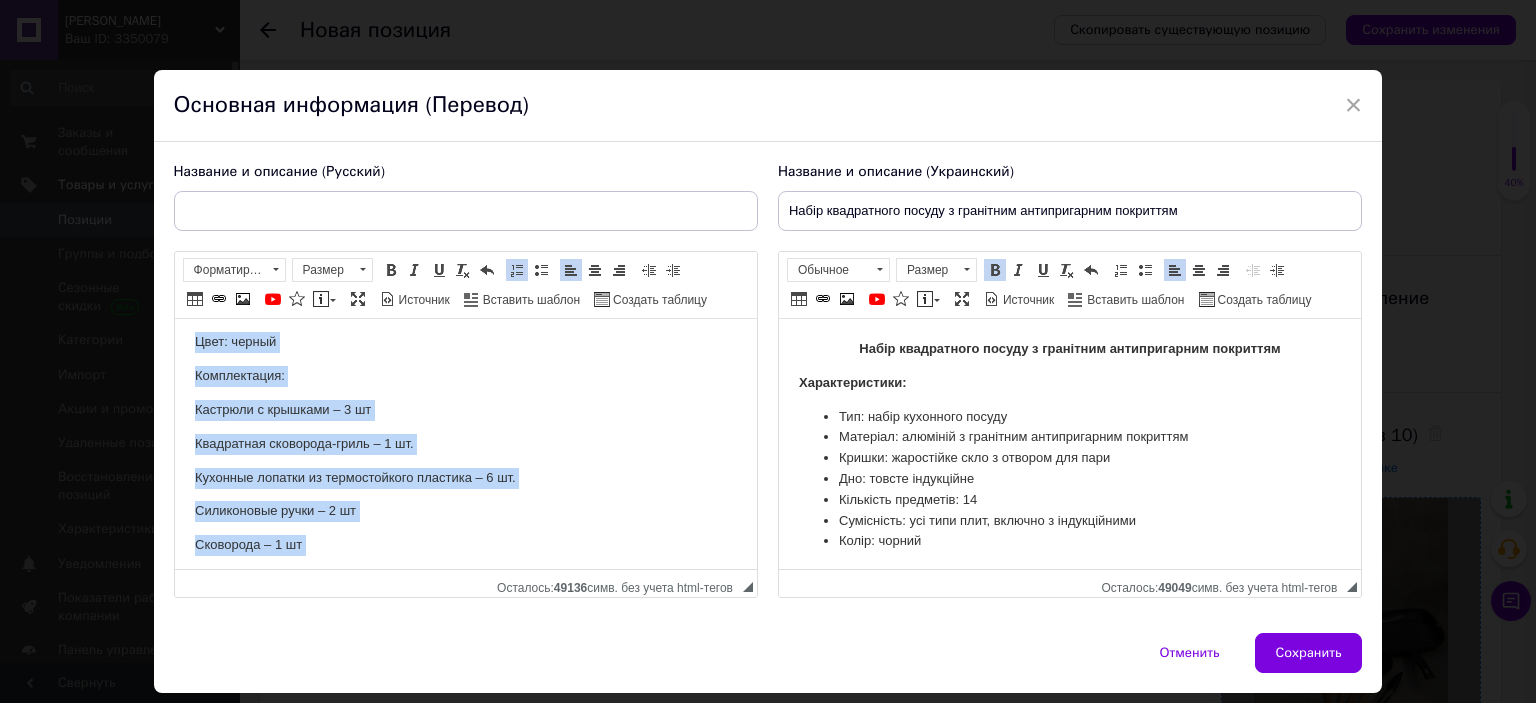 scroll, scrollTop: 253, scrollLeft: 0, axis: vertical 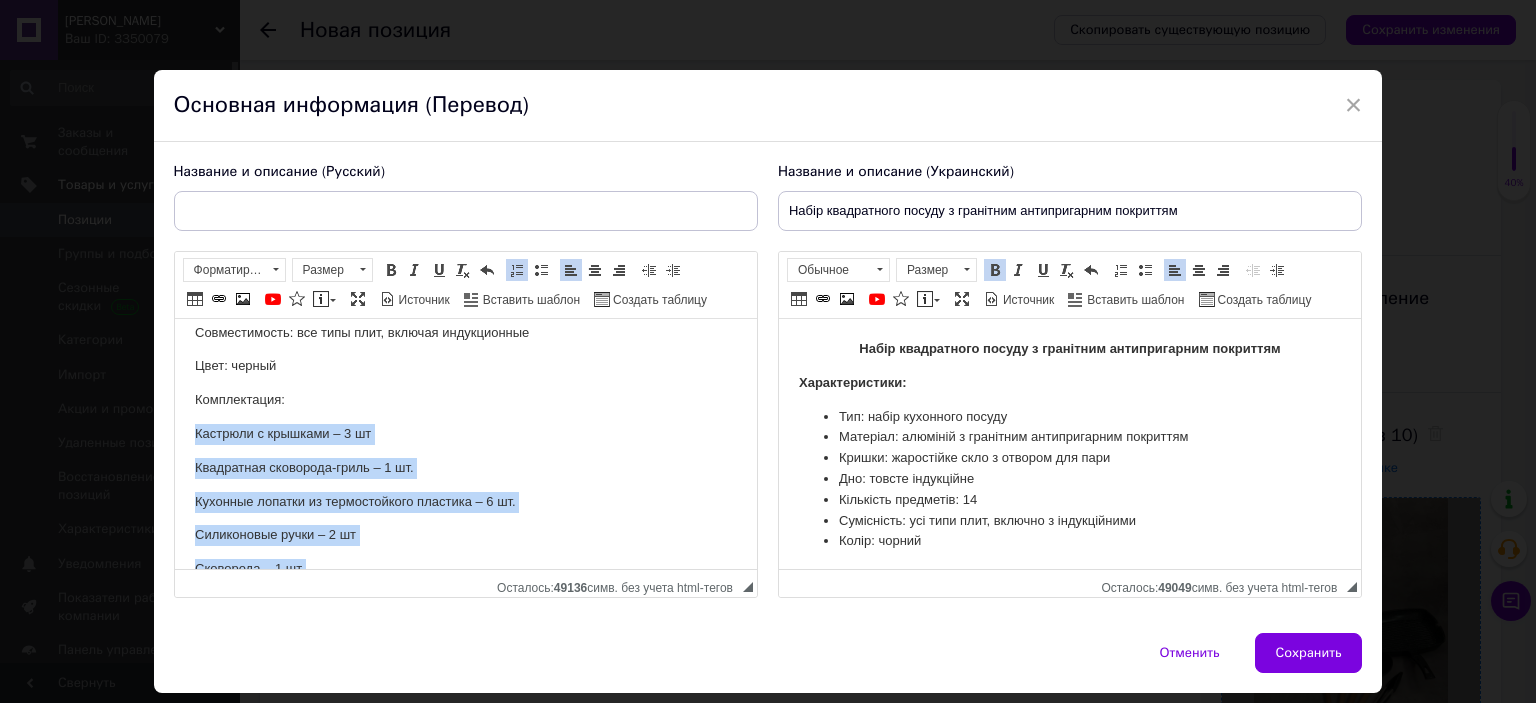 drag, startPoint x: 329, startPoint y: 506, endPoint x: 180, endPoint y: 417, distance: 173.5569 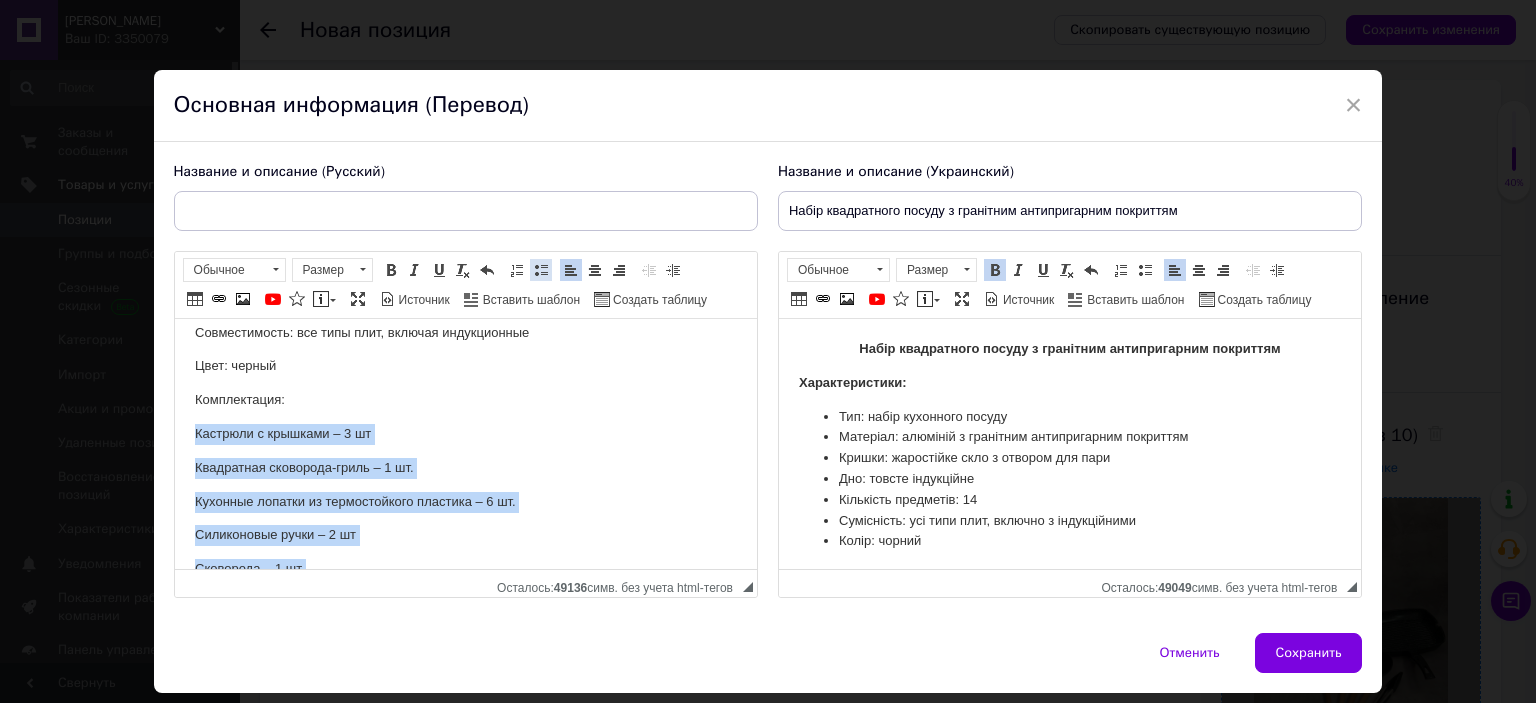 click on "Вставить / удалить маркированный список" at bounding box center (541, 270) 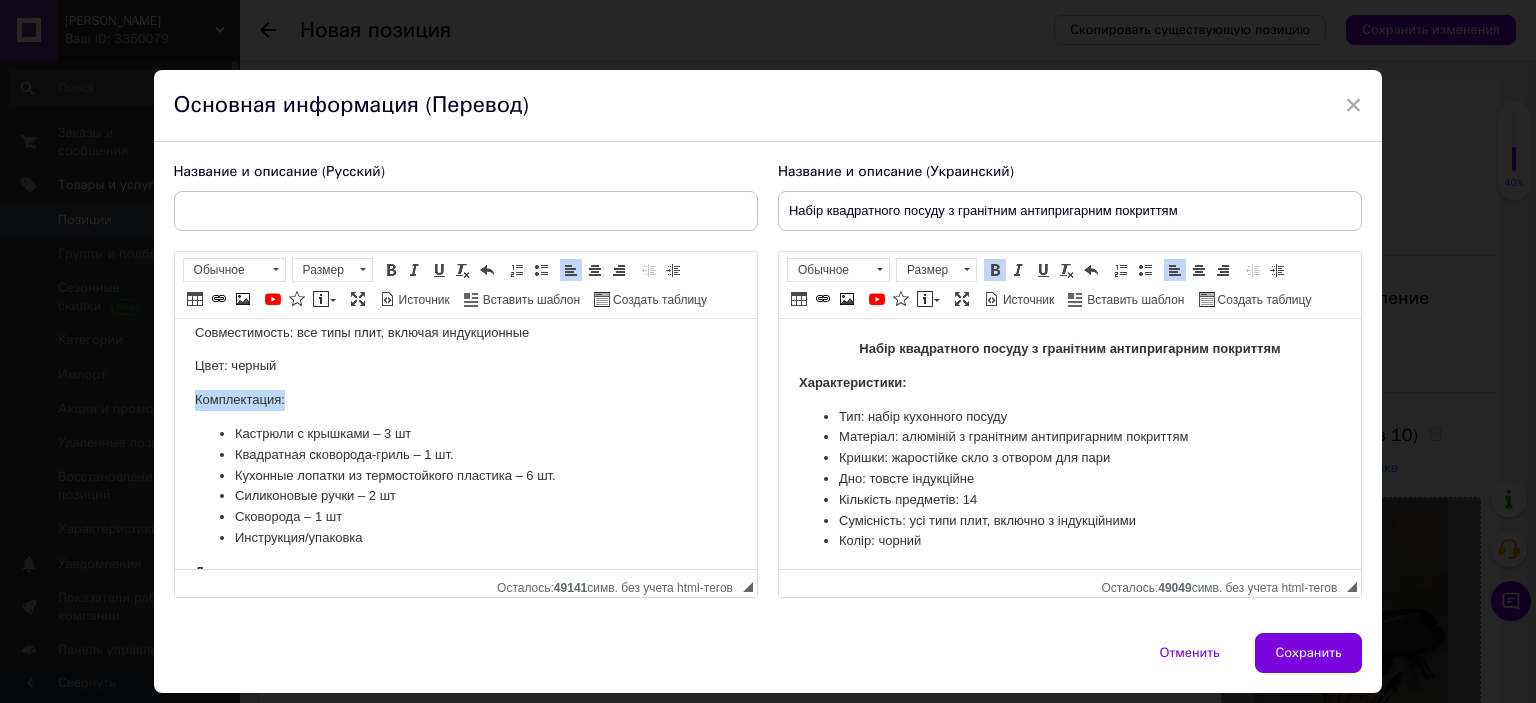 drag, startPoint x: 187, startPoint y: 401, endPoint x: 365, endPoint y: 399, distance: 178.01123 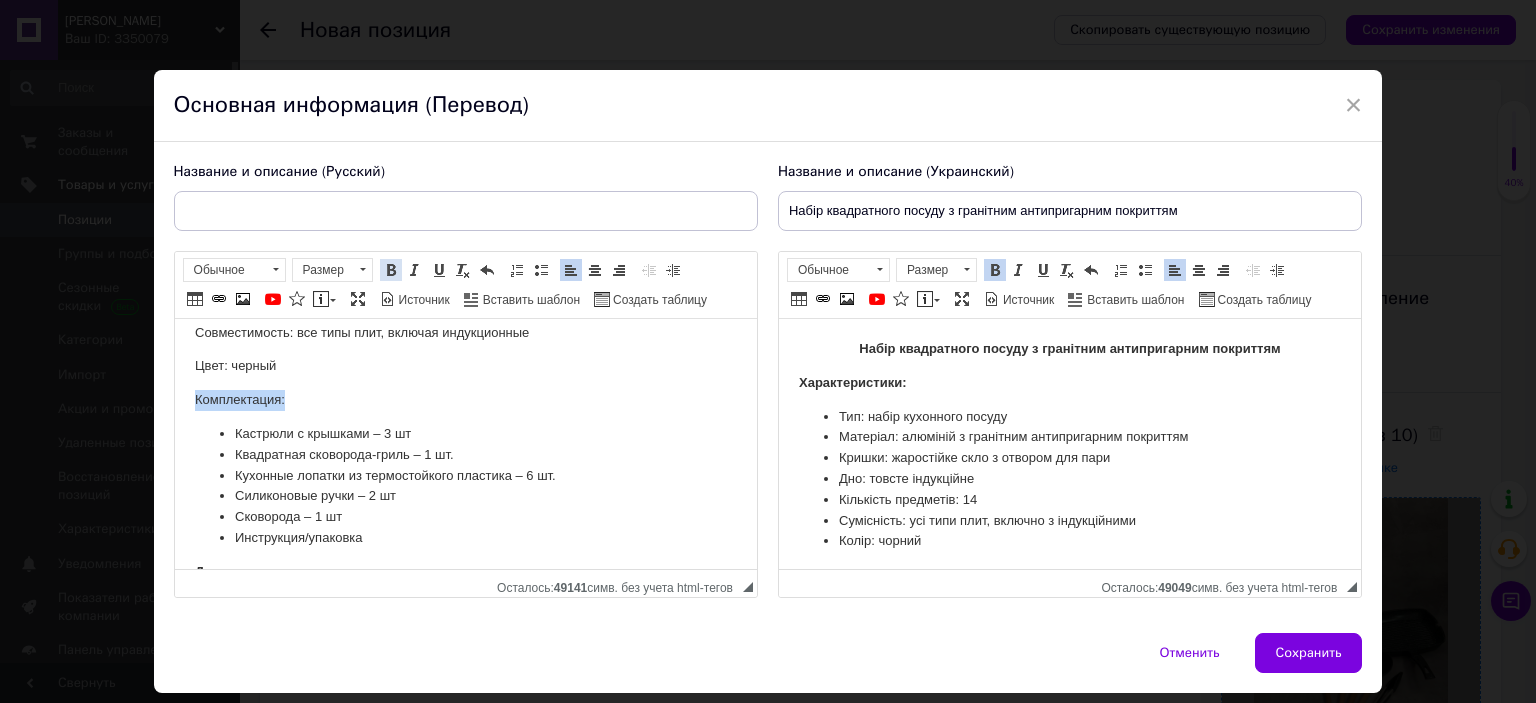 click at bounding box center [391, 270] 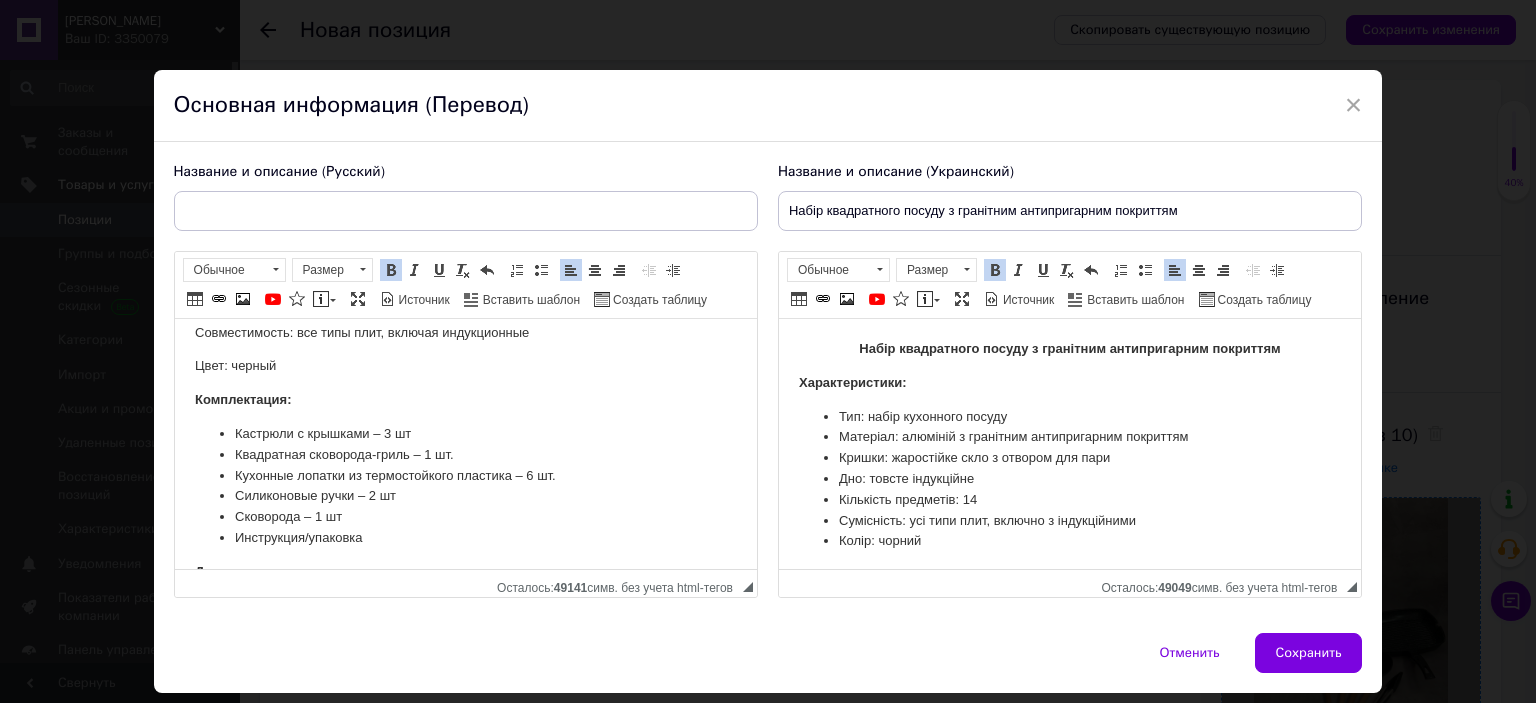 click on "Набор квадратной посуды с гранитным антипригарным покрытием Характеристики: Тип: набор кухонной посуды Материал: алюминий с гранитным антипригарным покрытием Крышки: жаростойкое стекло с отверстием для пара Дно: толстое индукционное Количество предметов: 14 Совместимость: все типы плит, включая индукционные Цвет: черный Комплектация: Кастрюли с крышками – 3 шт Квадратная сковорода-гриль – 1 шт. Кухонные лопатки из термостойкого пластика – 6 шт. Силиконовые ручки – 2 шт Сковорода – 1 шт Инструкция/упаковка Равномерное распределение тепла" at bounding box center [465, 434] 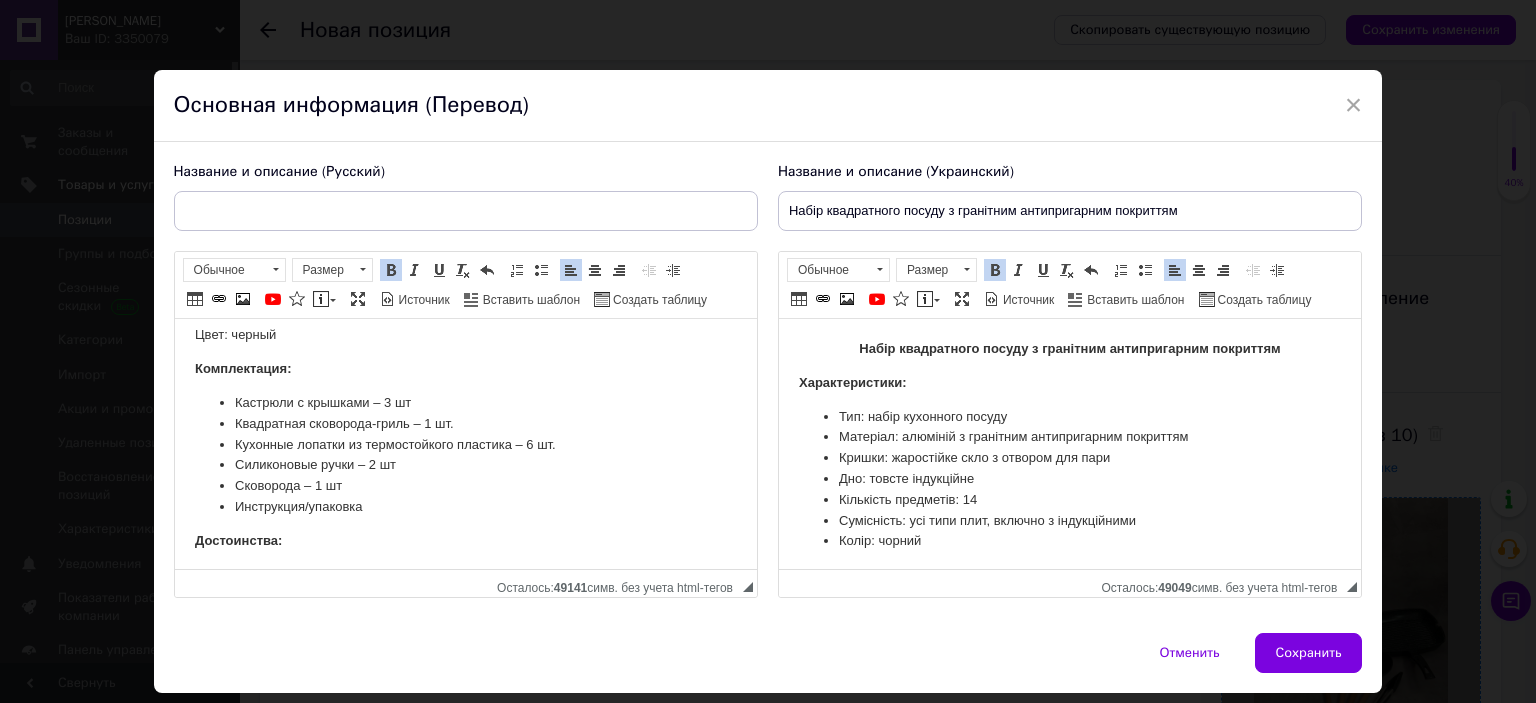 scroll, scrollTop: 272, scrollLeft: 0, axis: vertical 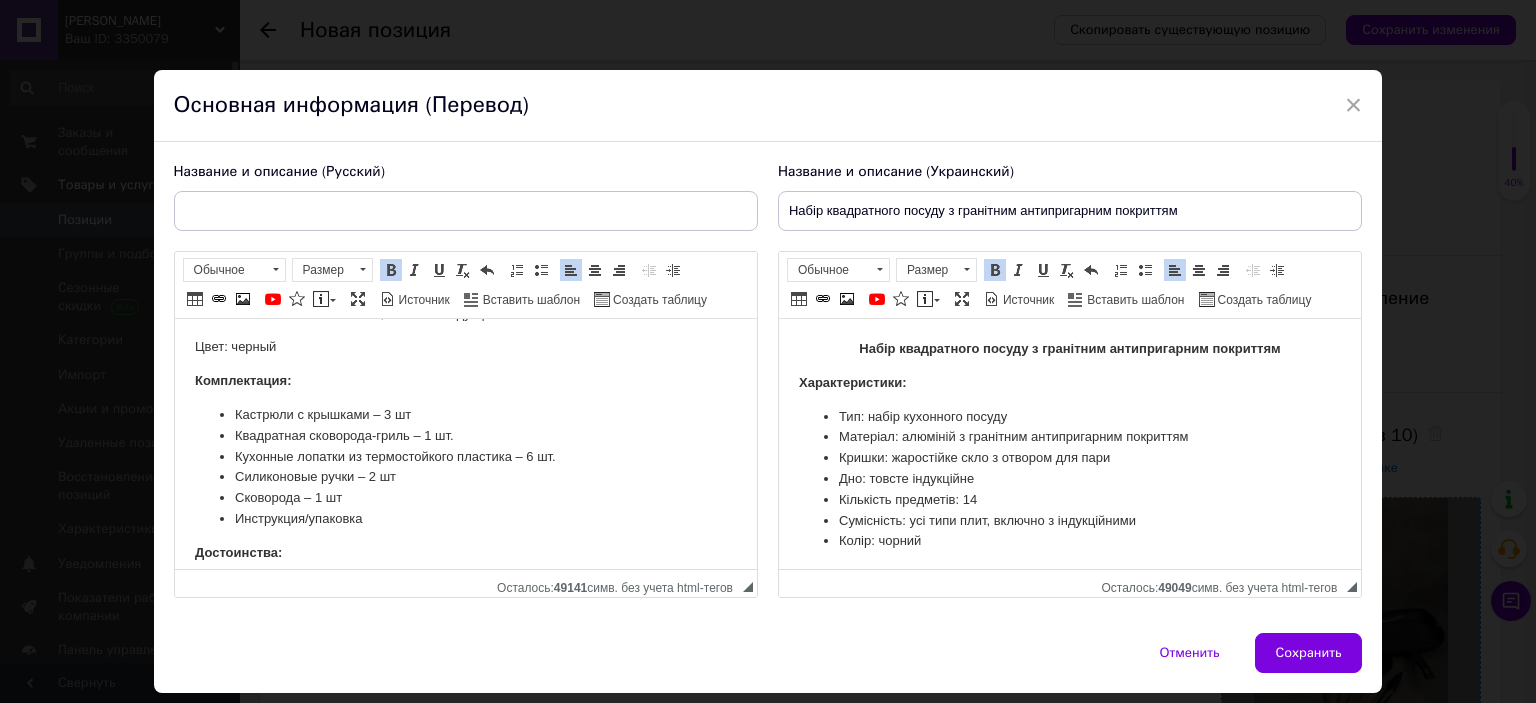 click on "Комплектация:" at bounding box center (242, 380) 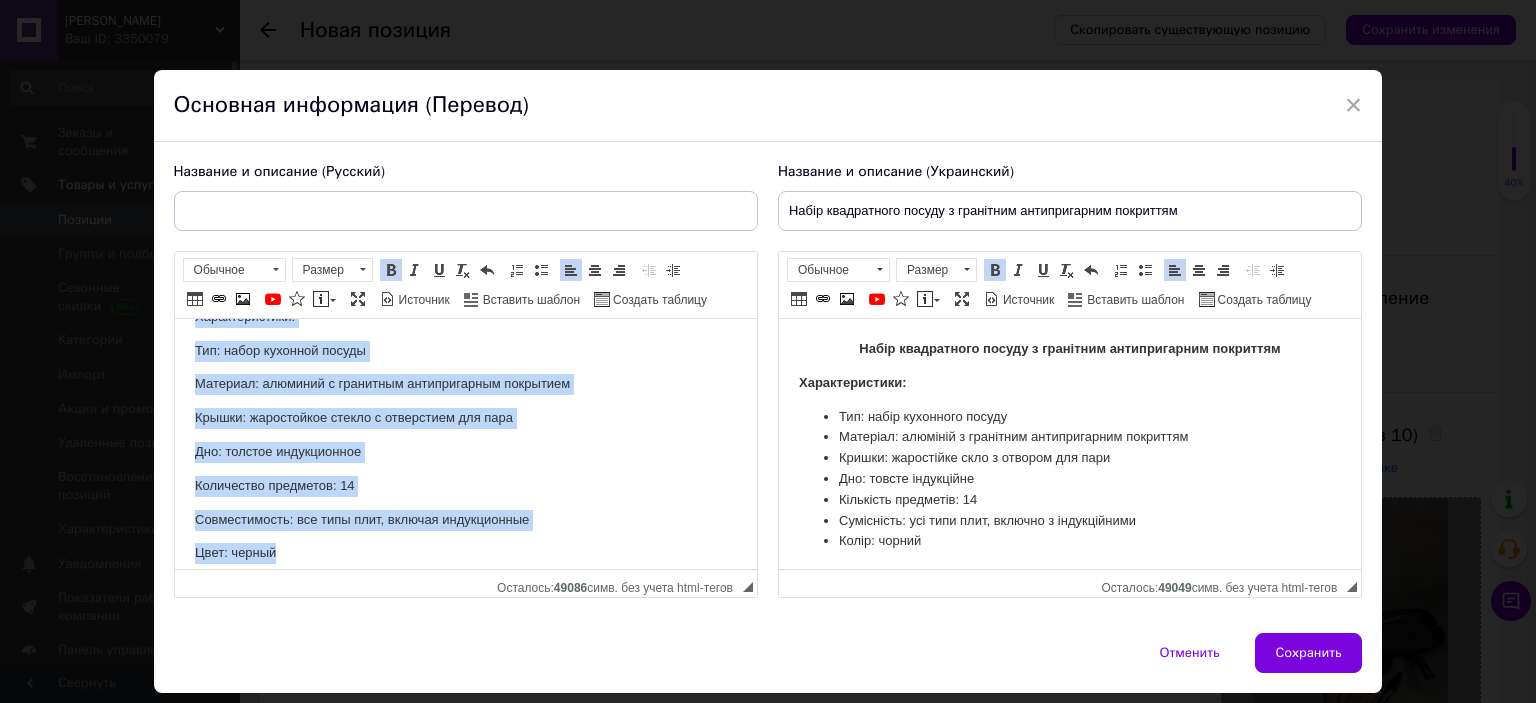 scroll, scrollTop: 40, scrollLeft: 0, axis: vertical 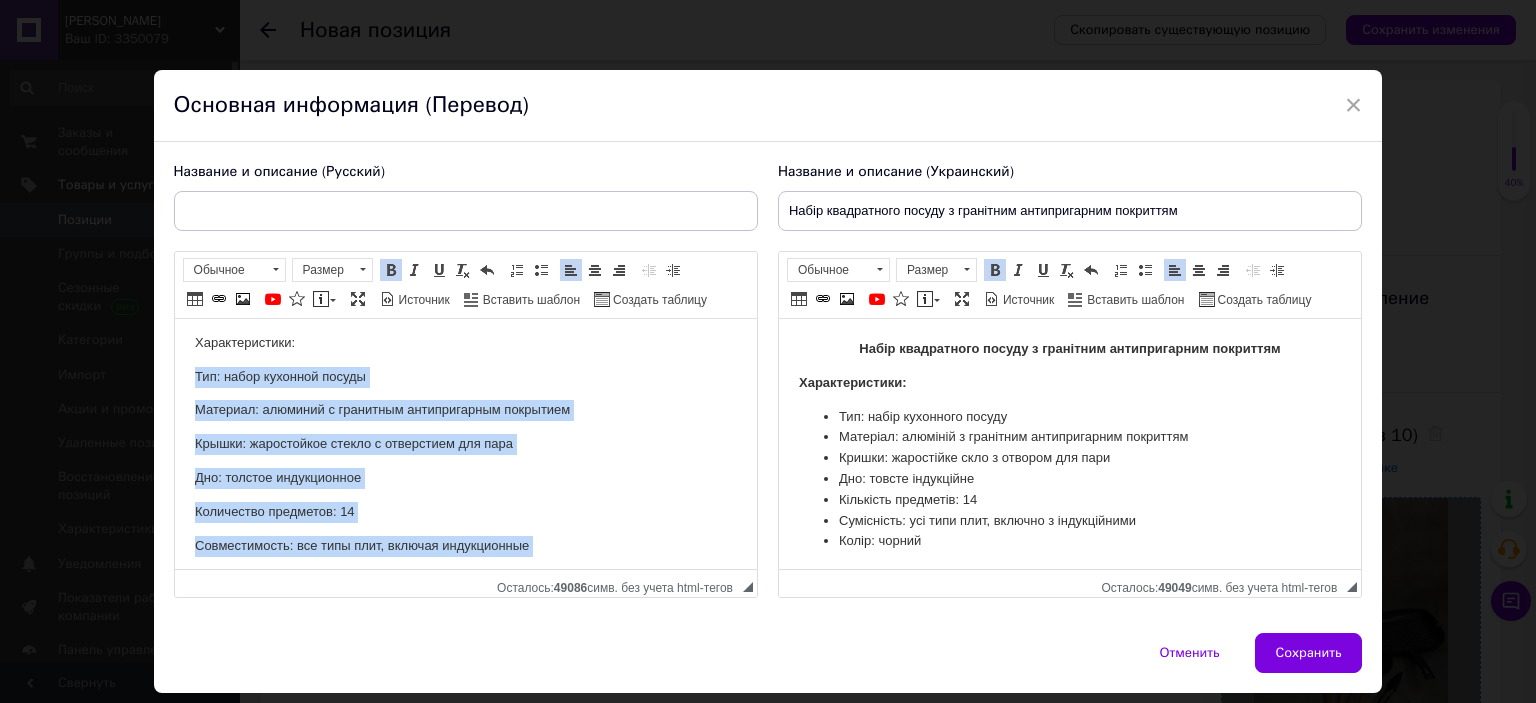 drag, startPoint x: 300, startPoint y: 449, endPoint x: 187, endPoint y: 387, distance: 128.89143 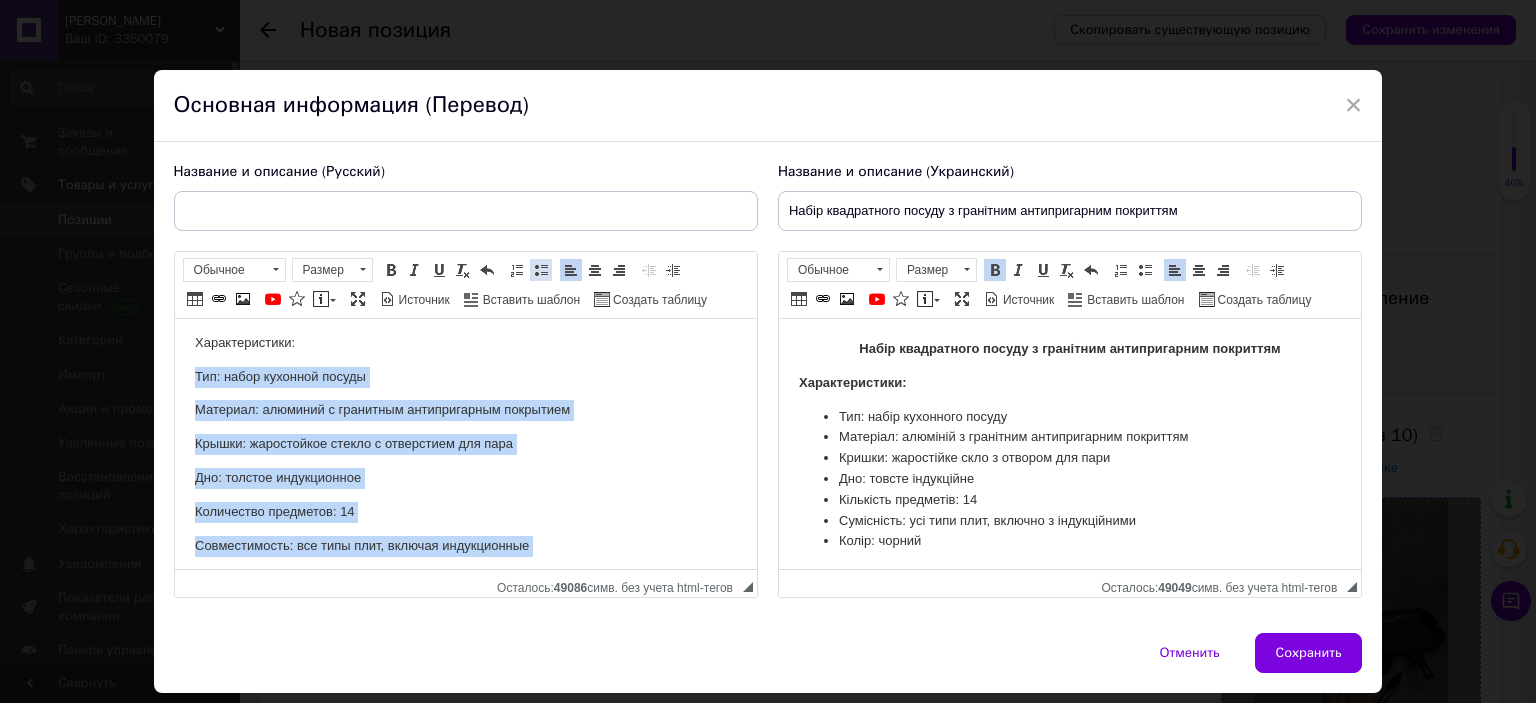 click at bounding box center (541, 270) 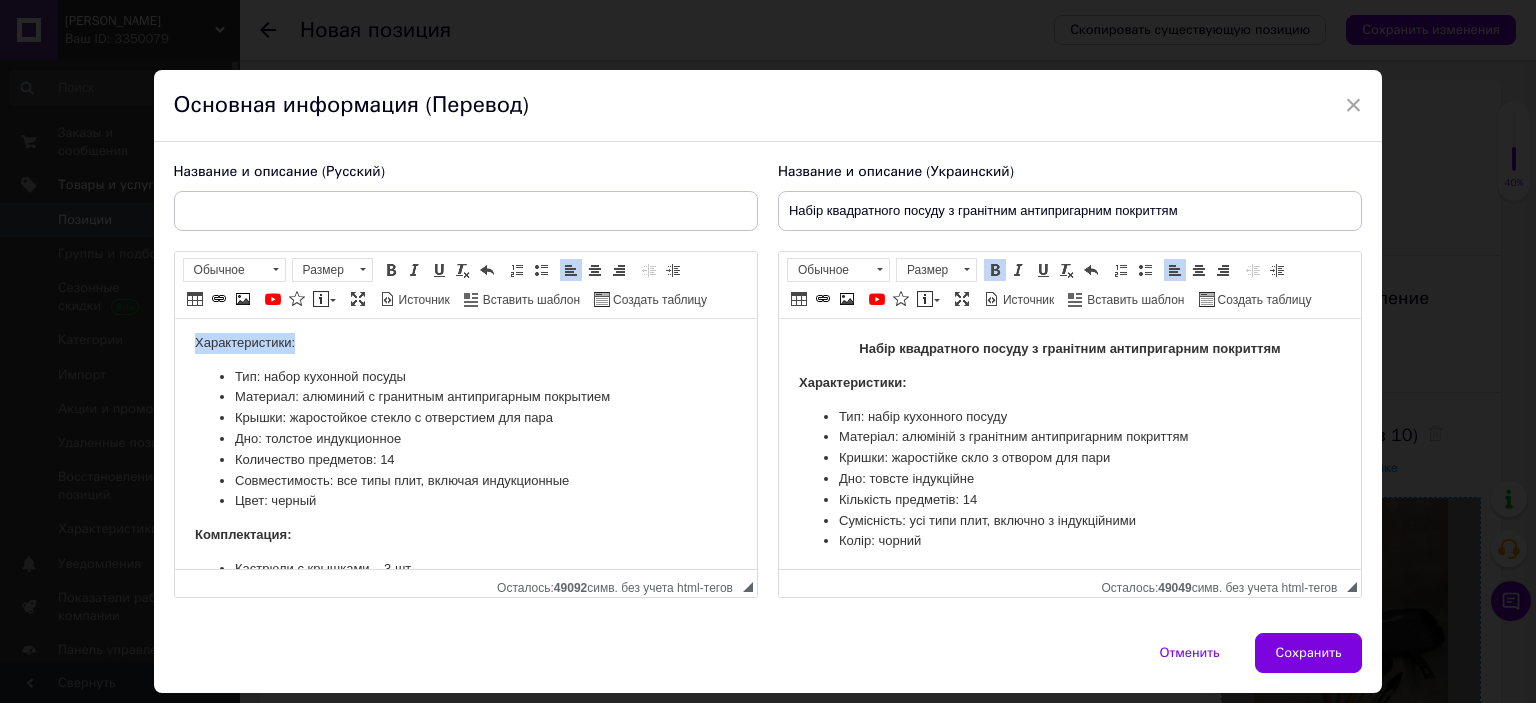 drag, startPoint x: 186, startPoint y: 343, endPoint x: 568, endPoint y: 602, distance: 461.52466 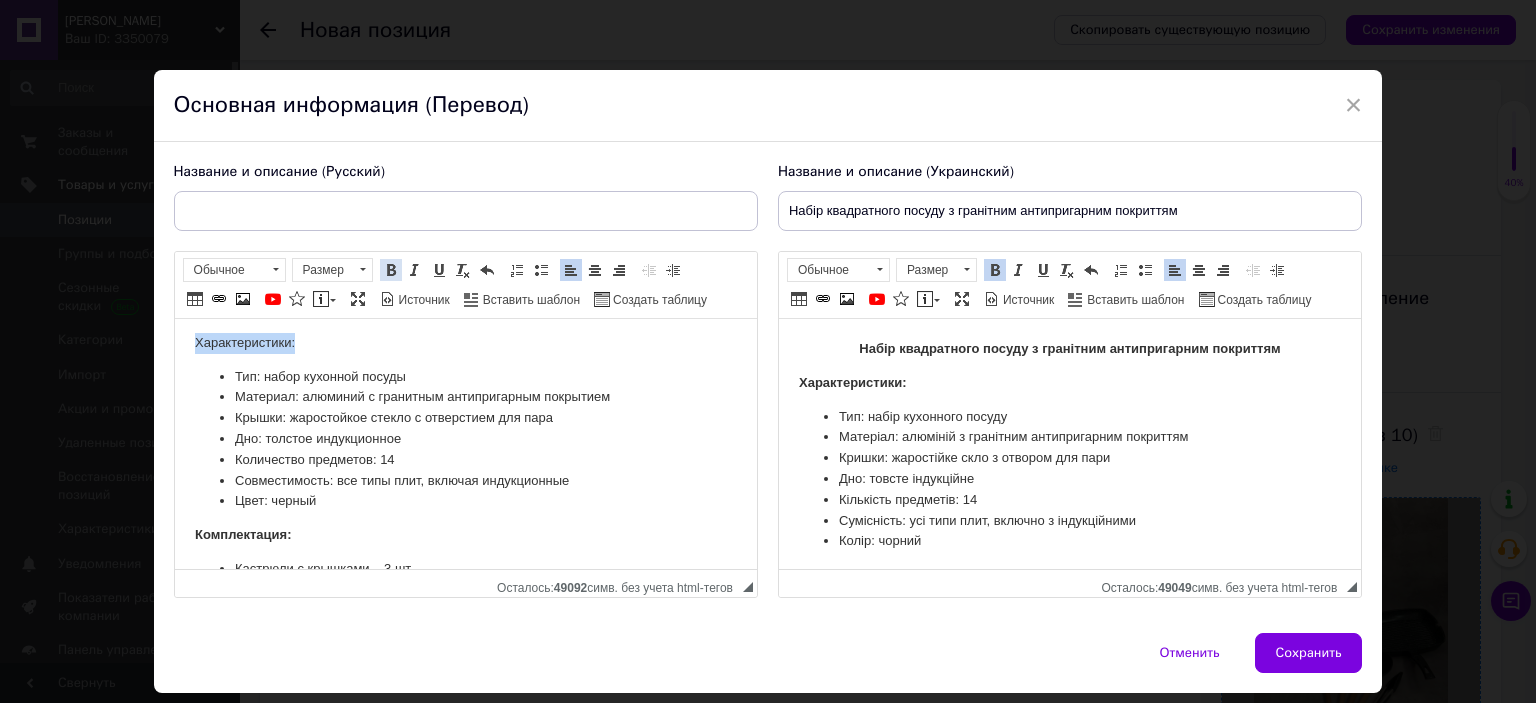 click at bounding box center (391, 270) 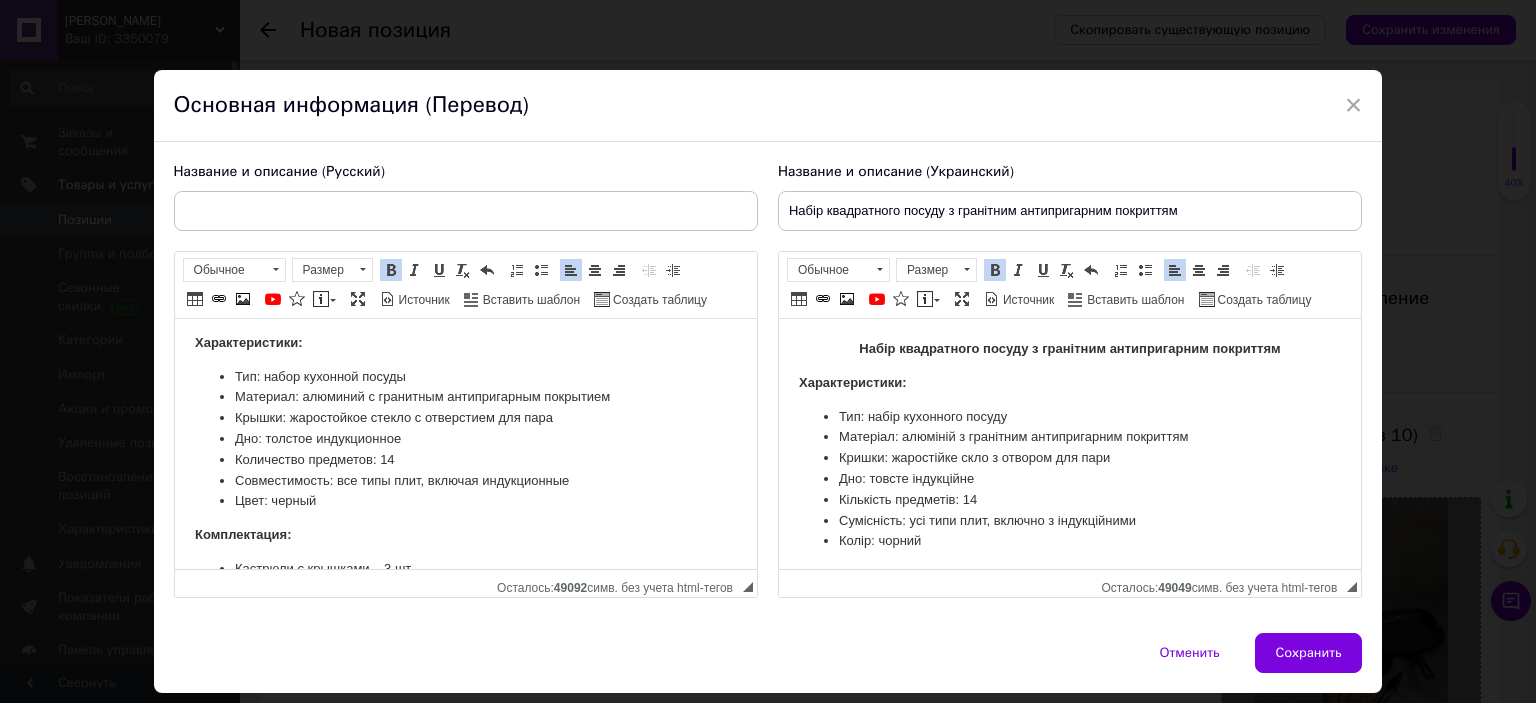 click on "Характеристики:" at bounding box center (248, 342) 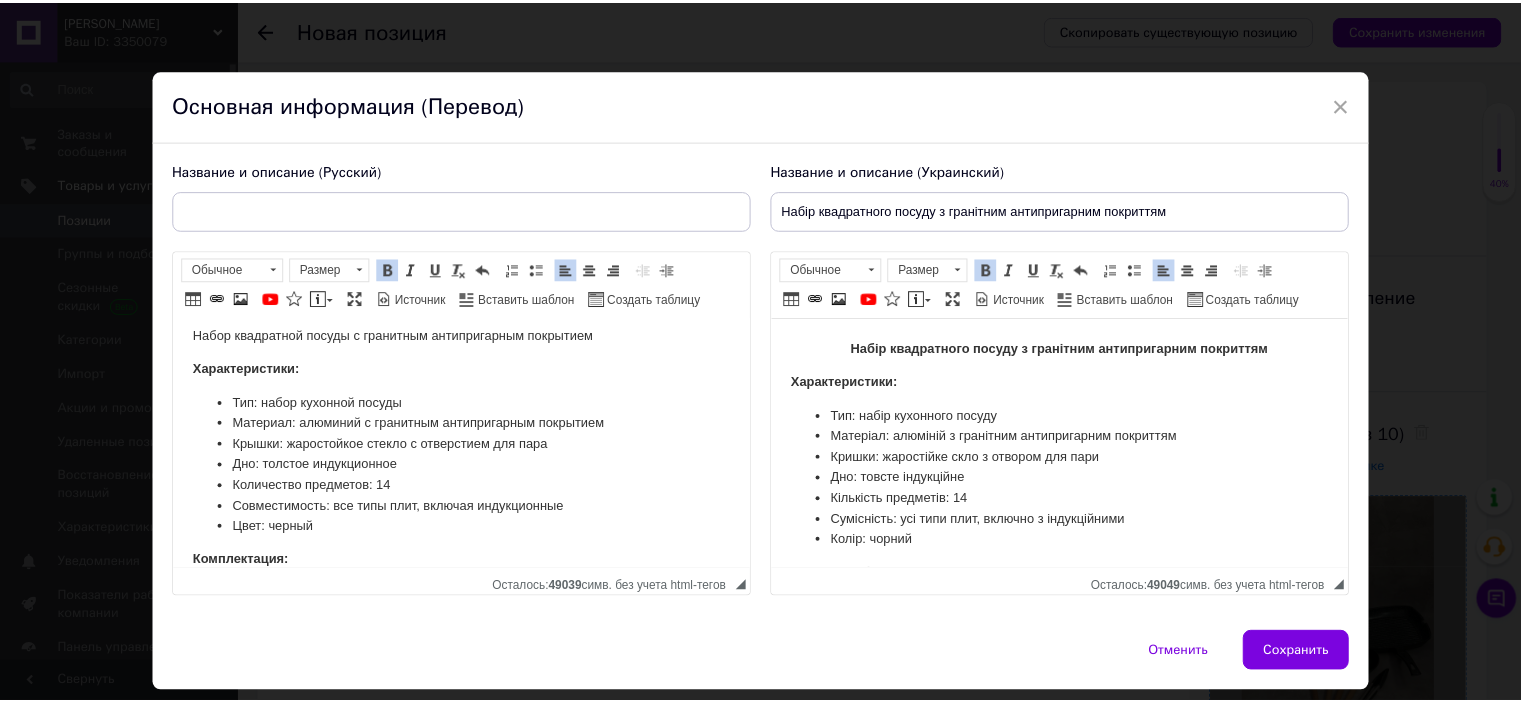 scroll, scrollTop: 0, scrollLeft: 0, axis: both 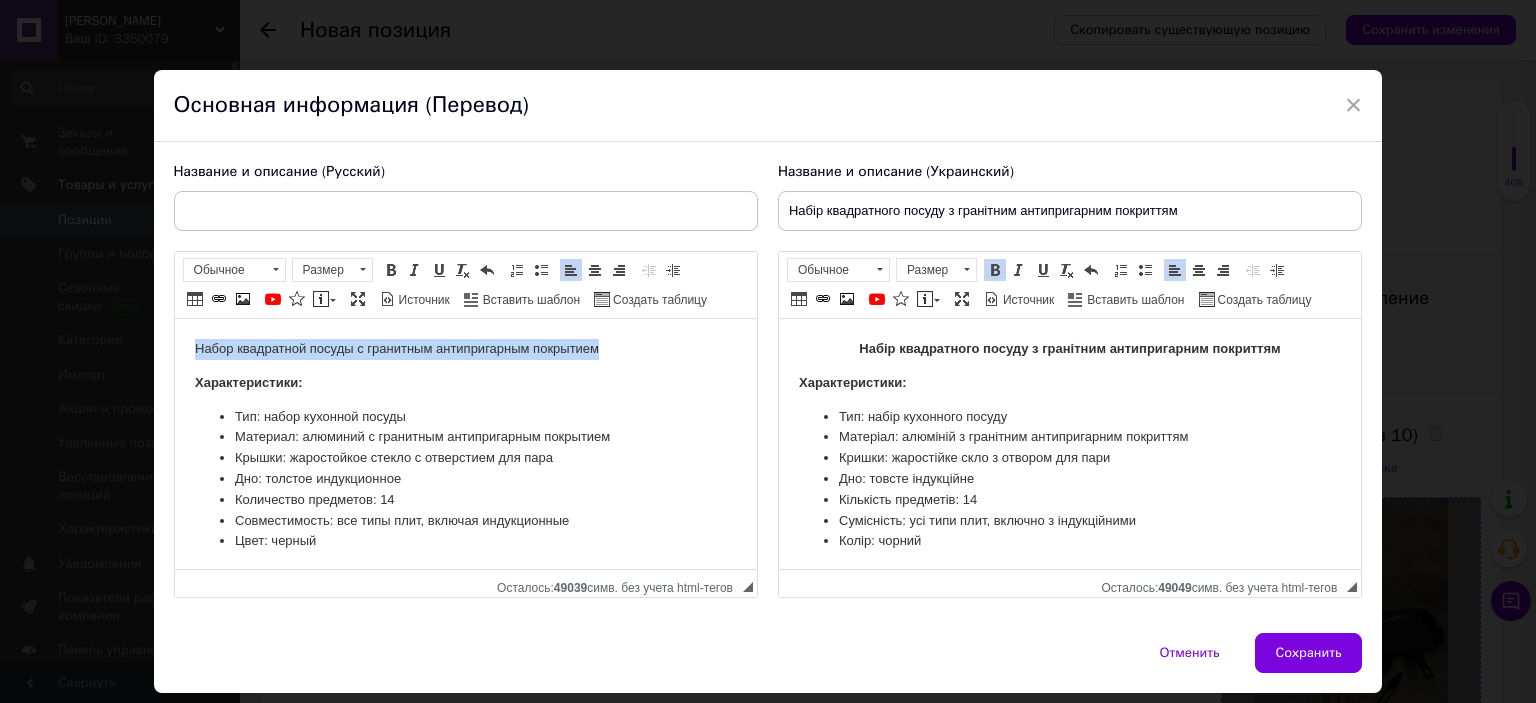 drag, startPoint x: 188, startPoint y: 350, endPoint x: 649, endPoint y: 342, distance: 461.0694 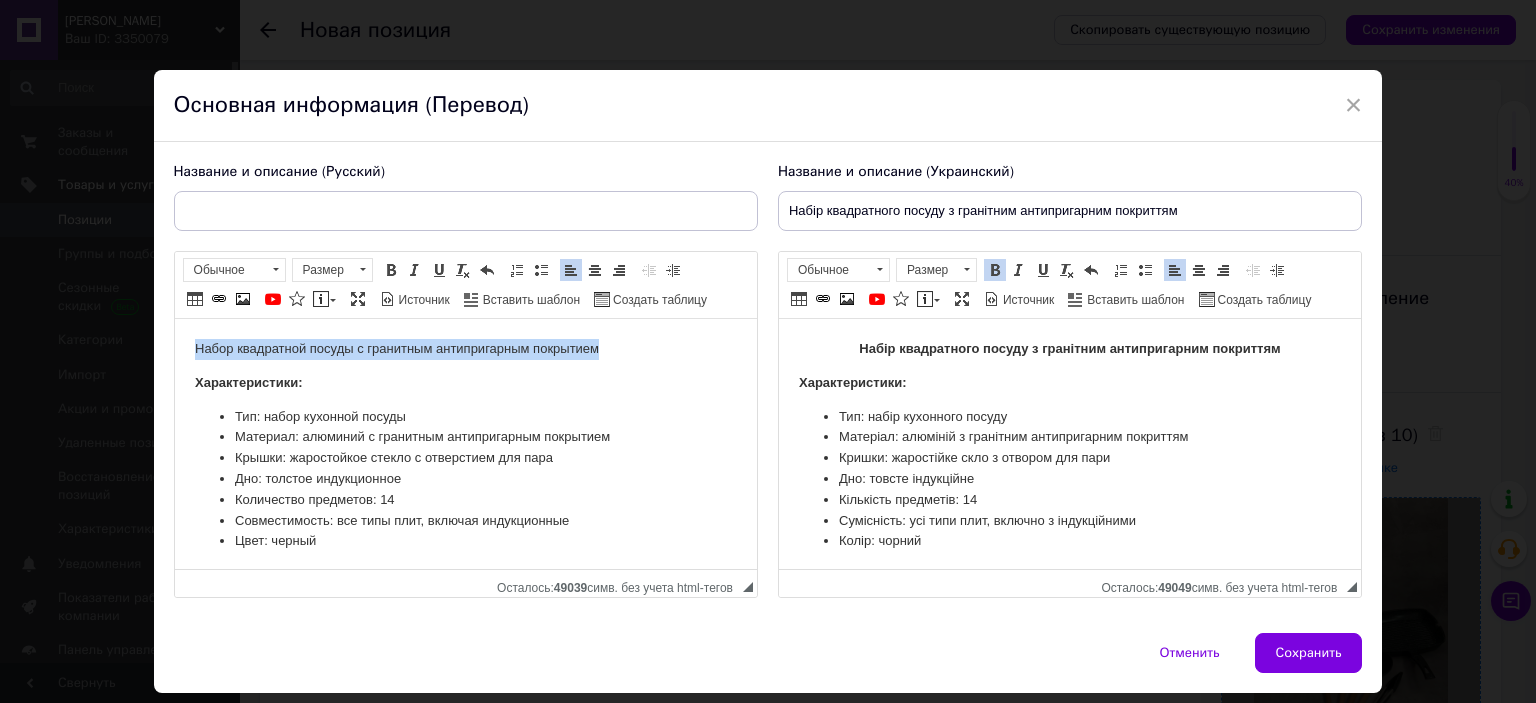 copy on "Набор квадратной посуды с гранитным антипригарным покрытием" 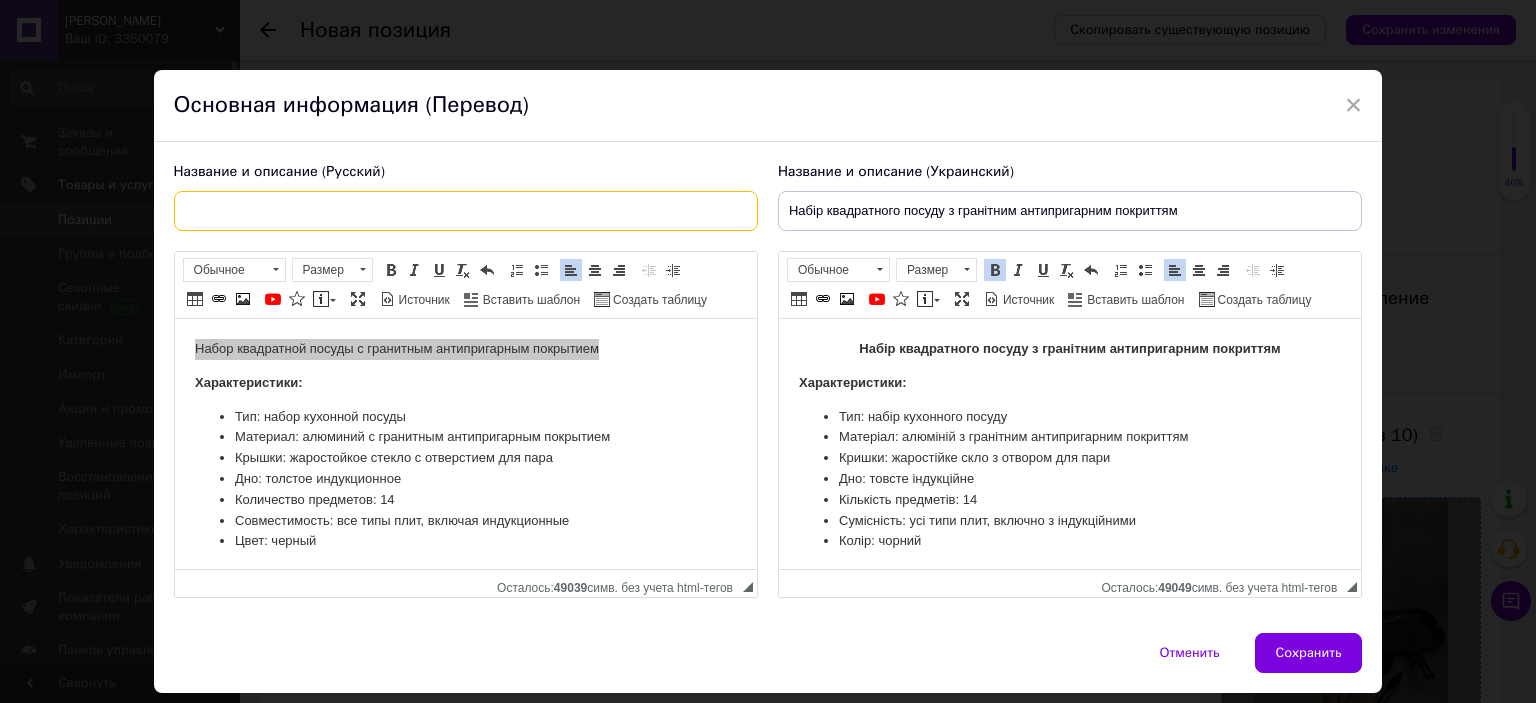 click at bounding box center [466, 211] 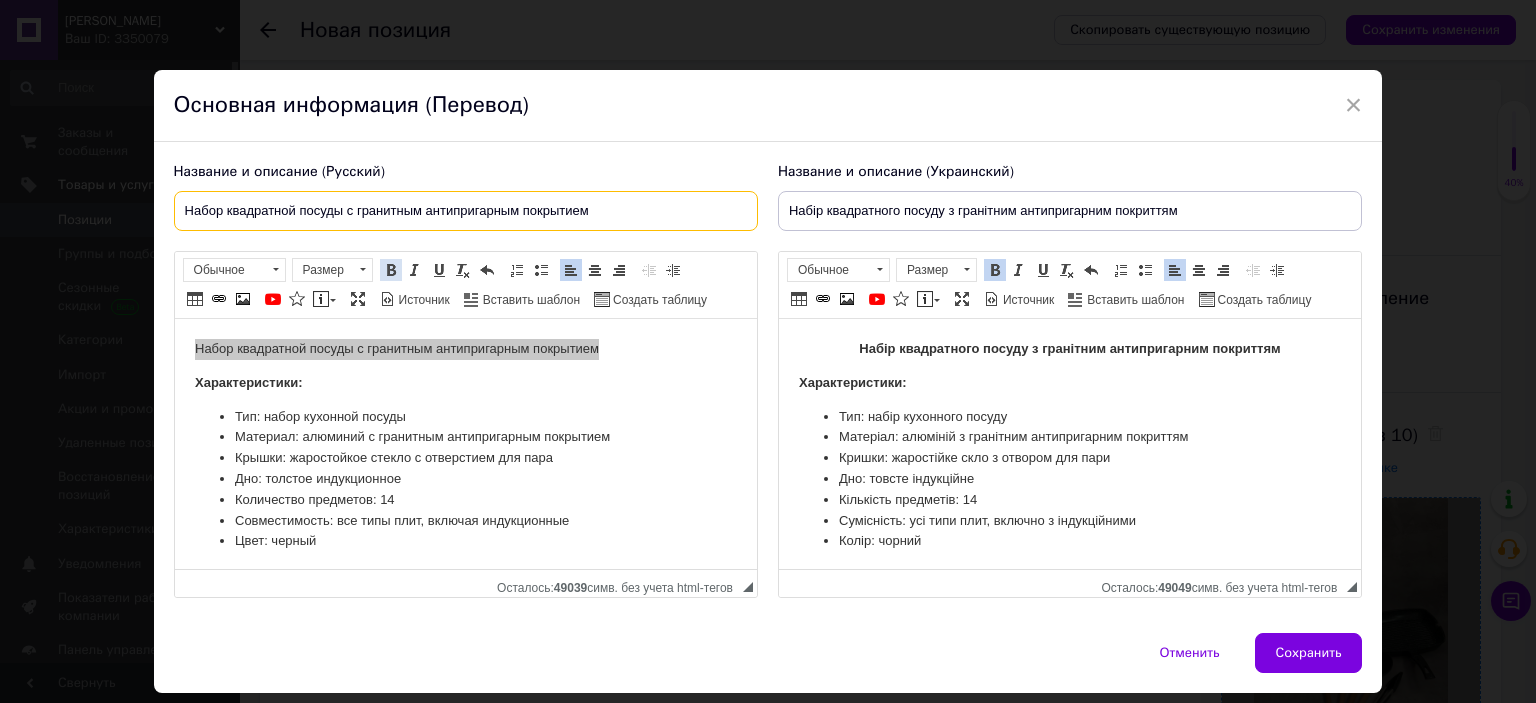 click at bounding box center [391, 270] 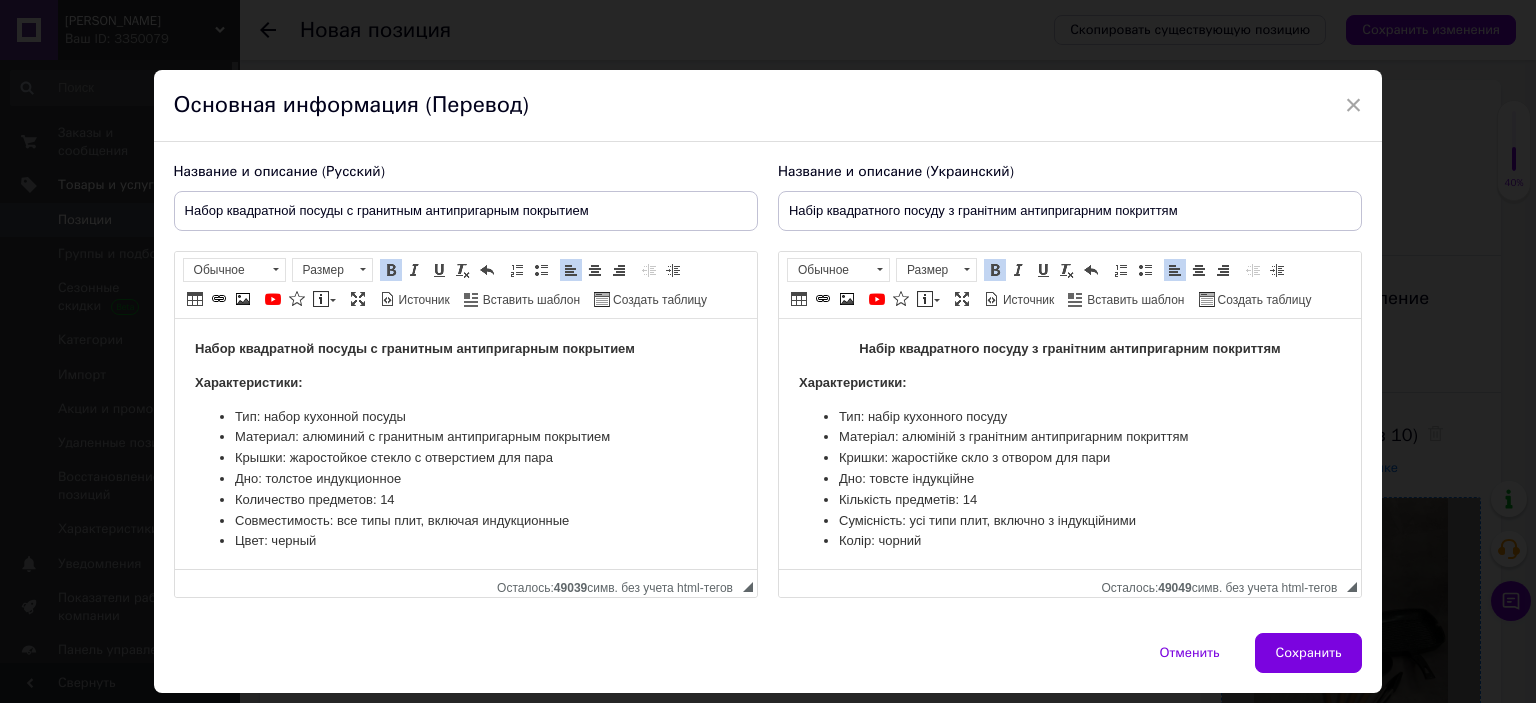 click on "По левому краю" at bounding box center [571, 270] 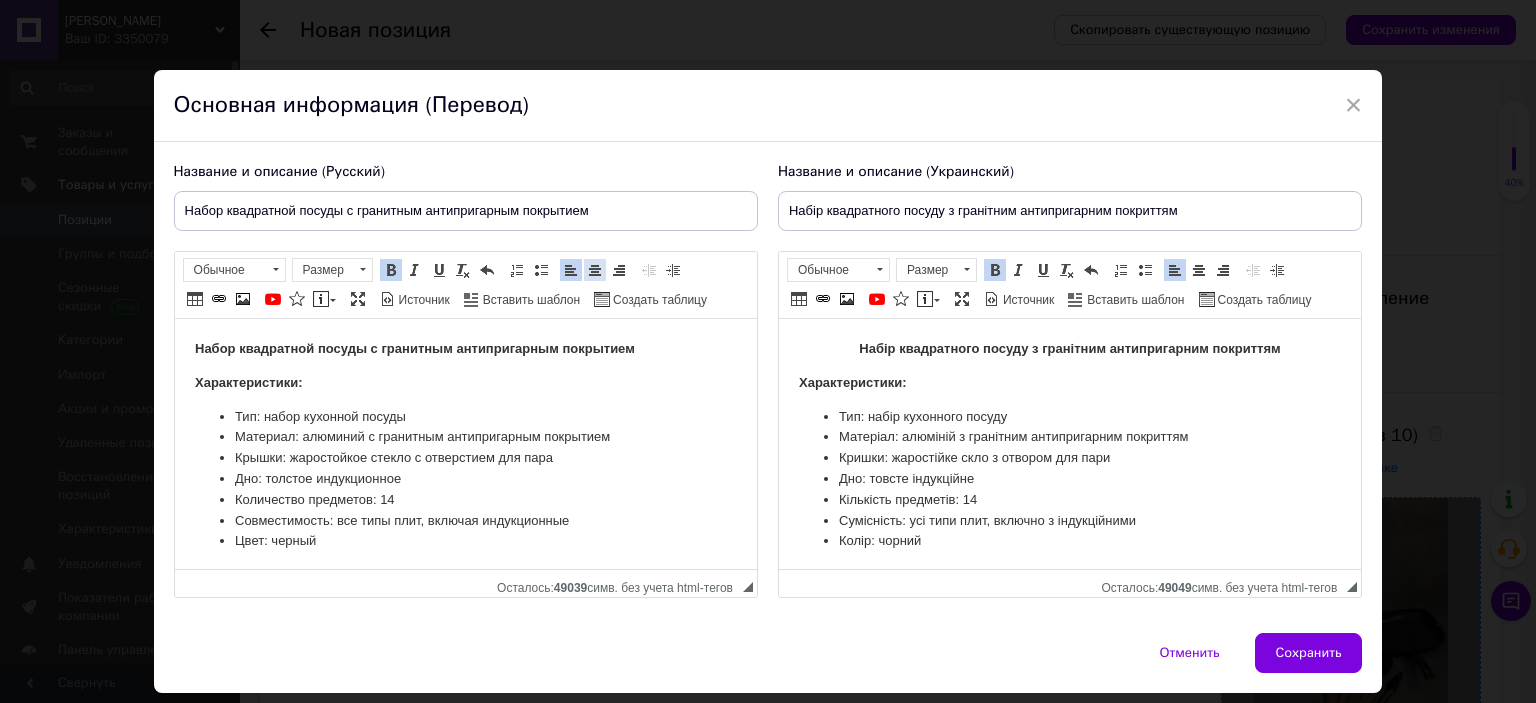 click at bounding box center (595, 270) 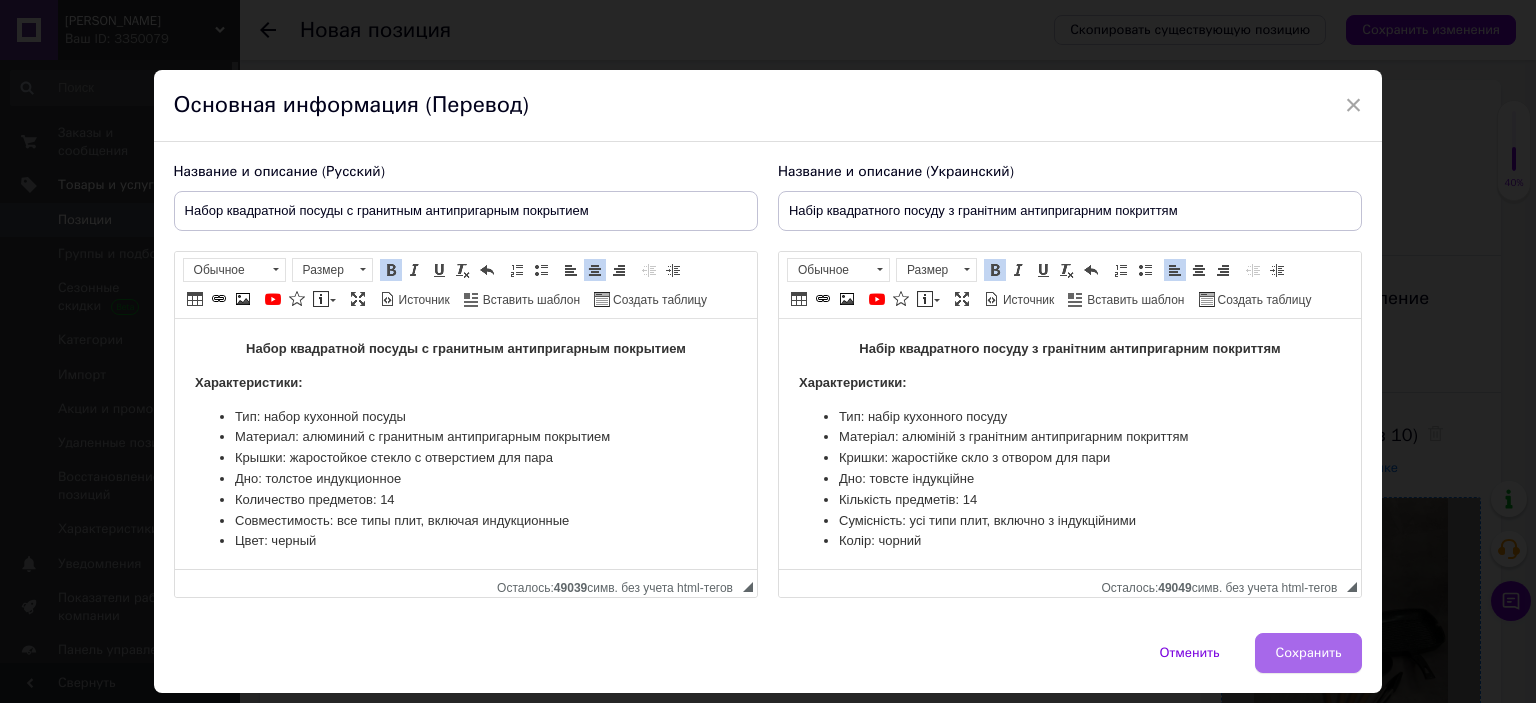 click on "Сохранить" at bounding box center [1309, 653] 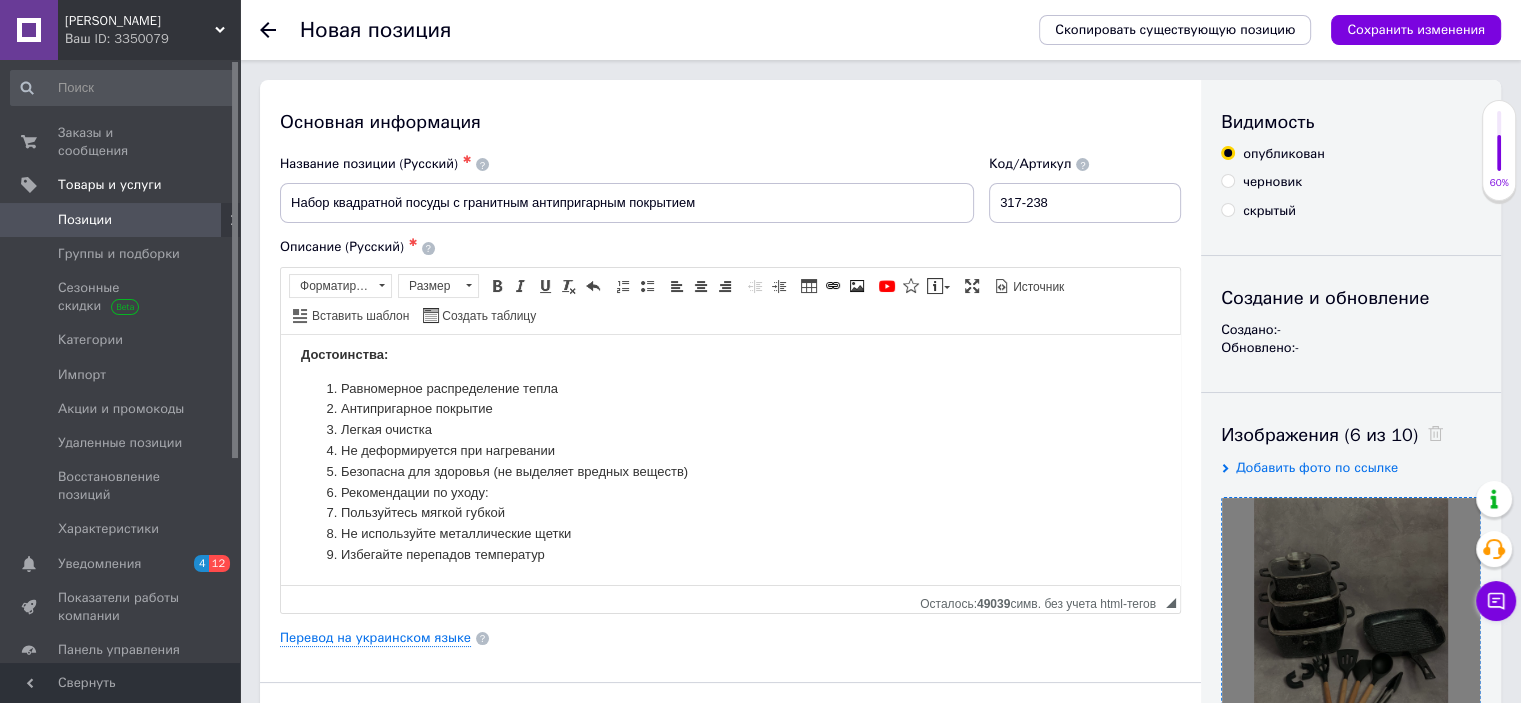 scroll, scrollTop: 408, scrollLeft: 0, axis: vertical 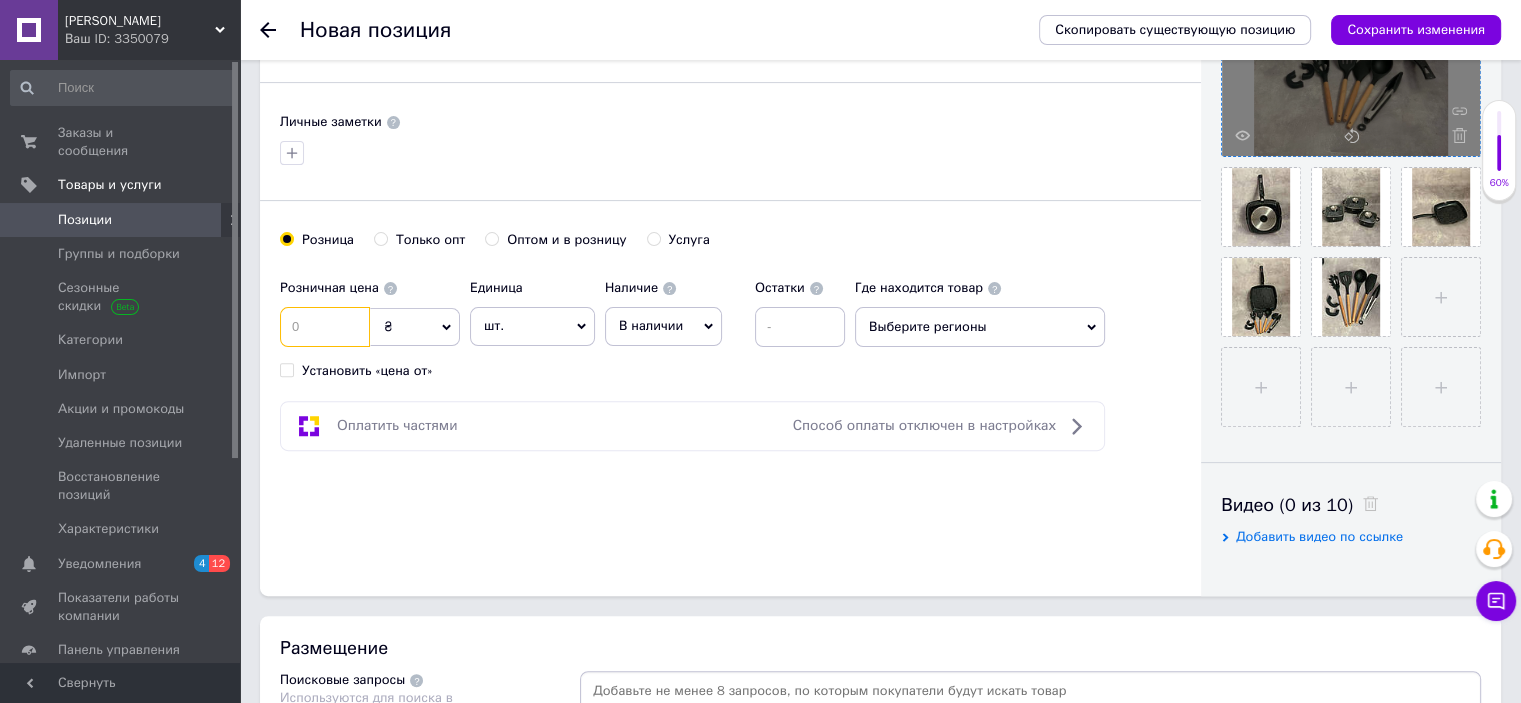 click at bounding box center [325, 327] 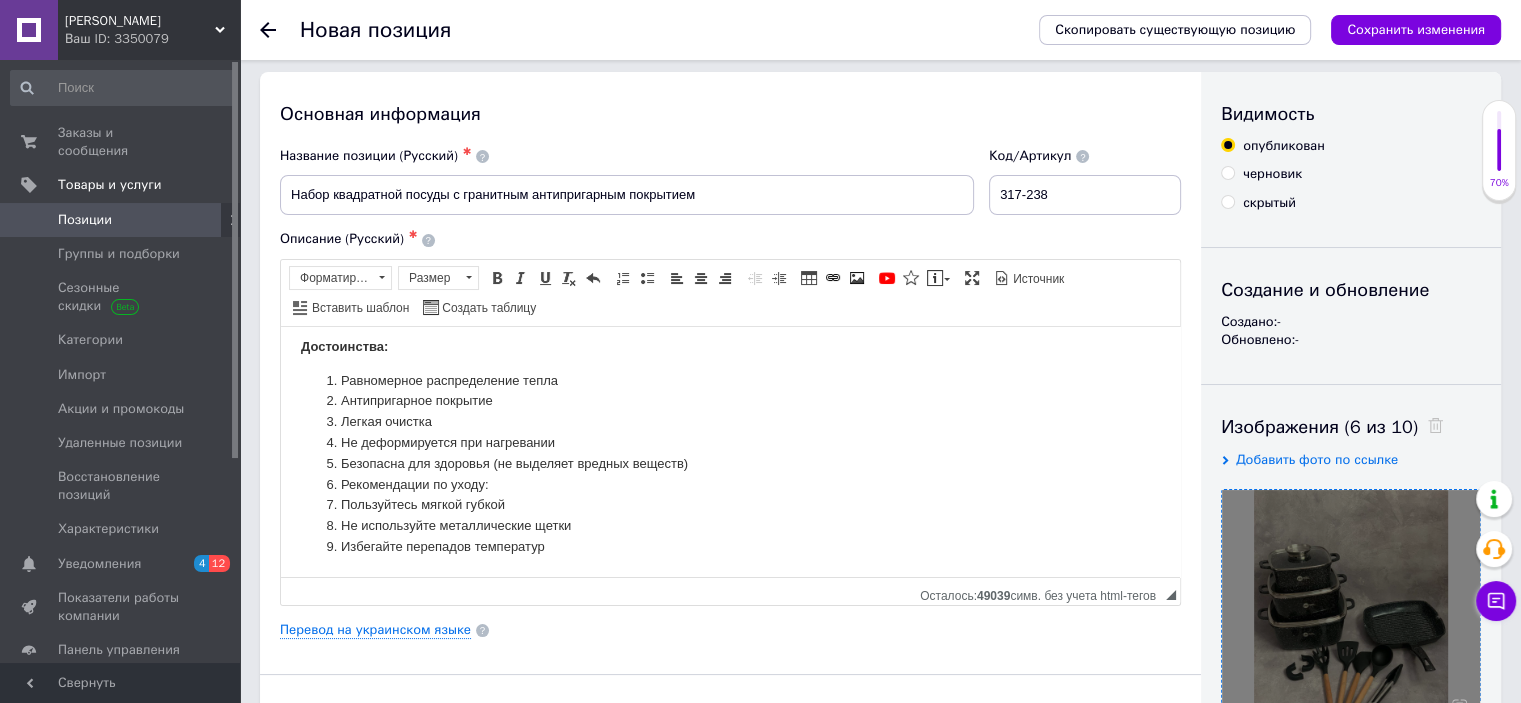 scroll, scrollTop: 0, scrollLeft: 0, axis: both 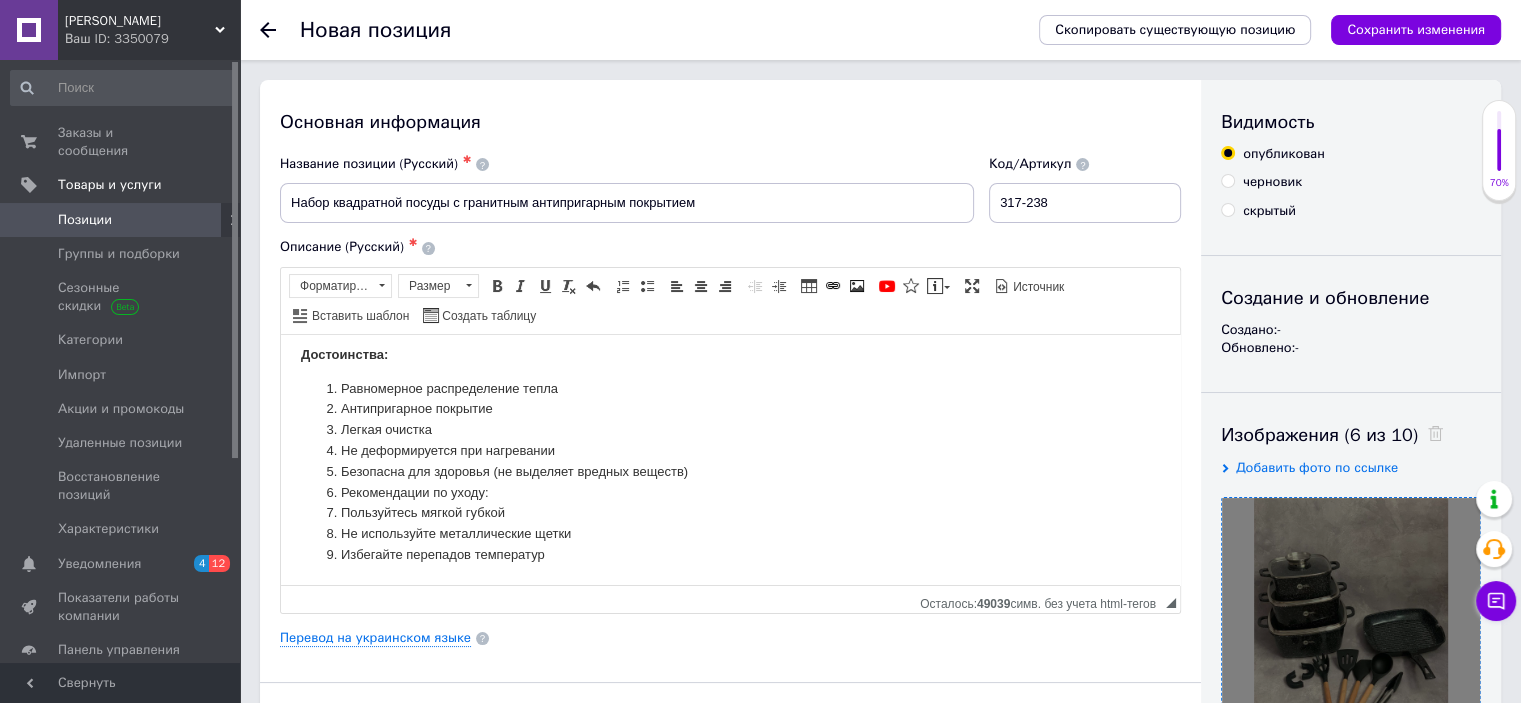 type on "2560" 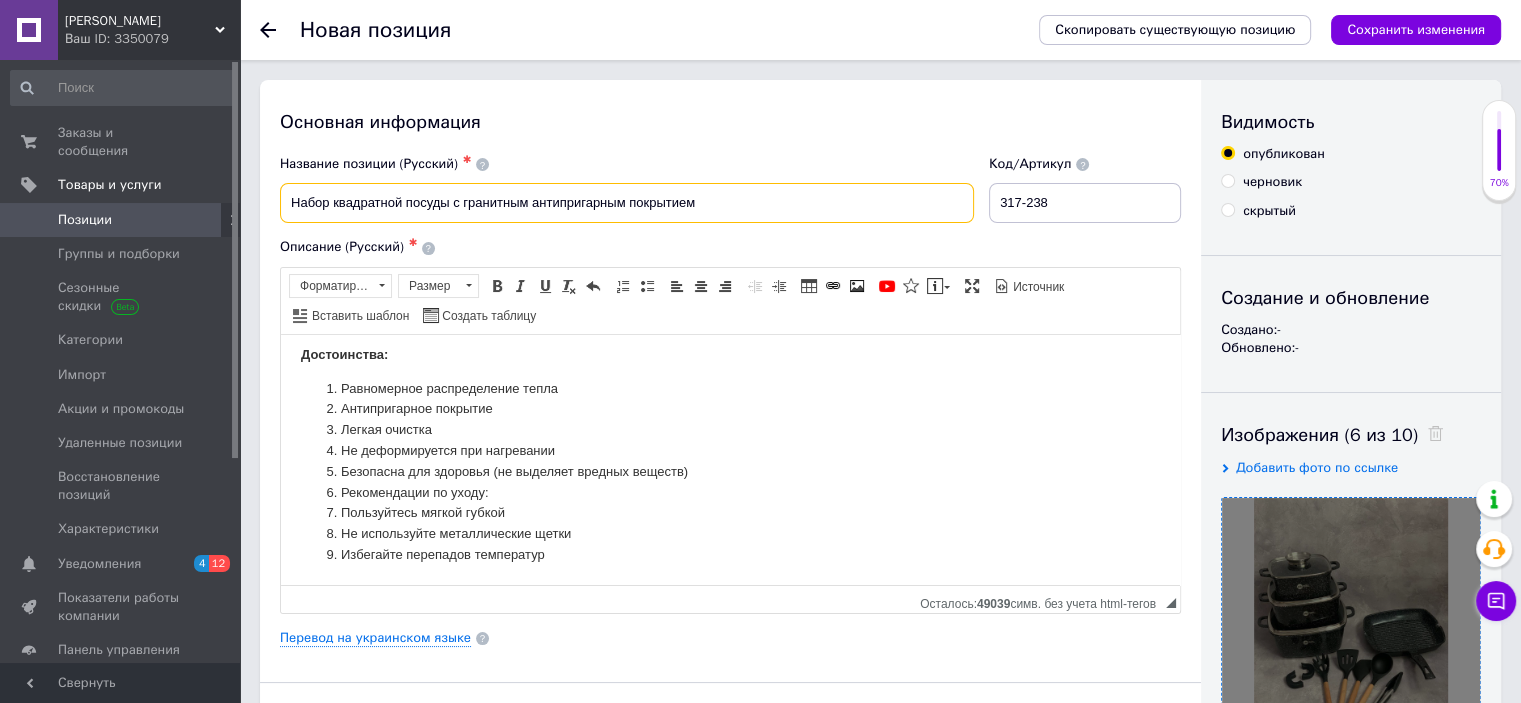drag, startPoint x: 731, startPoint y: 207, endPoint x: 256, endPoint y: 213, distance: 475.0379 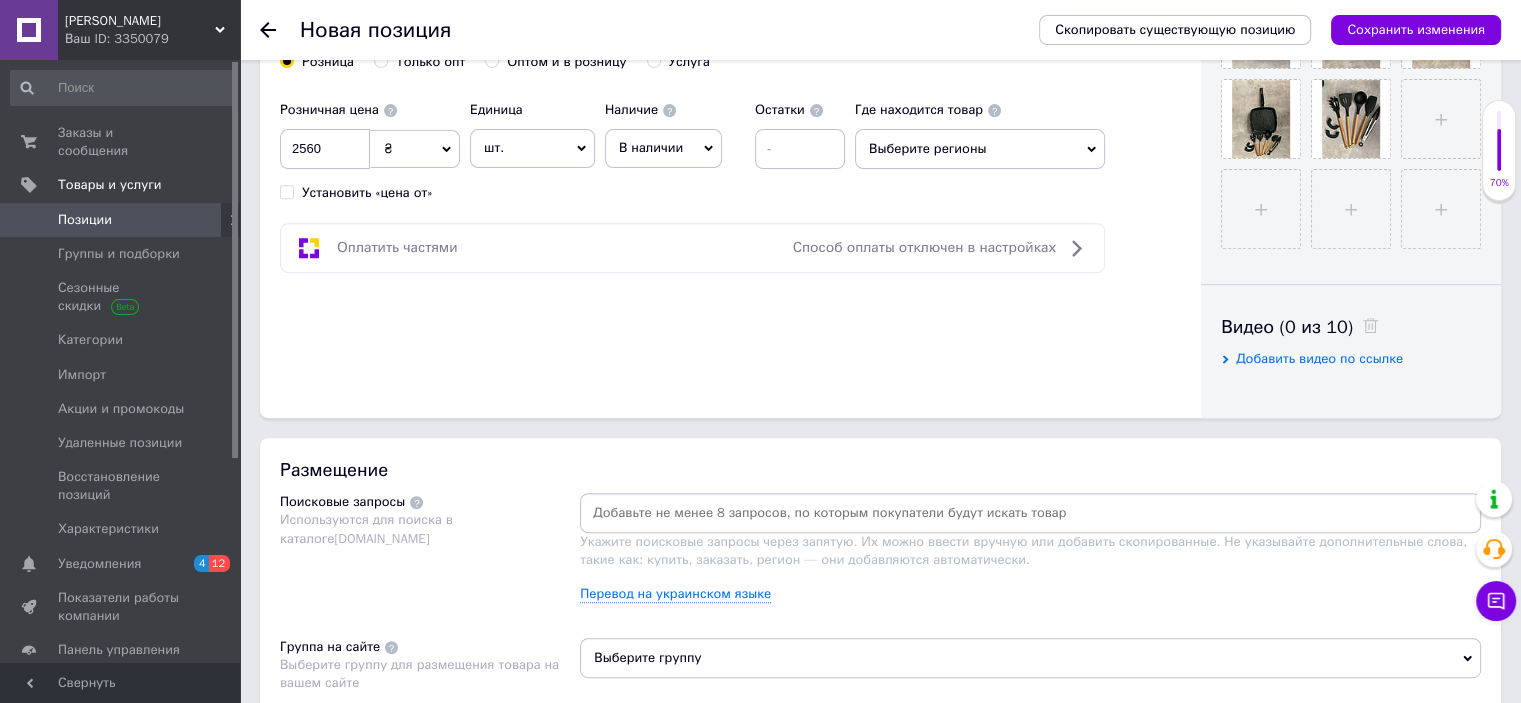 scroll, scrollTop: 900, scrollLeft: 0, axis: vertical 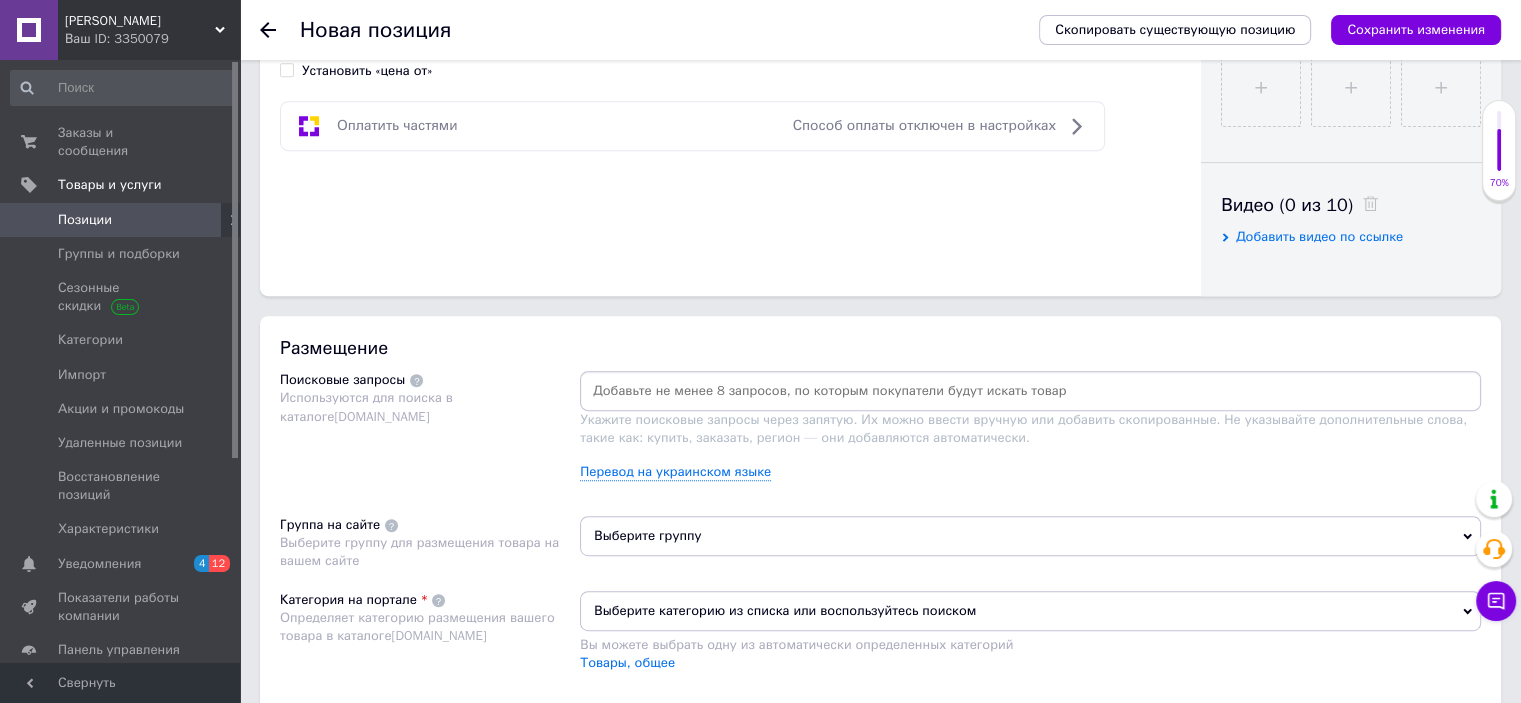 click at bounding box center (1030, 391) 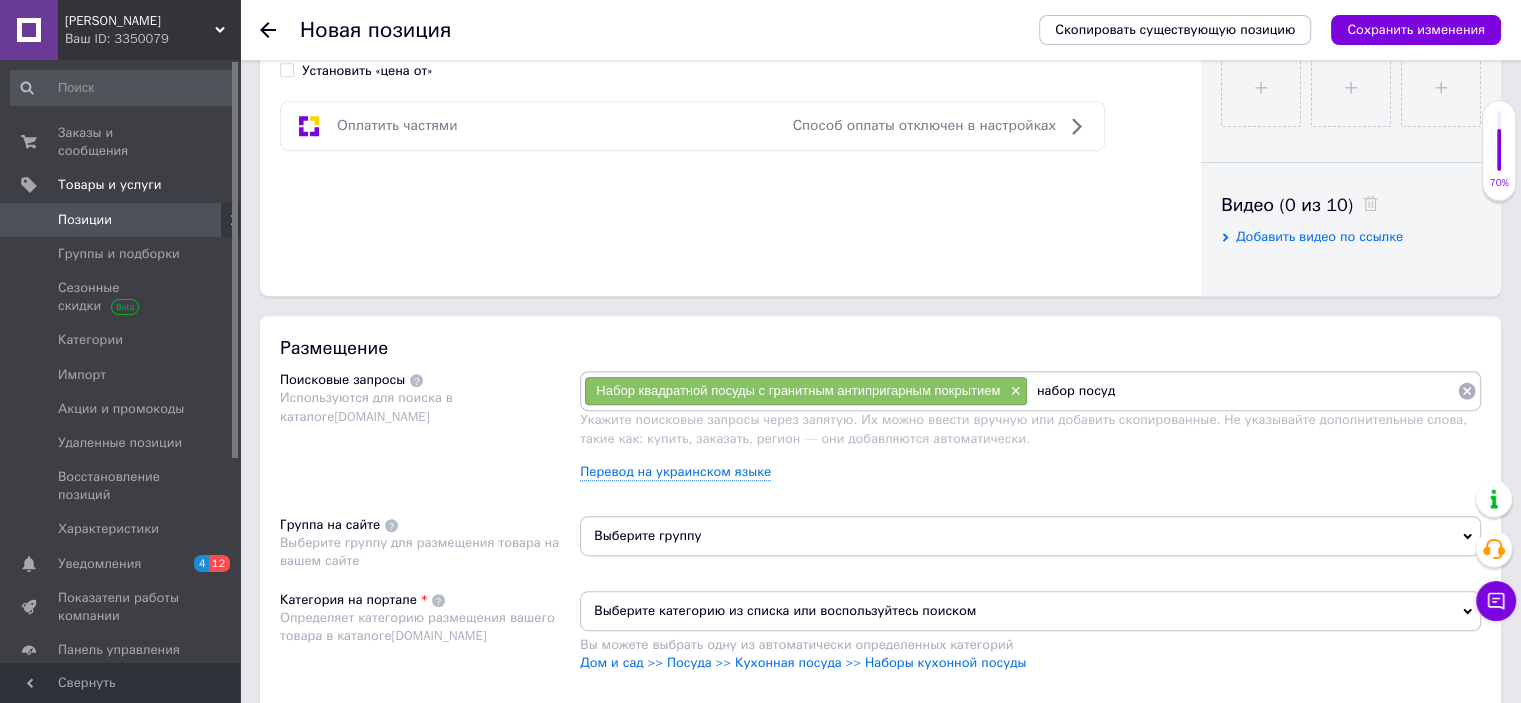 type on "набор посуды" 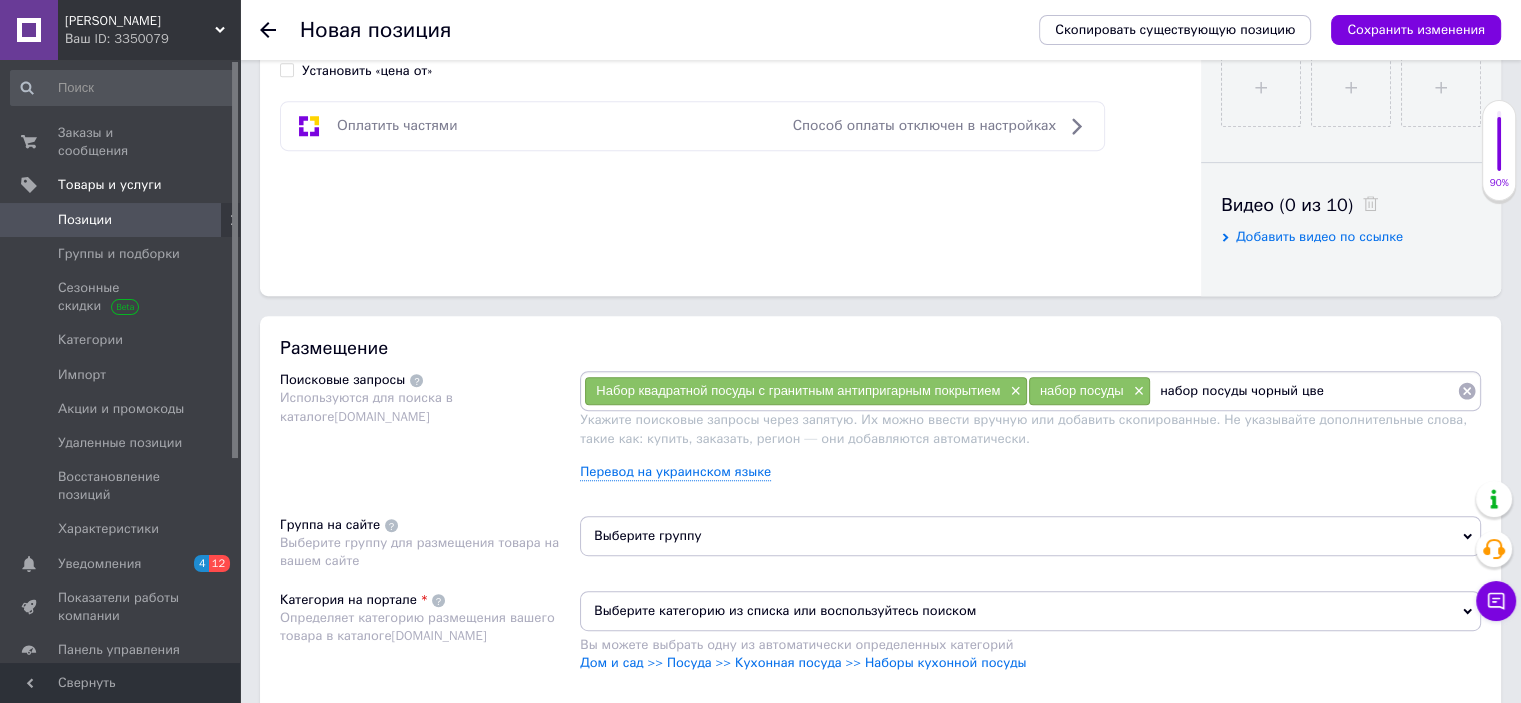 type on "набор посуды чорный цвет" 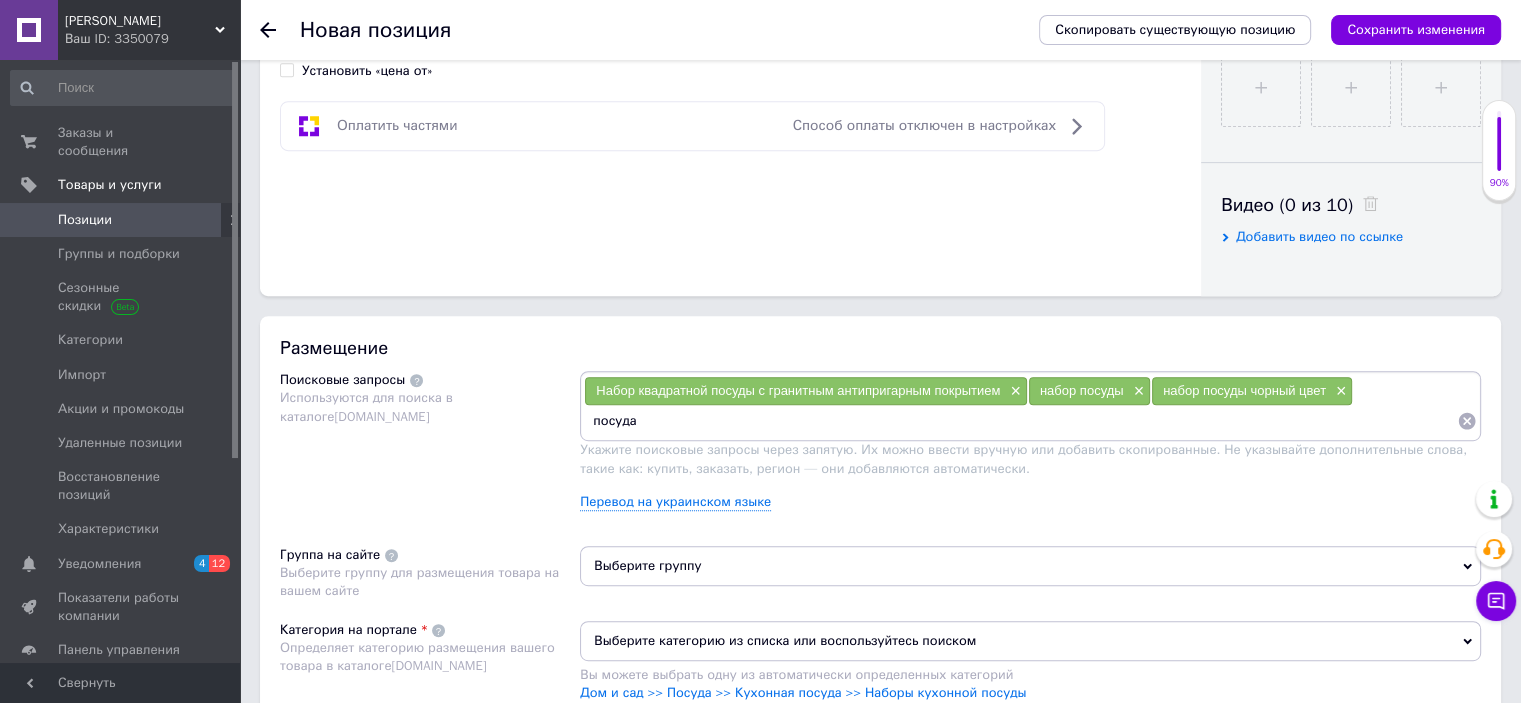 type on "посуда" 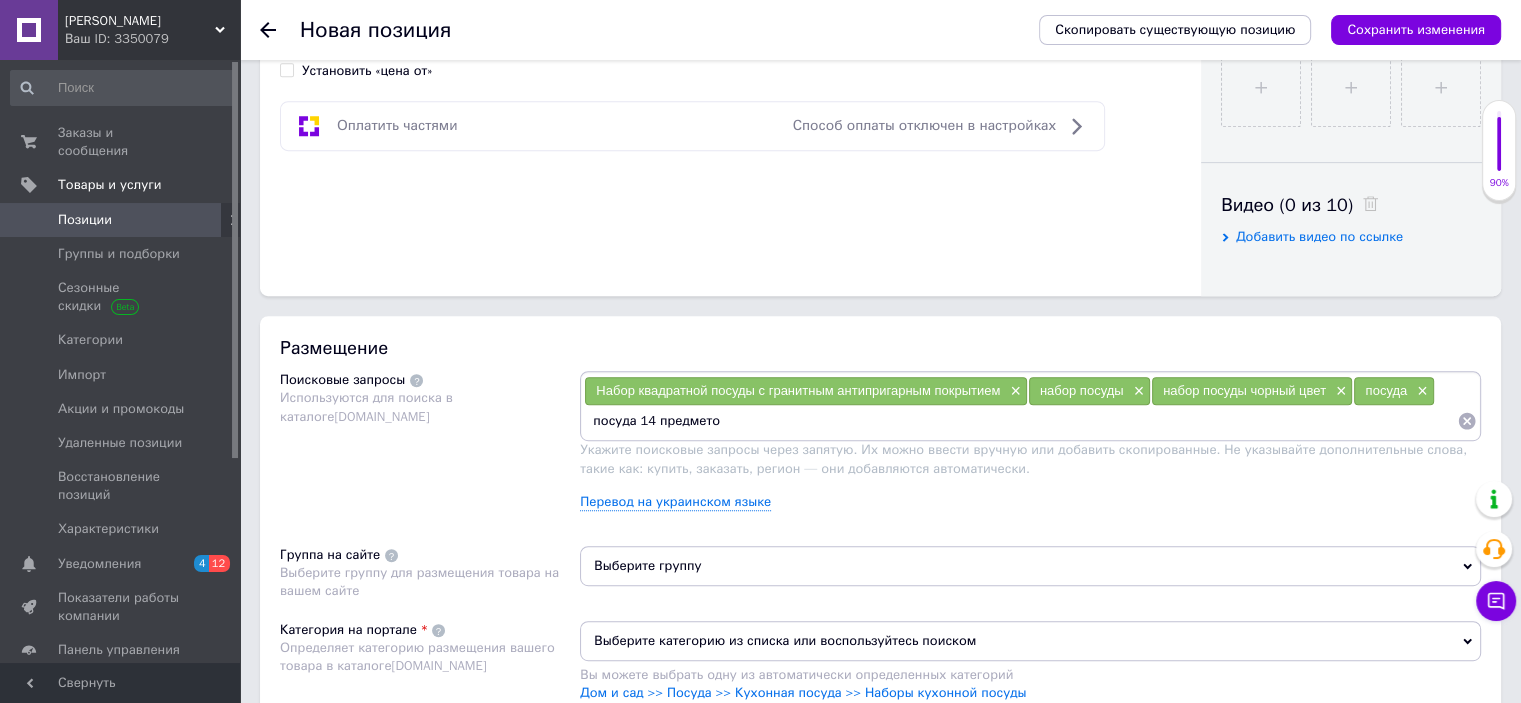 type on "посуда 14 предметов" 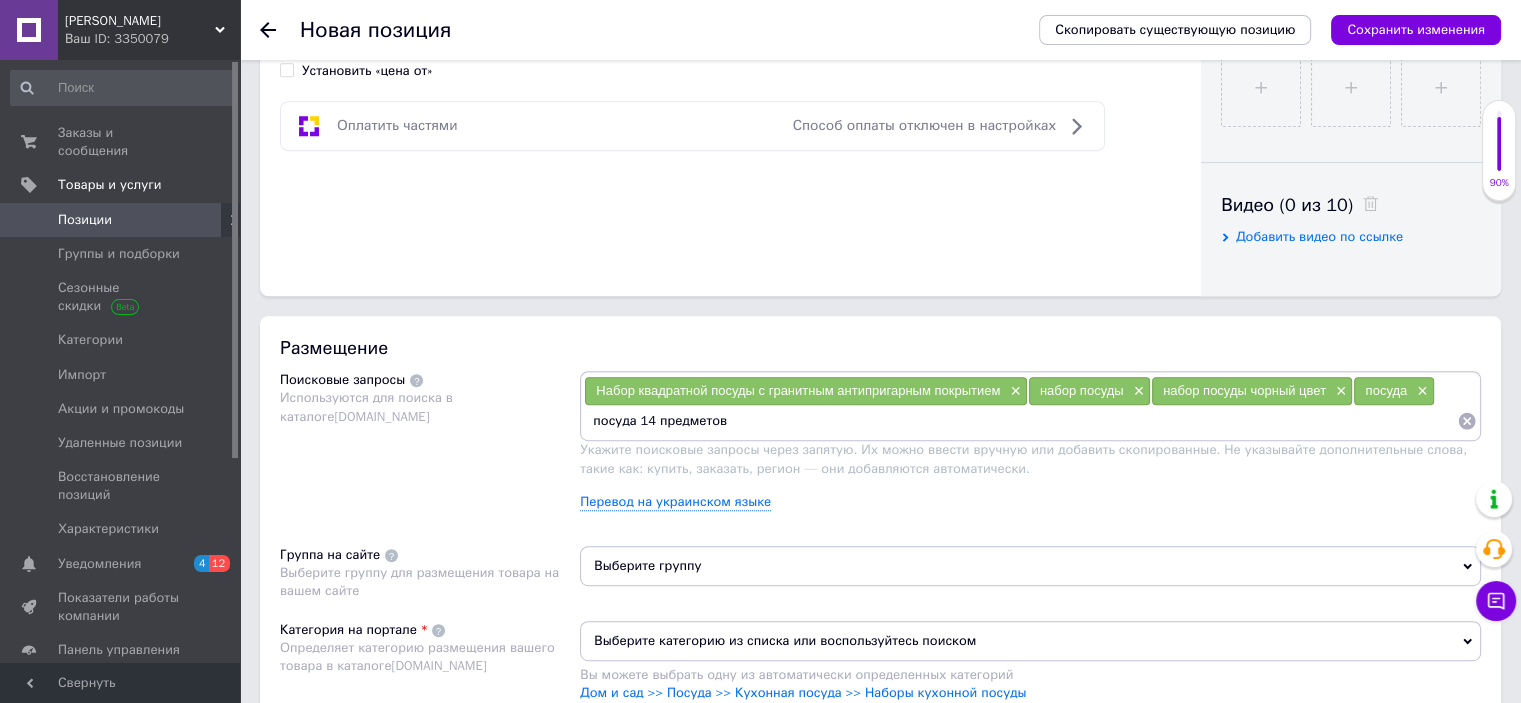type 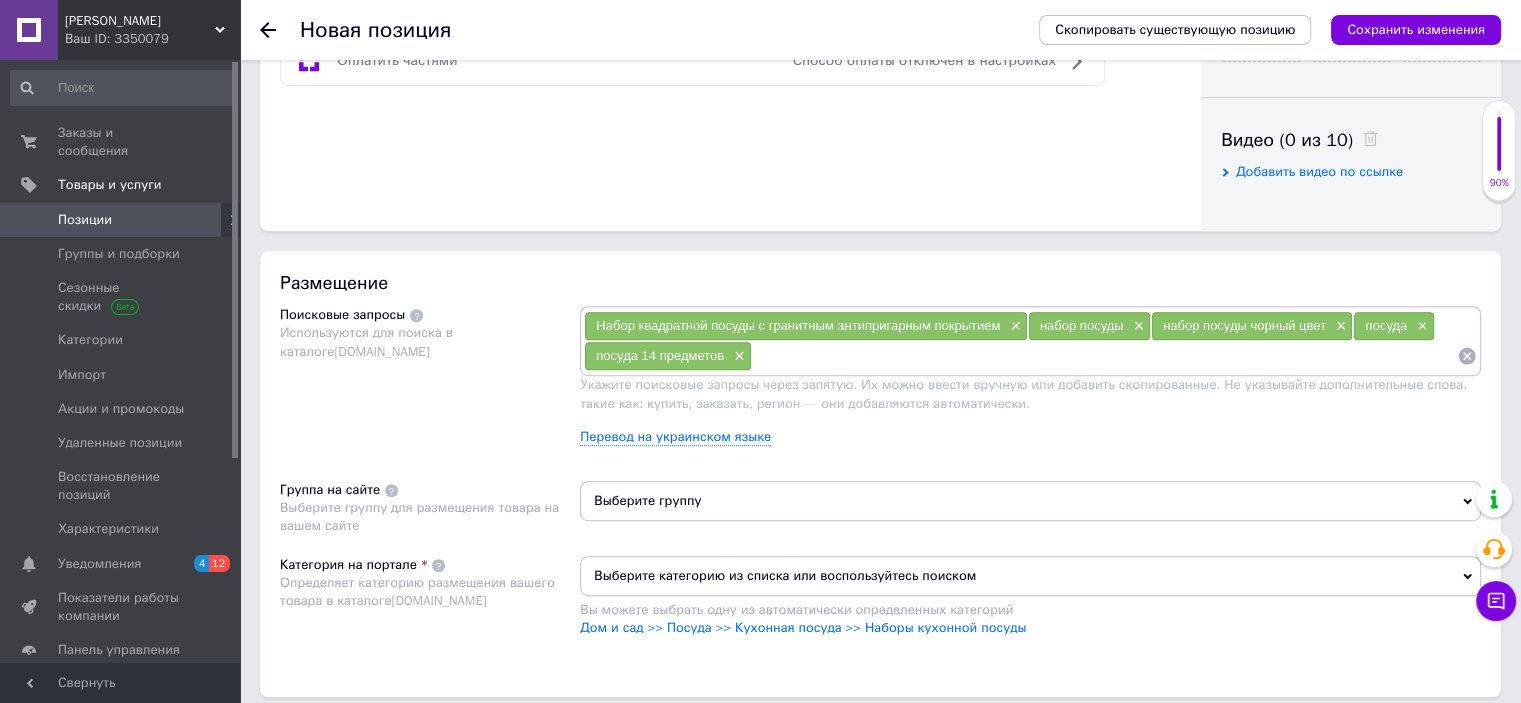 scroll, scrollTop: 1000, scrollLeft: 0, axis: vertical 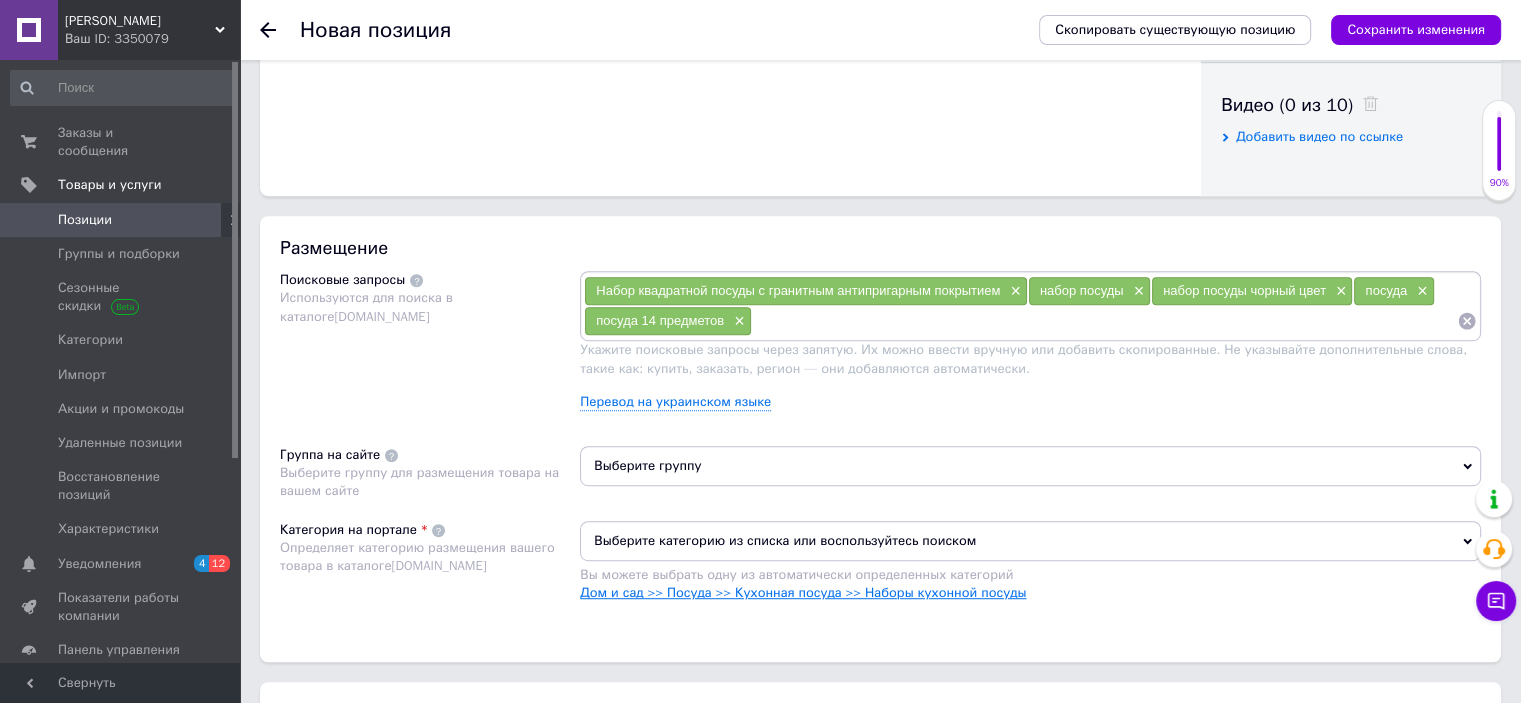 click on "Дом и сад >> Посуда >> Кухонная посуда >> Наборы кухонной посуды" at bounding box center [803, 592] 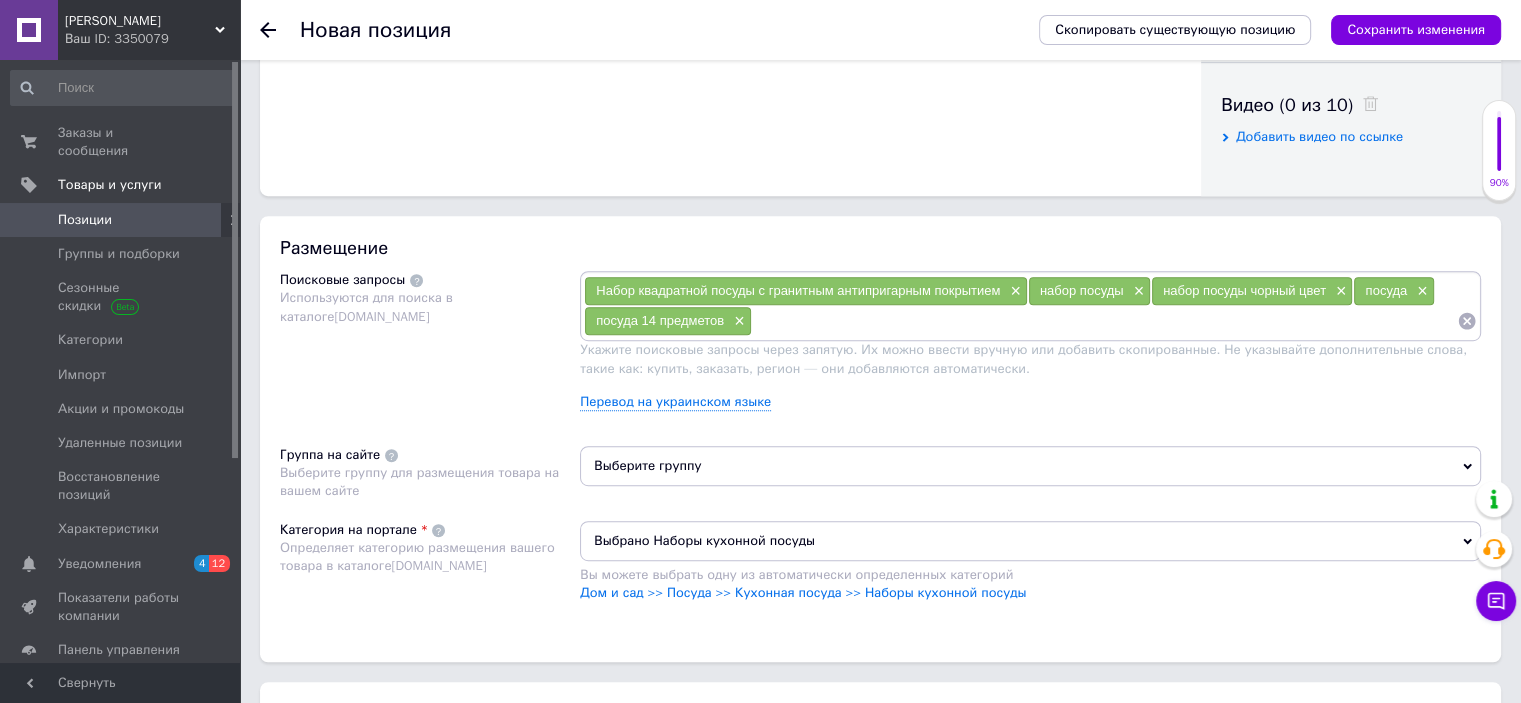 click on "Выберите группу" at bounding box center (1030, 466) 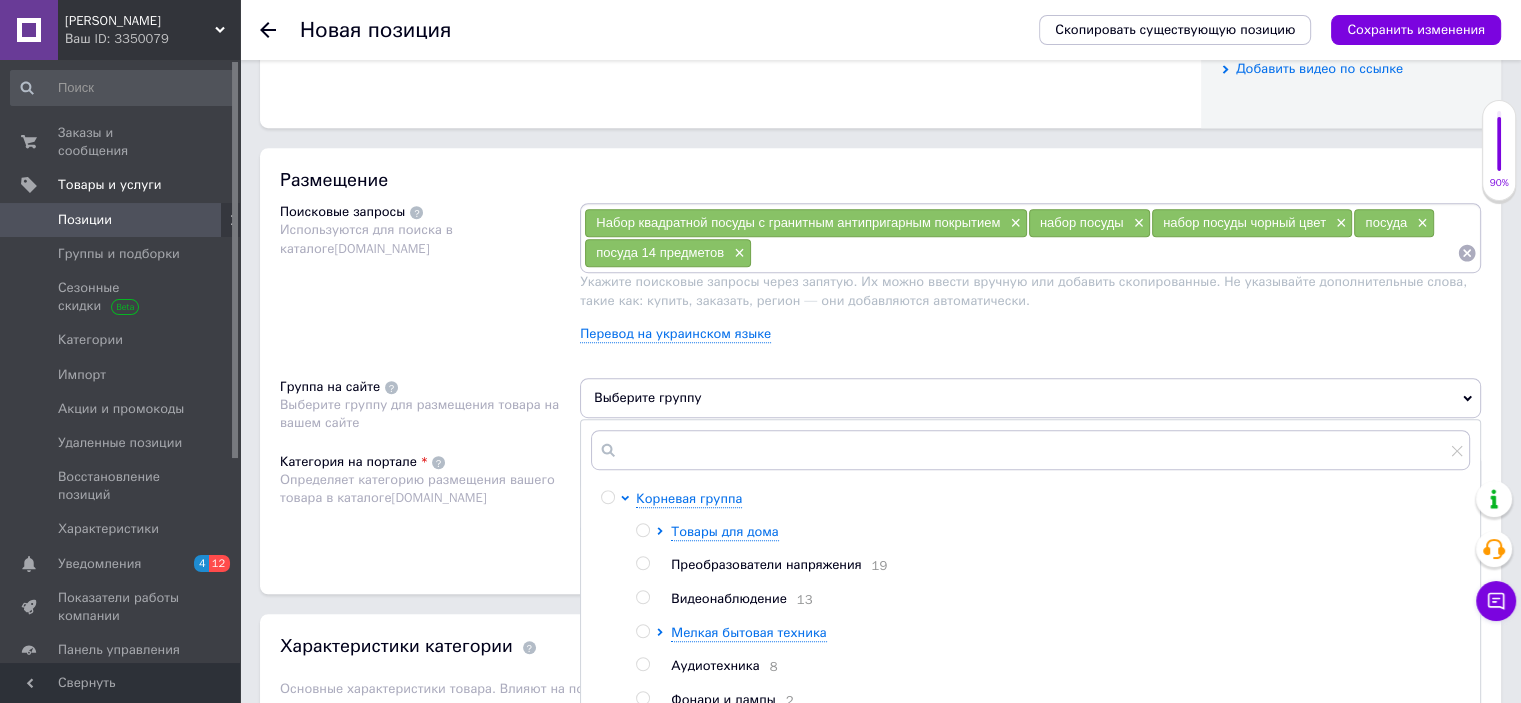 scroll, scrollTop: 1200, scrollLeft: 0, axis: vertical 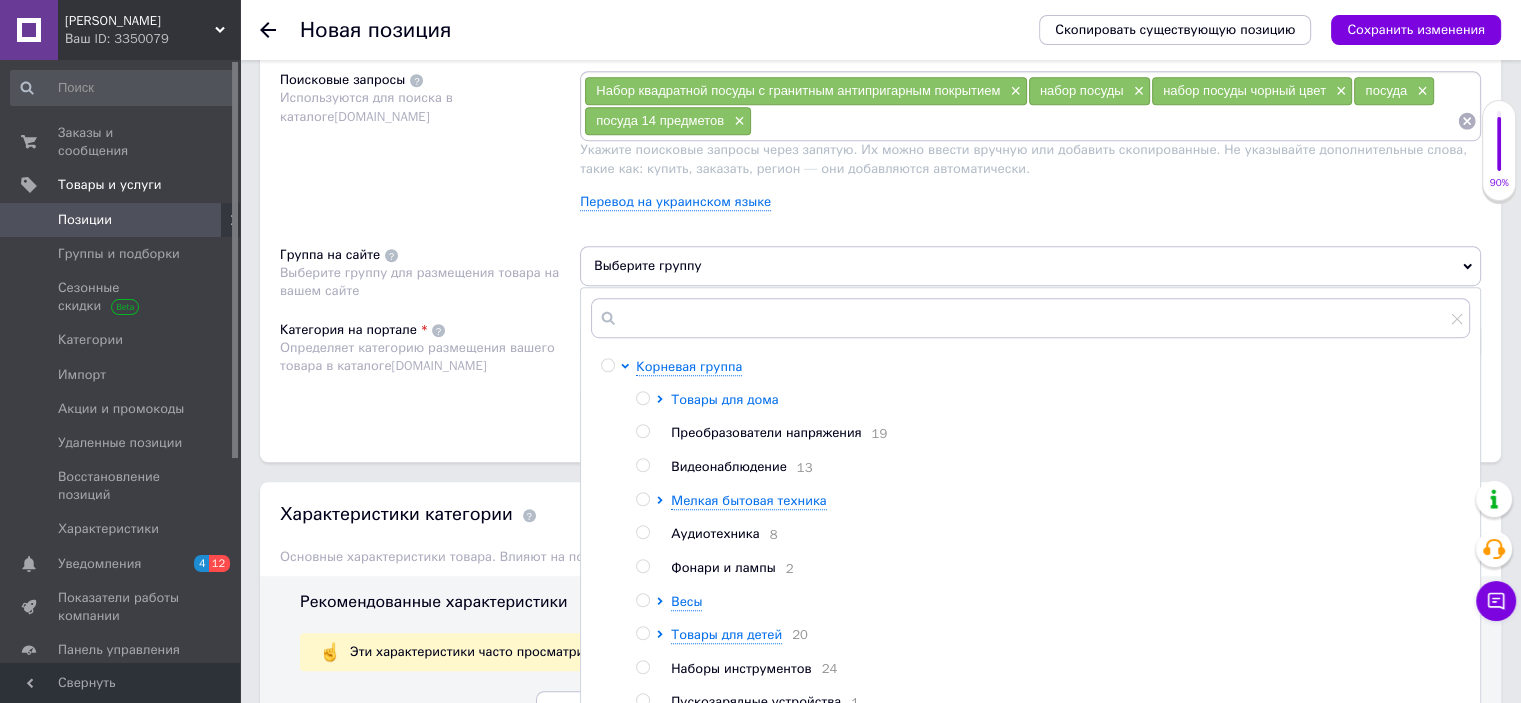 click on "Товары для дома" at bounding box center (724, 399) 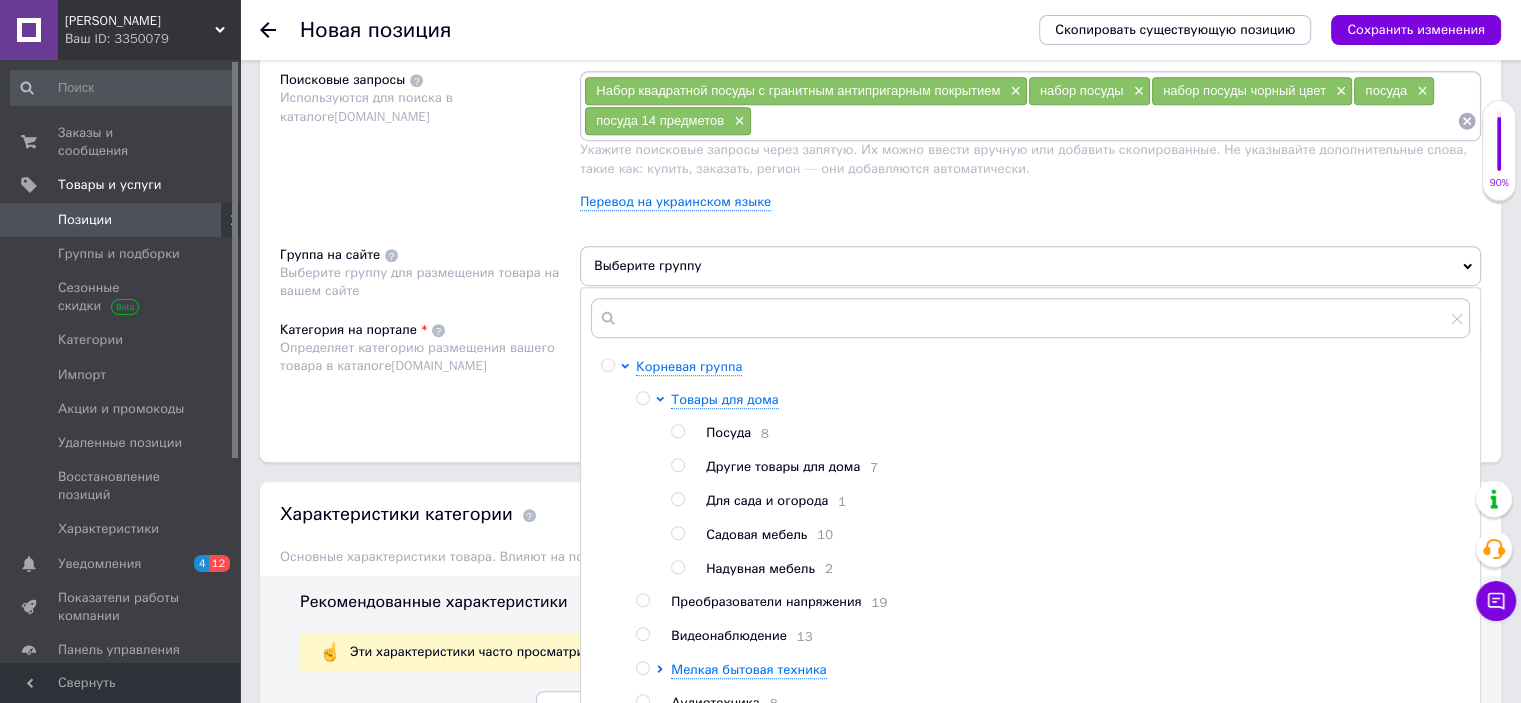 click at bounding box center (677, 431) 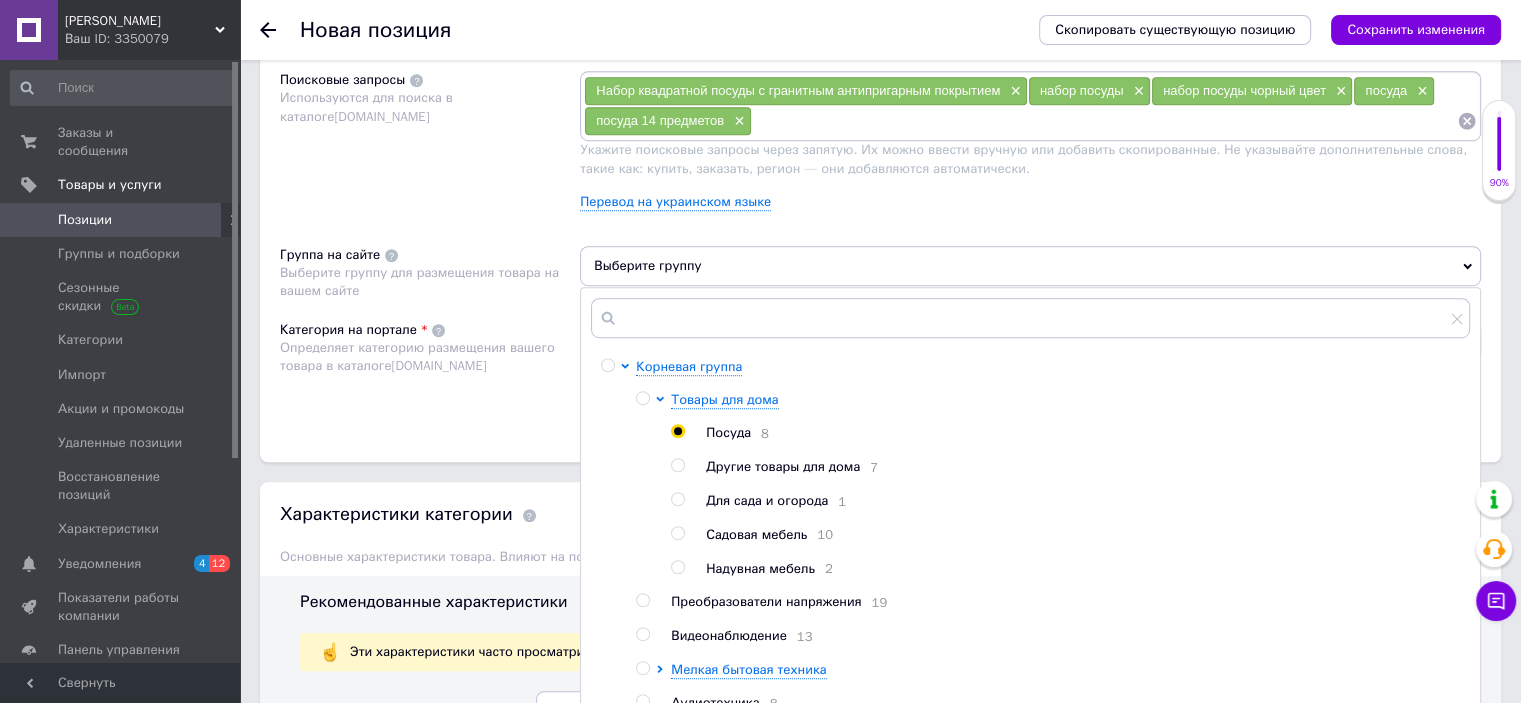 radio on "true" 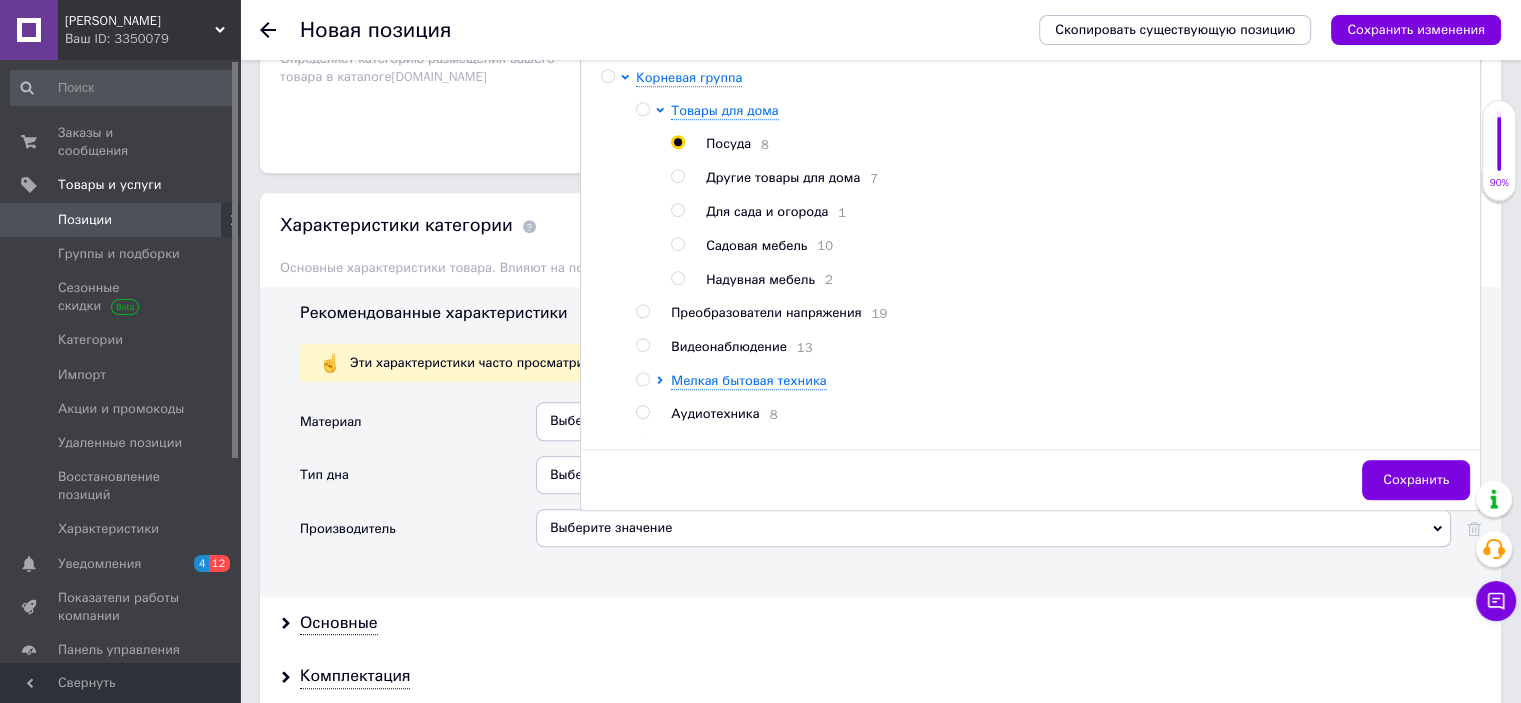 scroll, scrollTop: 1500, scrollLeft: 0, axis: vertical 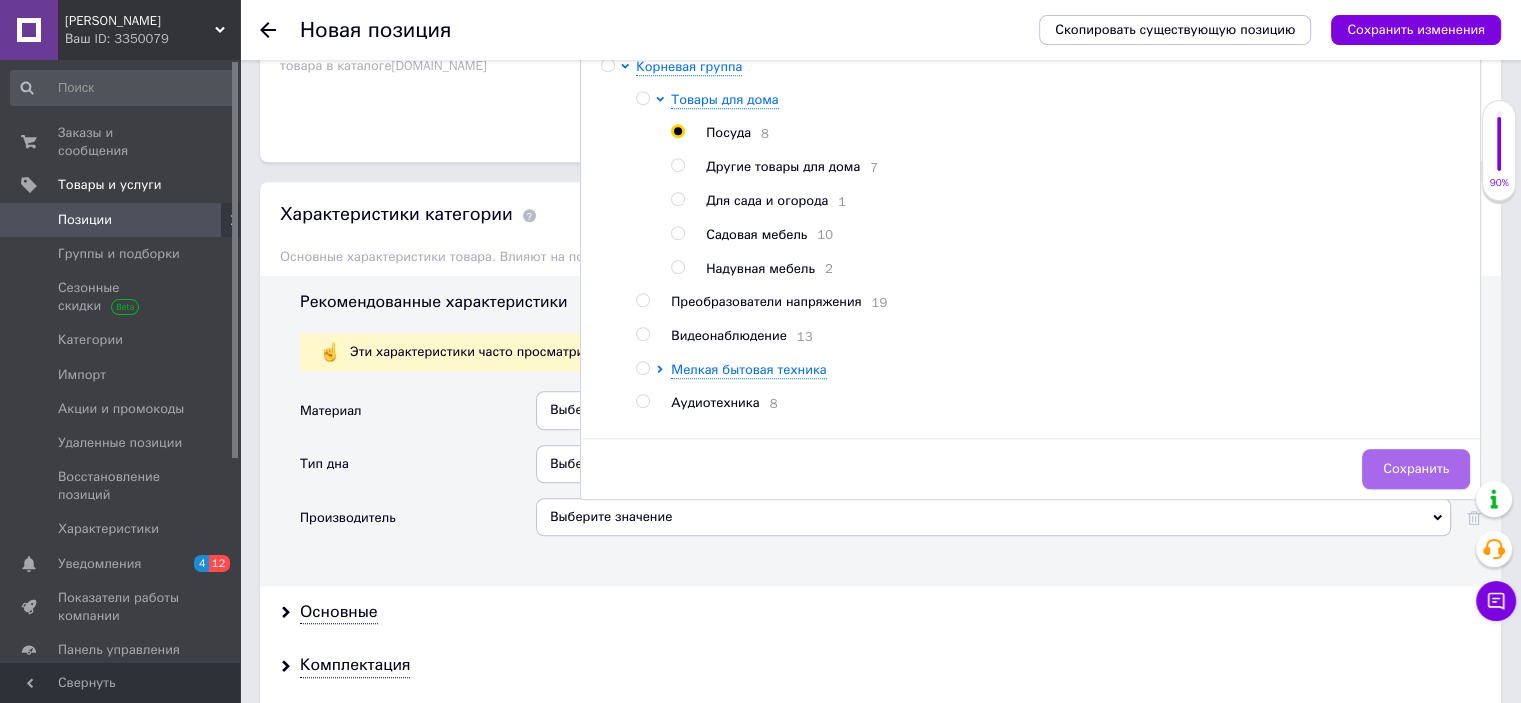 click on "Сохранить" at bounding box center (1416, 469) 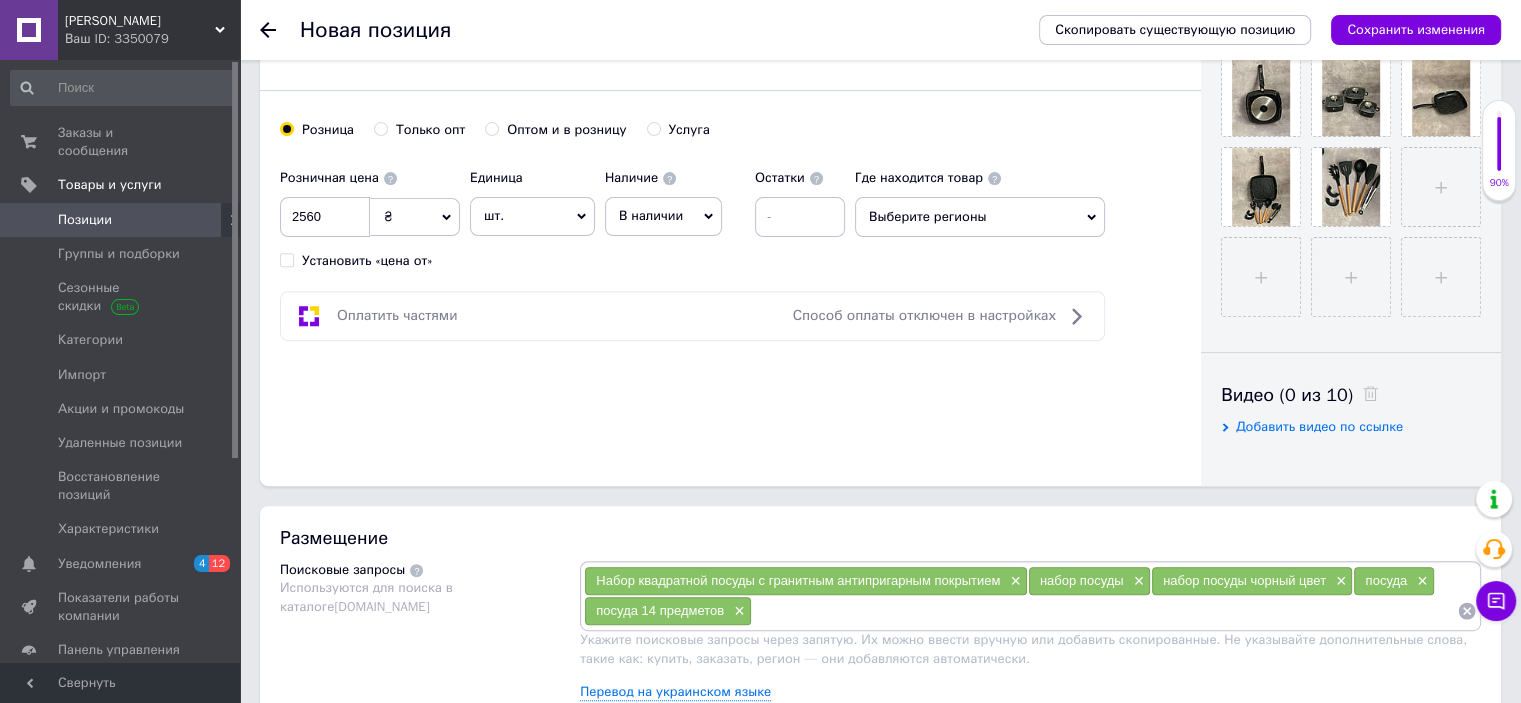 scroll, scrollTop: 600, scrollLeft: 0, axis: vertical 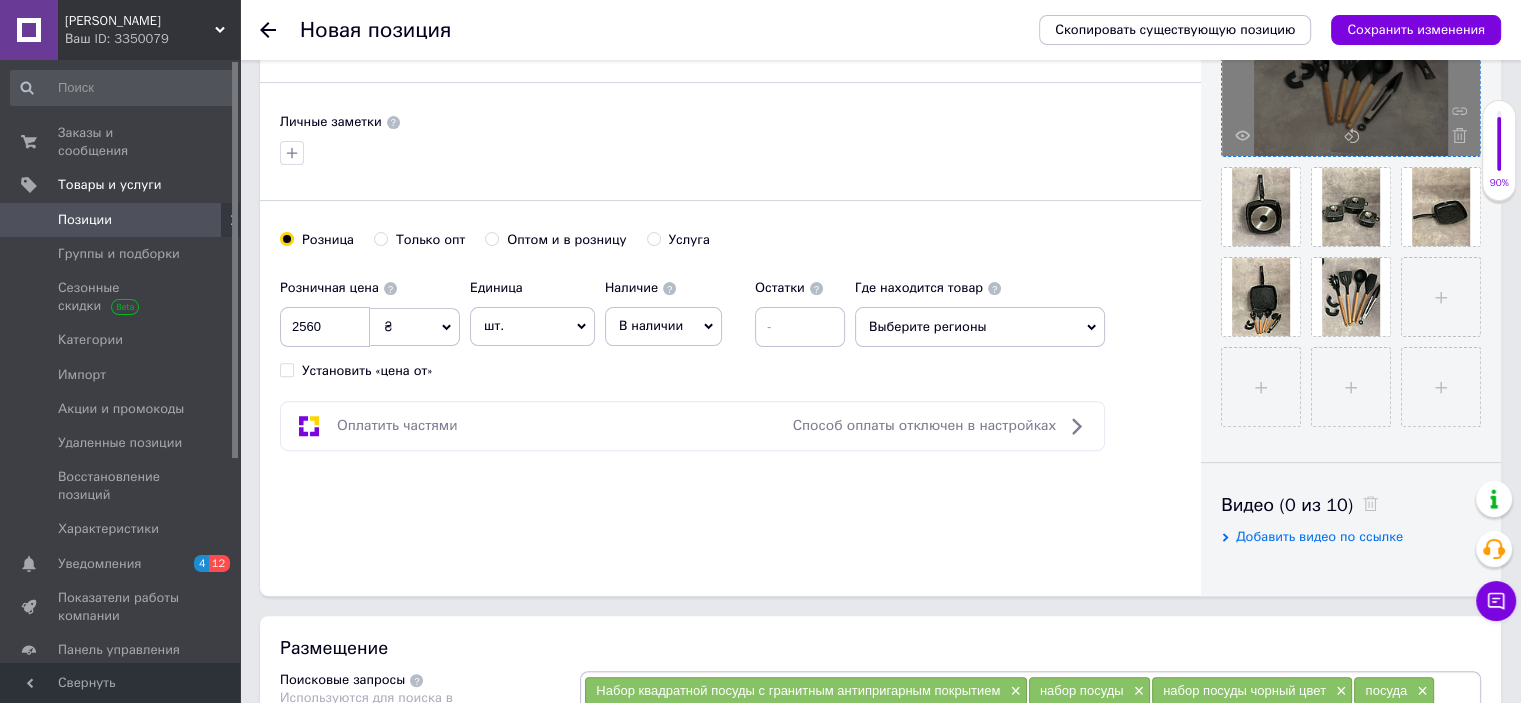 click on "В наличии" at bounding box center [663, 326] 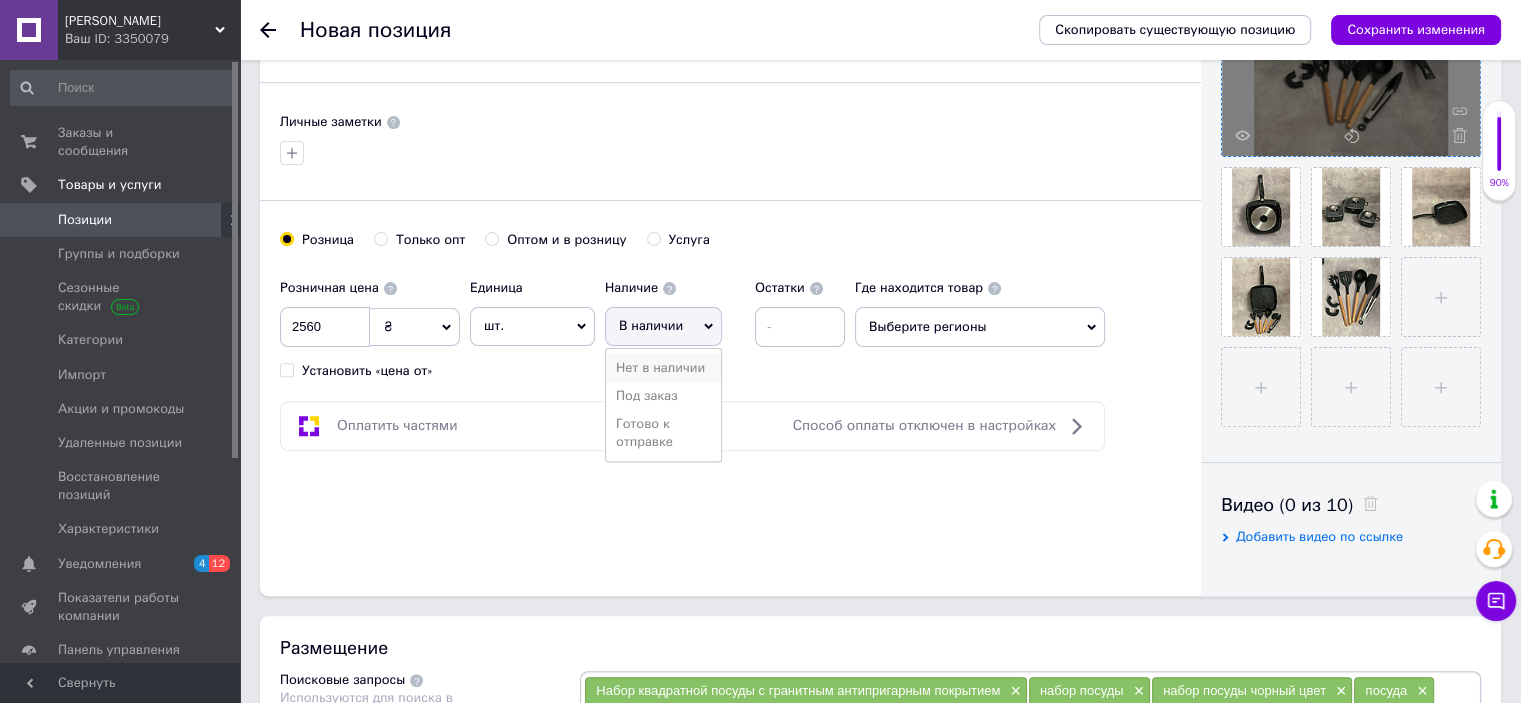 click on "Нет в наличии" at bounding box center [663, 368] 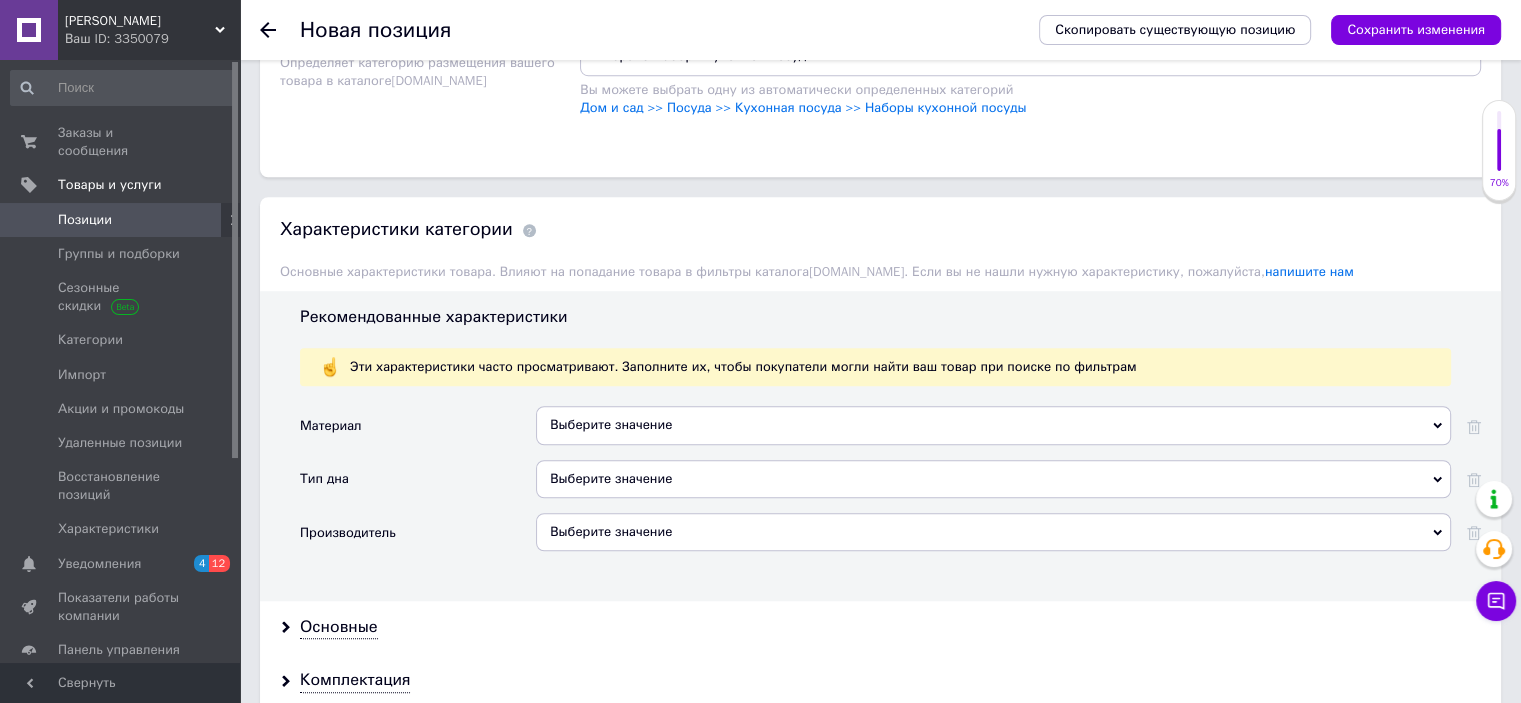 scroll, scrollTop: 1600, scrollLeft: 0, axis: vertical 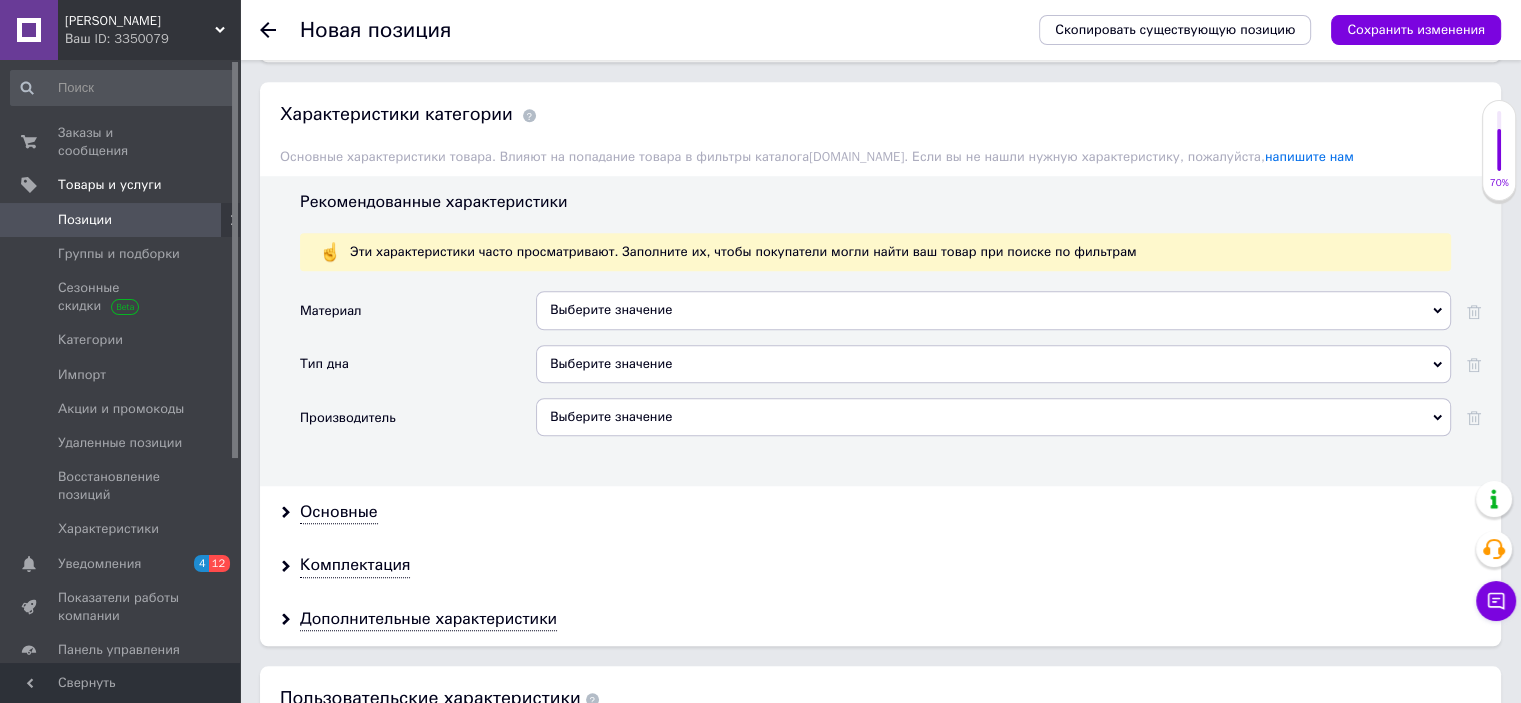 click on "Выберите значение" at bounding box center [993, 310] 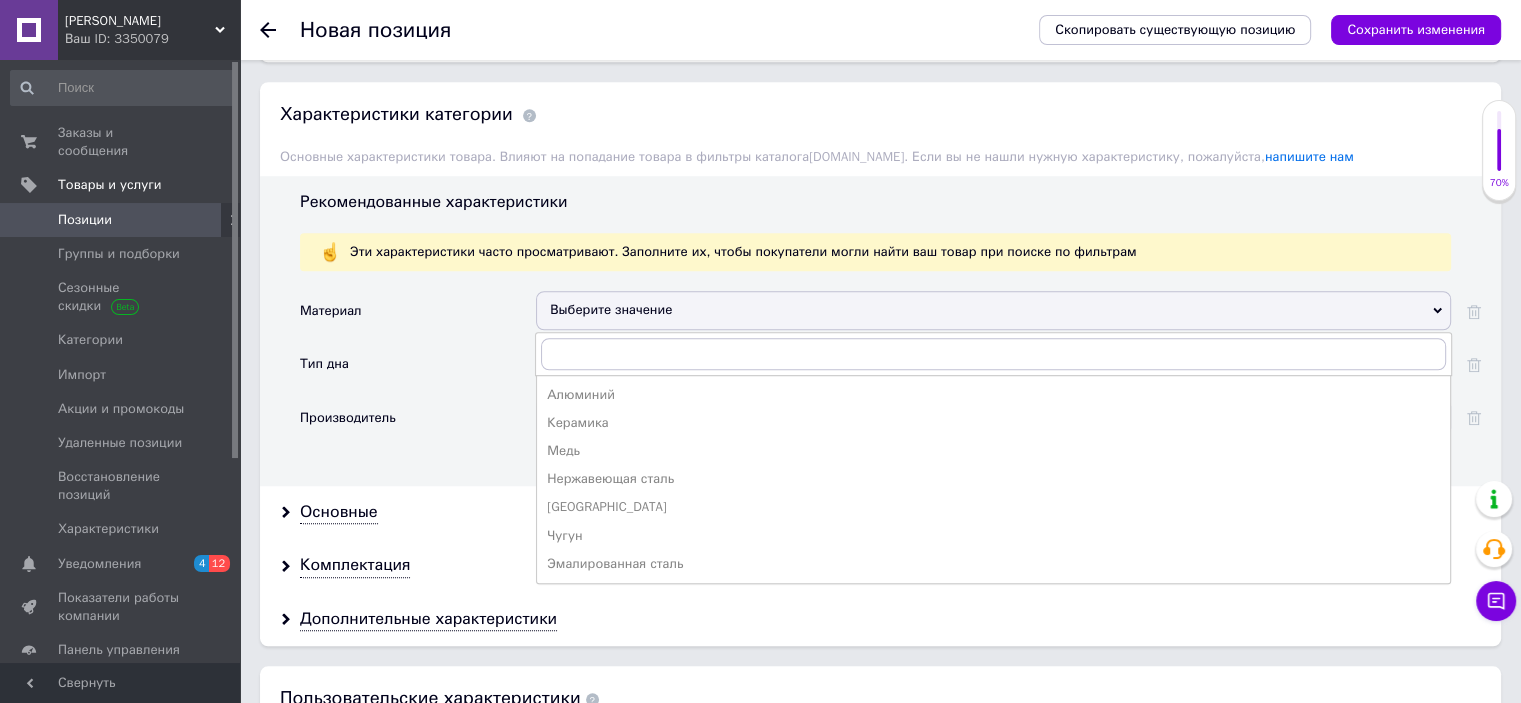 click on "Тип дна" at bounding box center [418, 371] 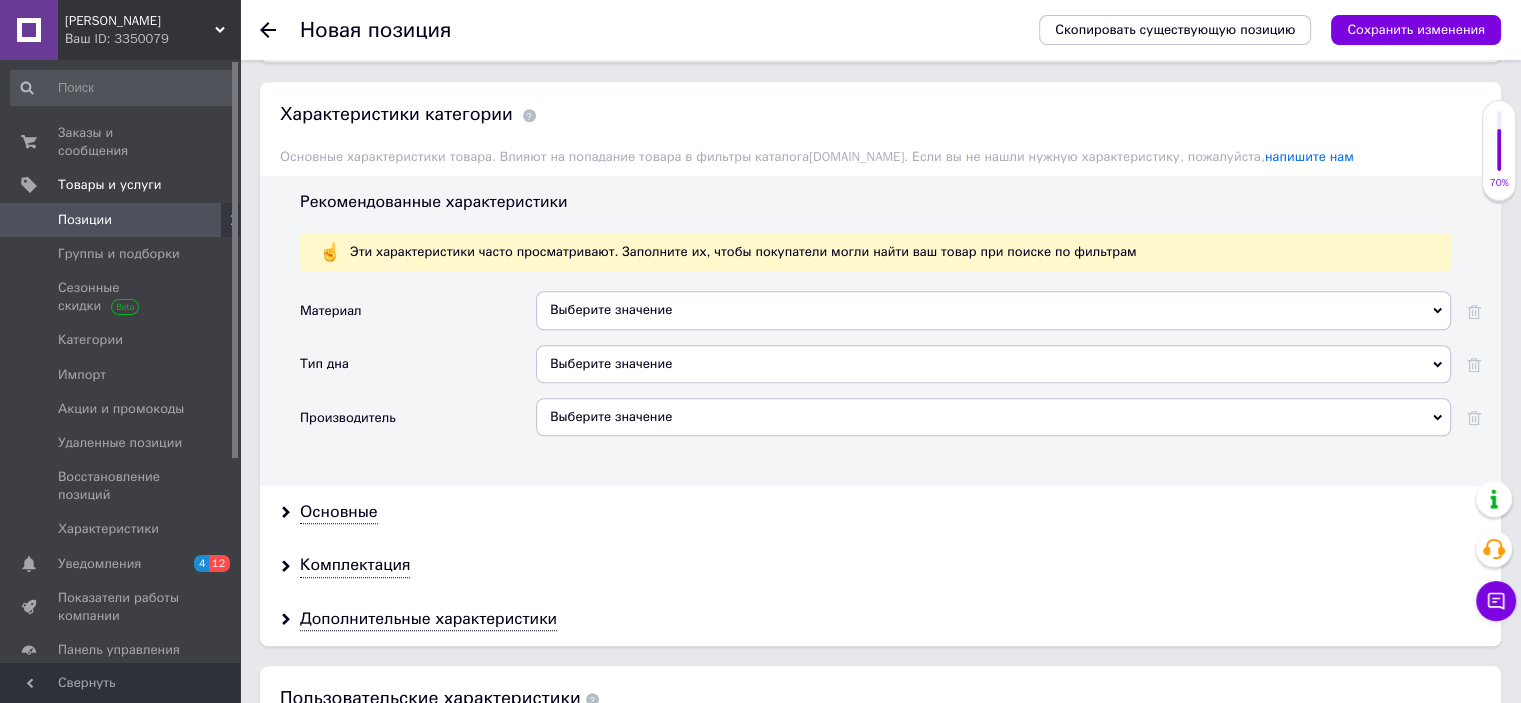 click on "Выберите значение" at bounding box center [993, 417] 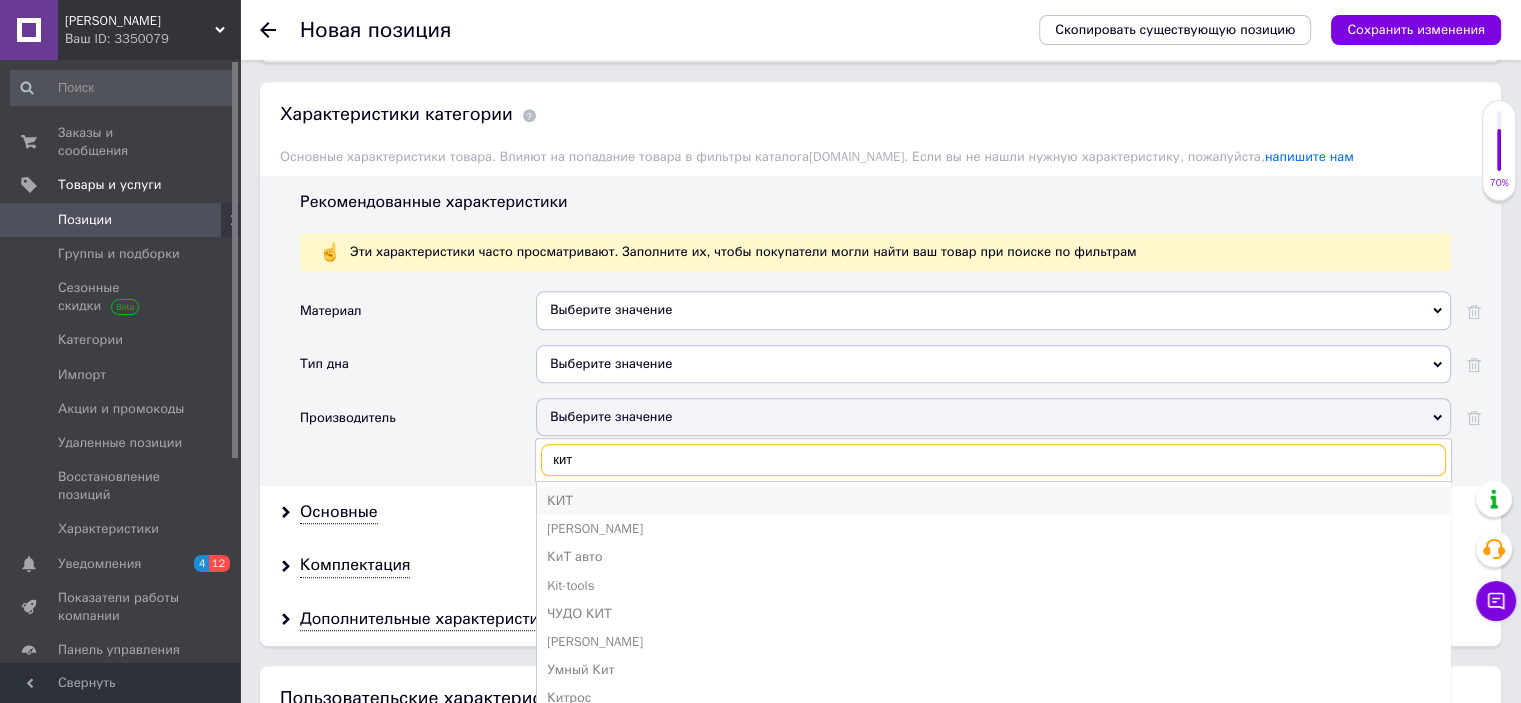 type on "кит" 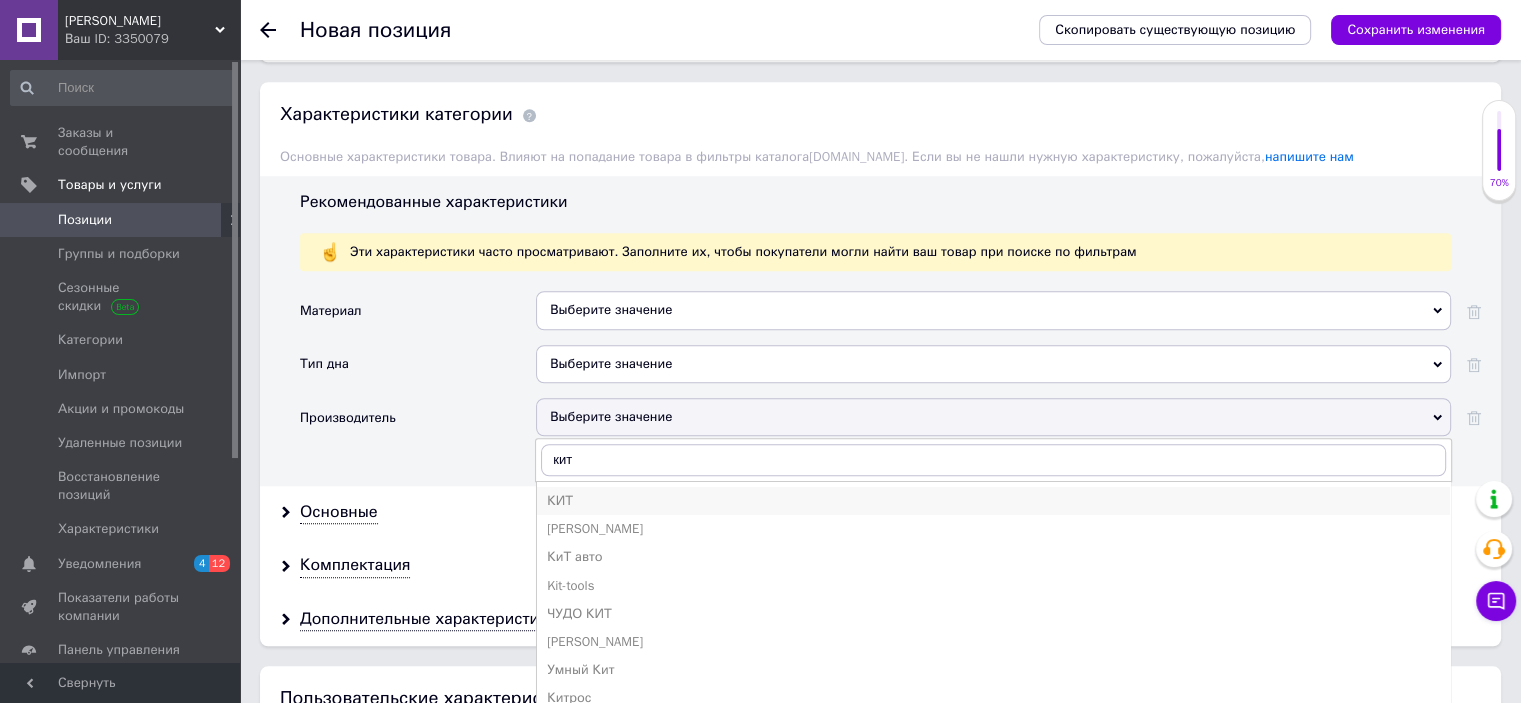 click on "КИТ" at bounding box center [993, 501] 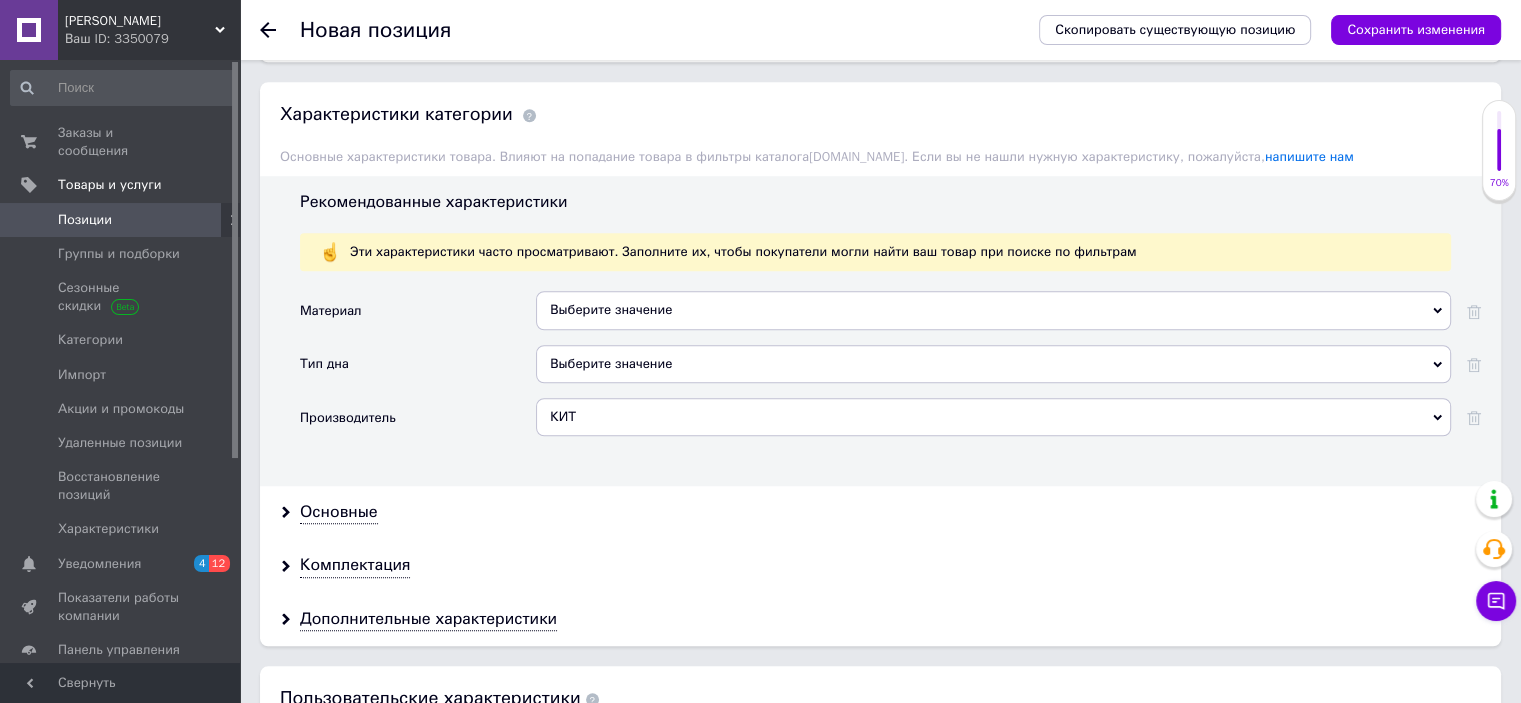 scroll, scrollTop: 1700, scrollLeft: 0, axis: vertical 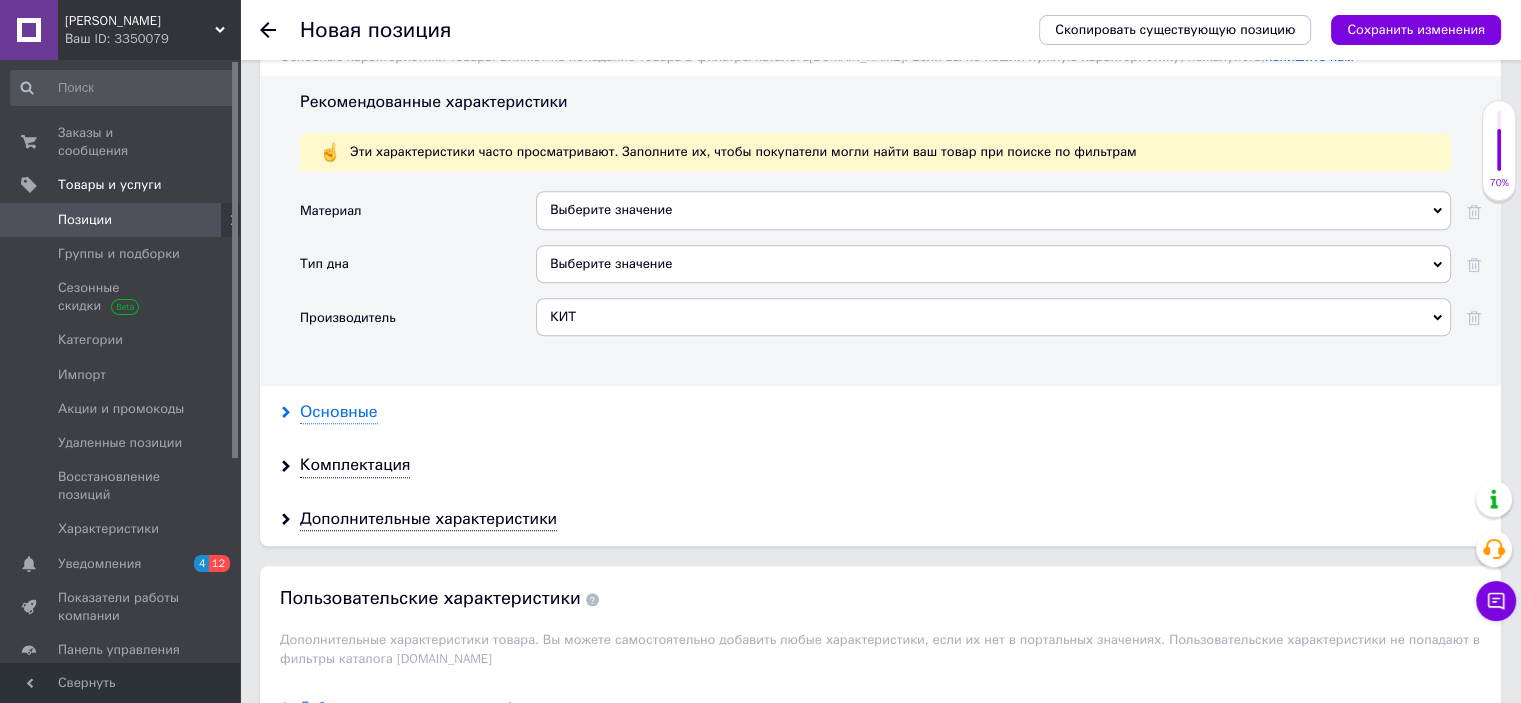 click on "Основные" at bounding box center [339, 412] 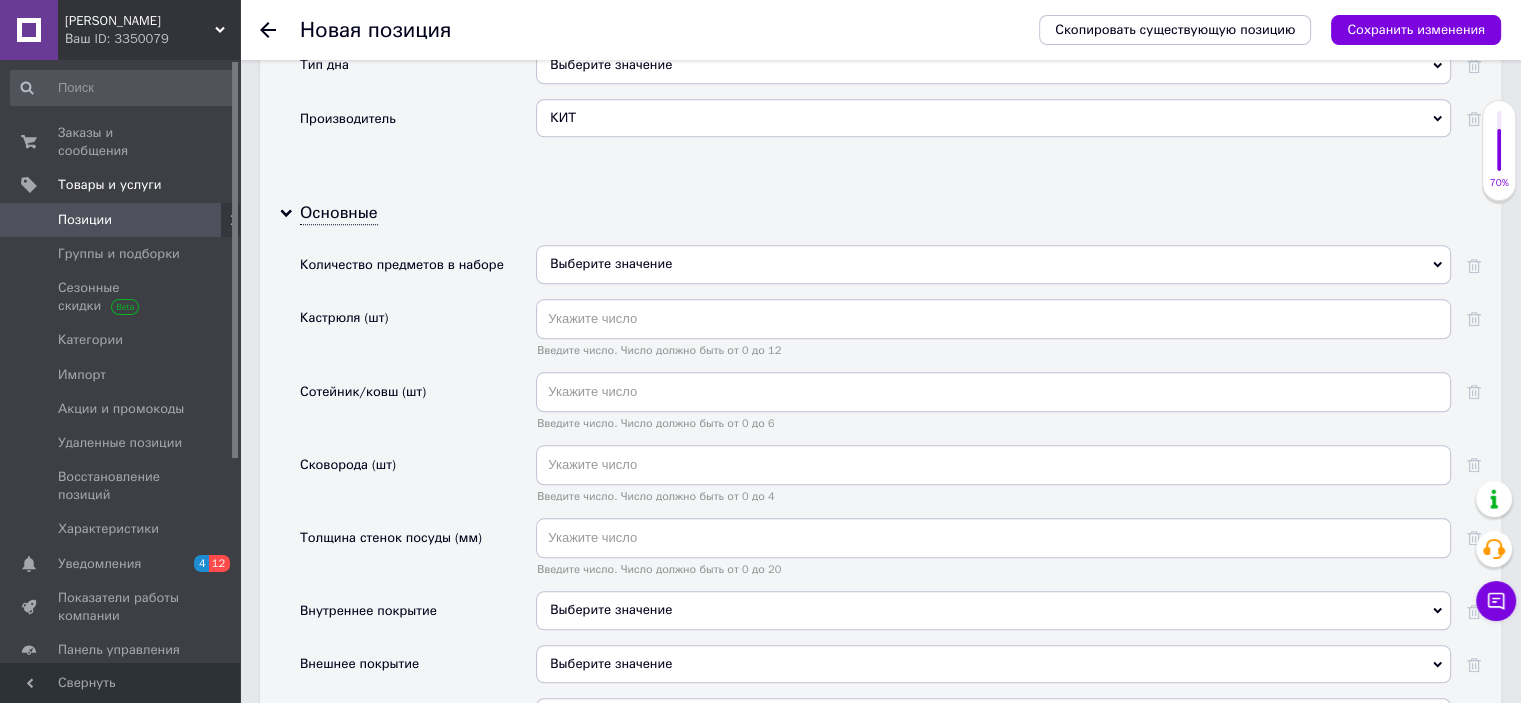 scroll, scrollTop: 1900, scrollLeft: 0, axis: vertical 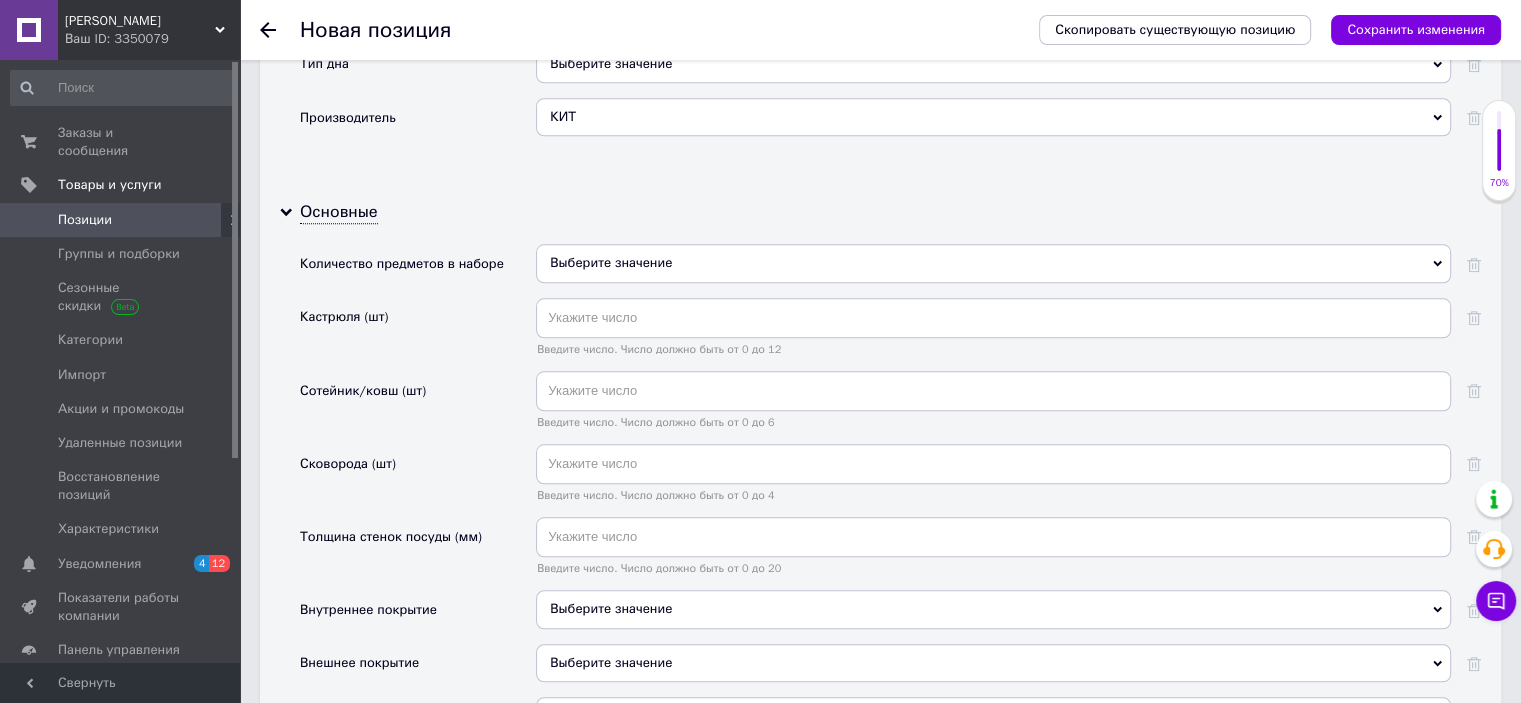 click on "Выберите значение" at bounding box center (993, 263) 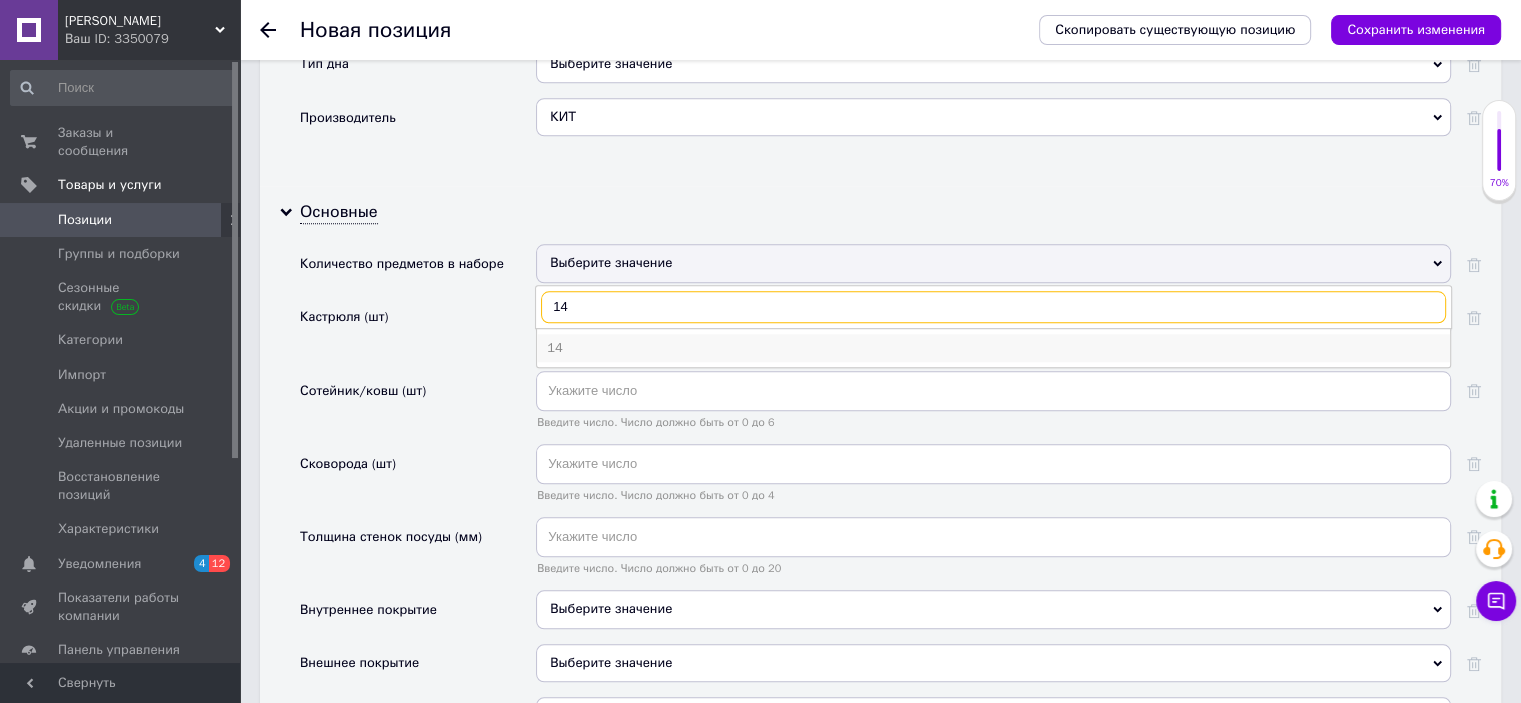 type on "14" 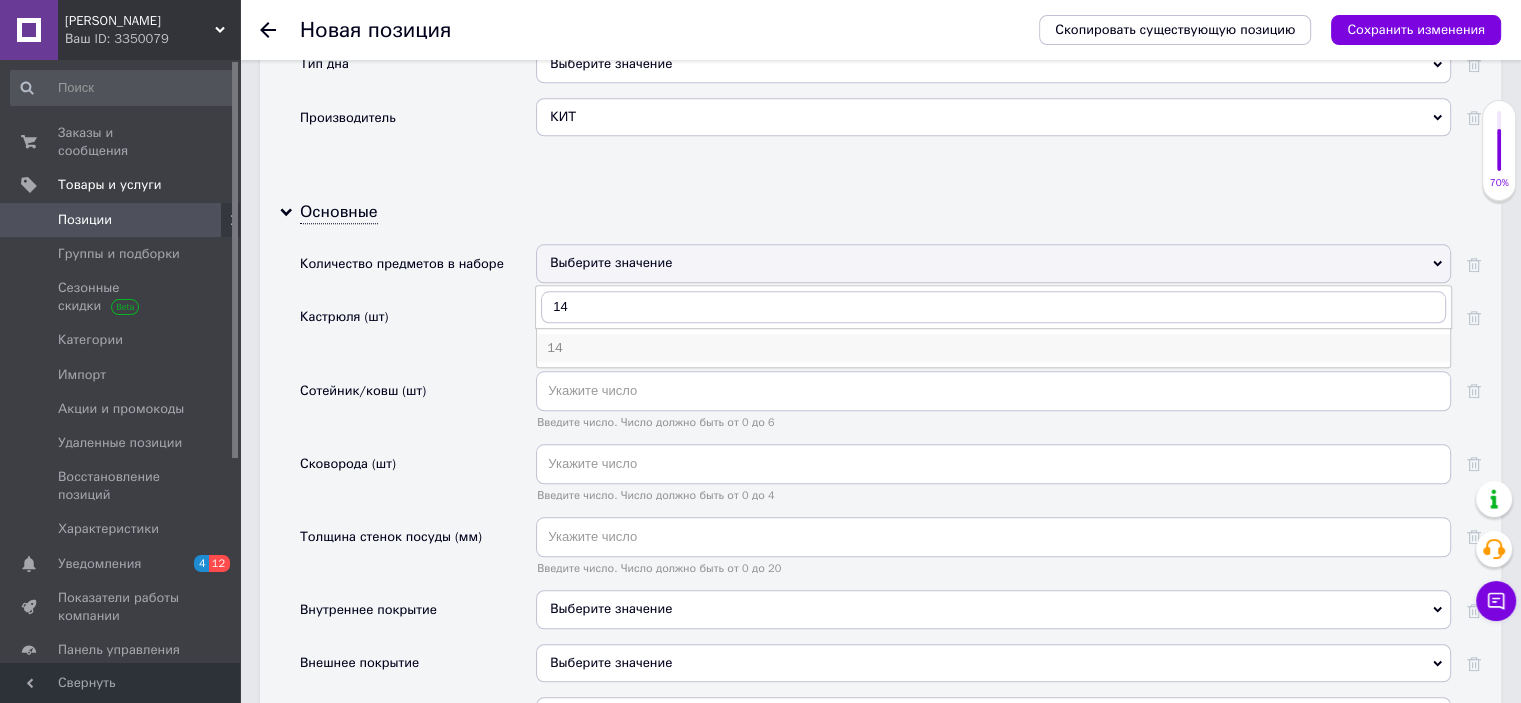 click on "14" at bounding box center (993, 348) 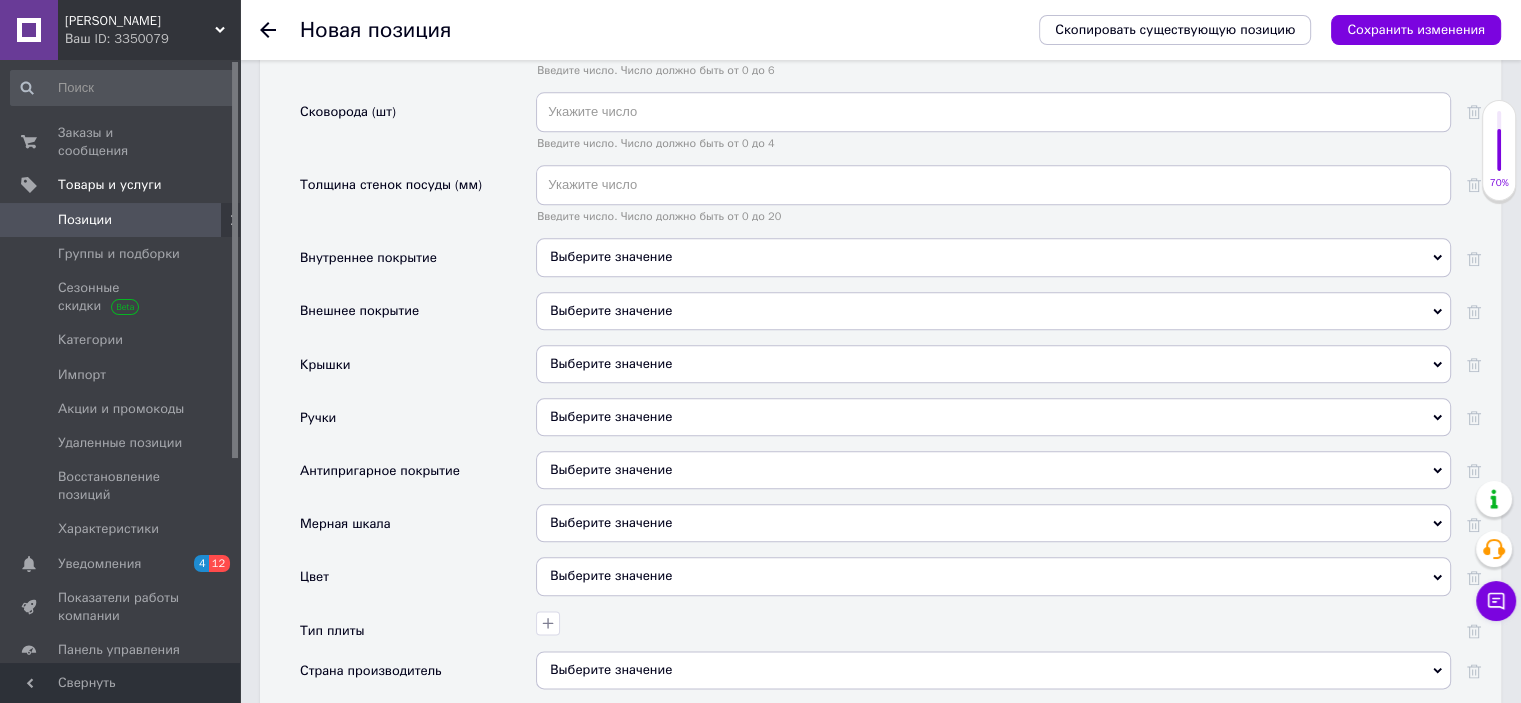 scroll, scrollTop: 2300, scrollLeft: 0, axis: vertical 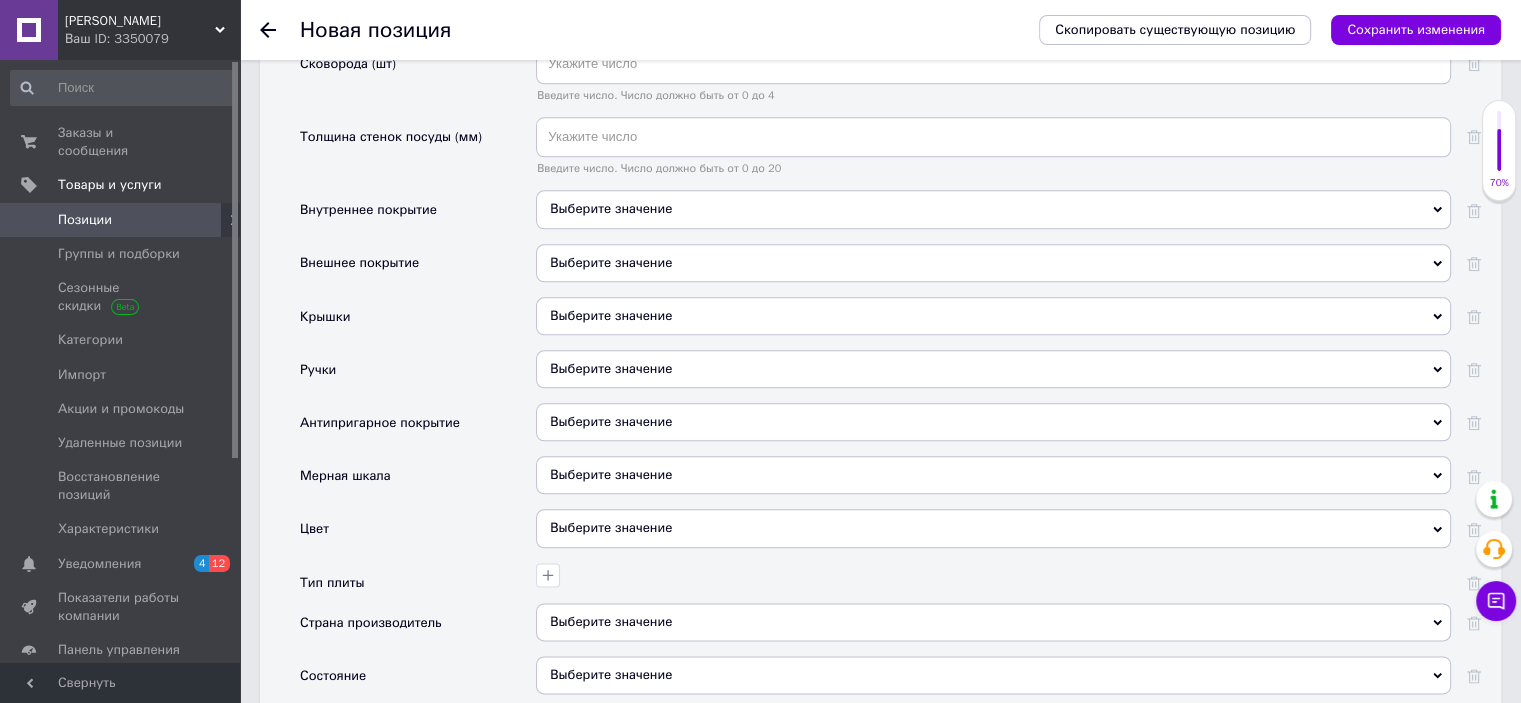 click on "Выберите значение" at bounding box center (993, 316) 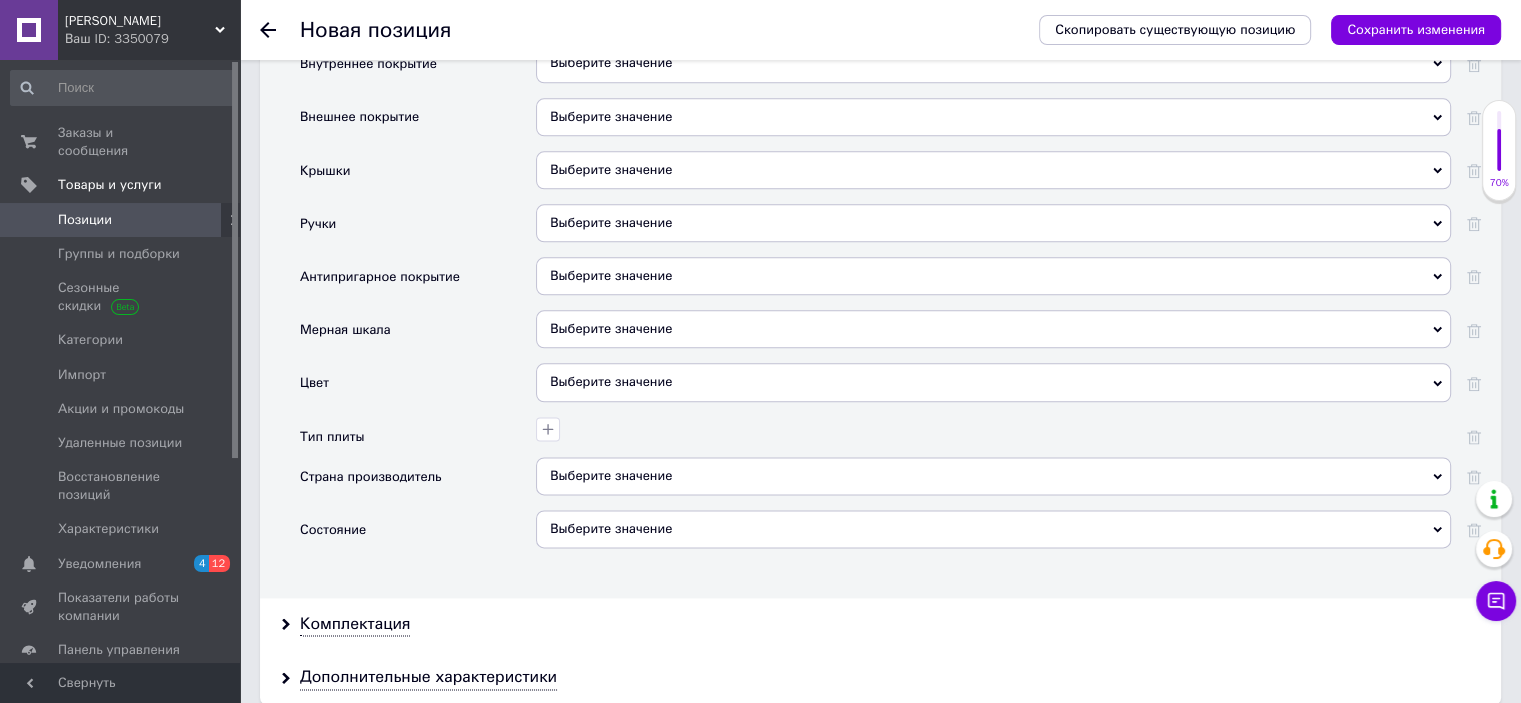 scroll, scrollTop: 2500, scrollLeft: 0, axis: vertical 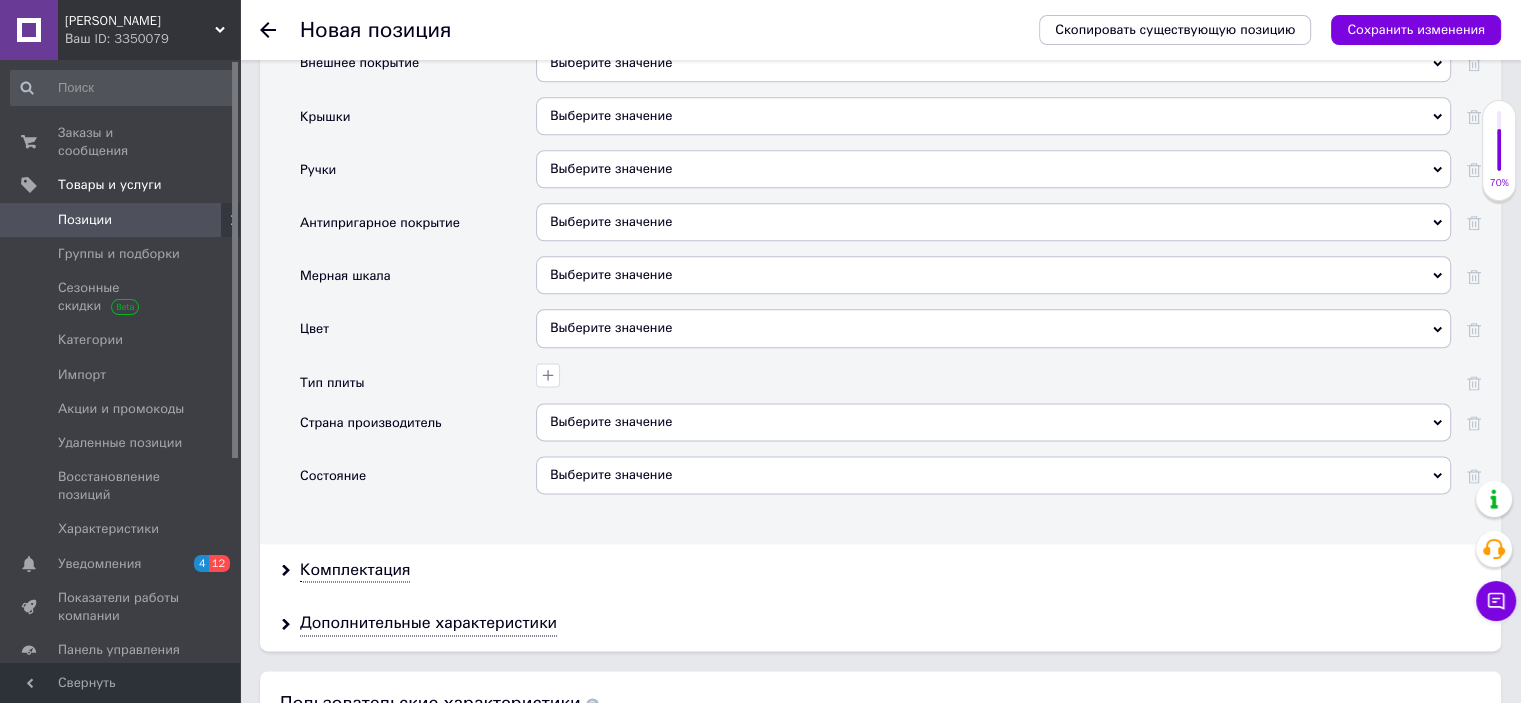click on "Выберите значение" at bounding box center [993, 328] 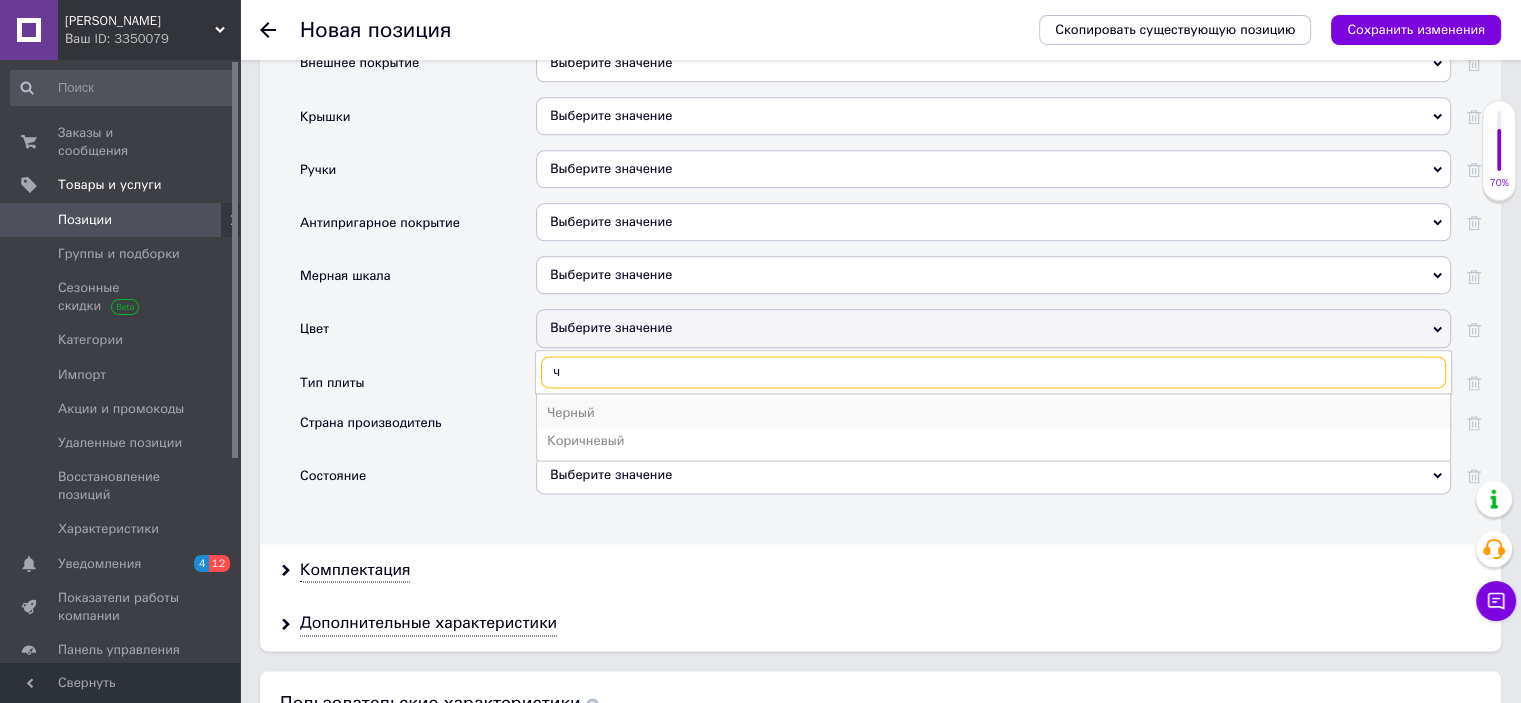 type on "ч" 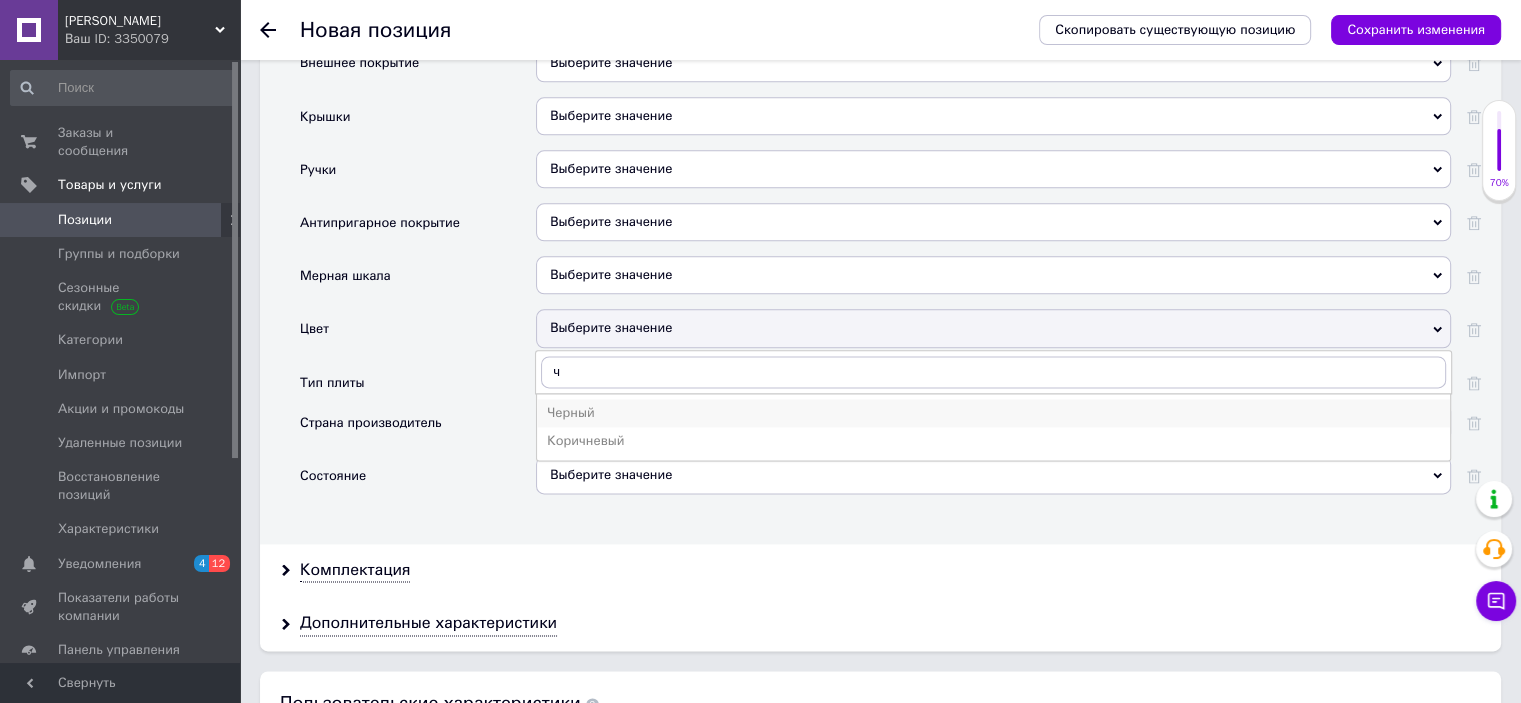 click on "Черный" at bounding box center [993, 413] 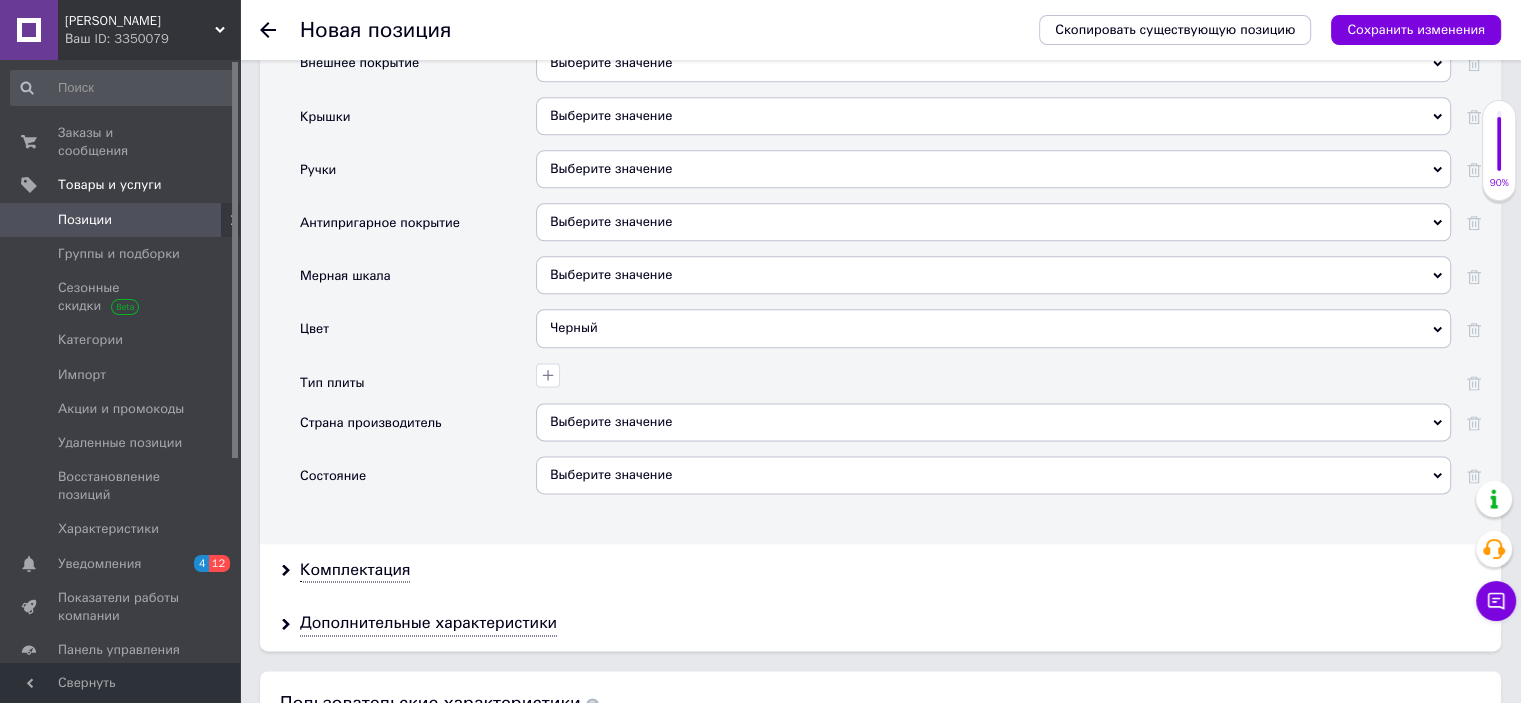 click on "Выберите значение" at bounding box center (993, 422) 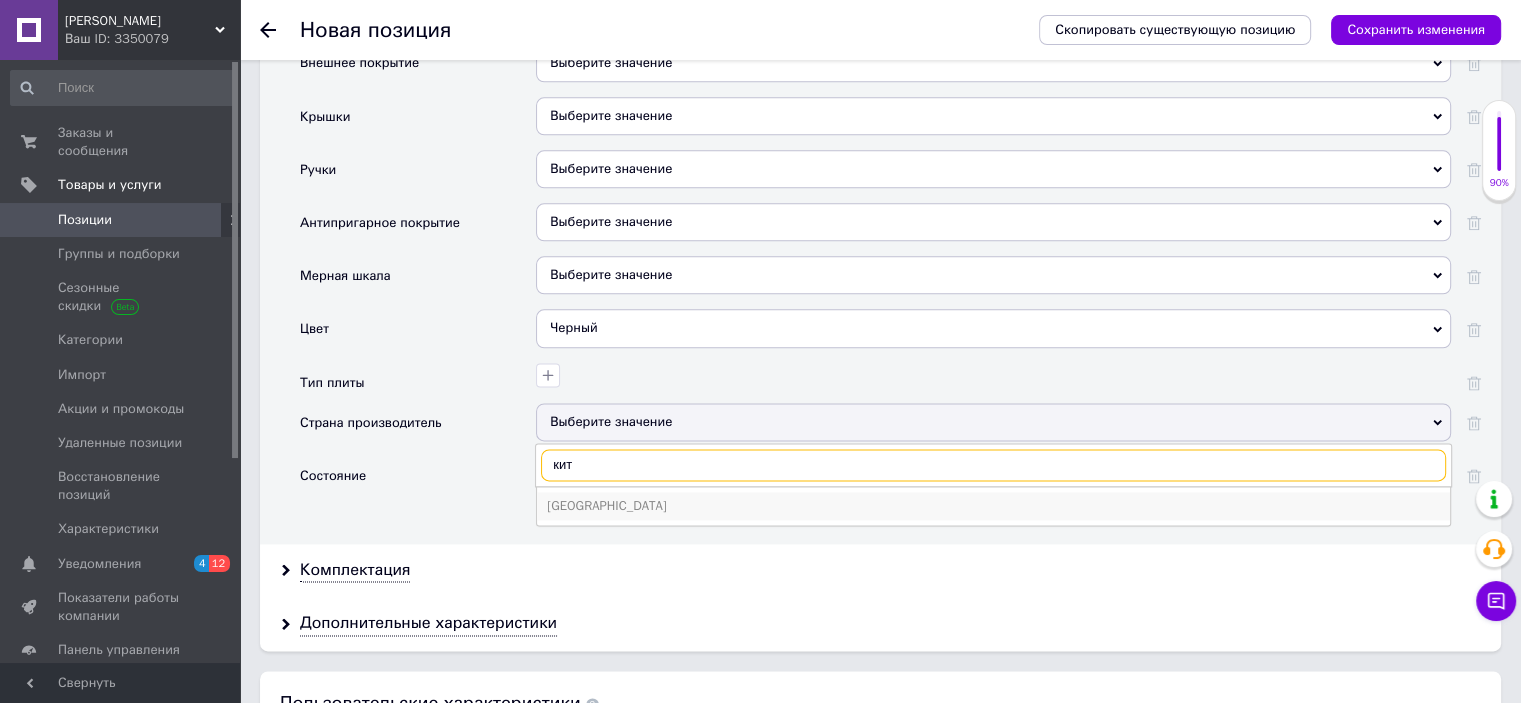 type on "кит" 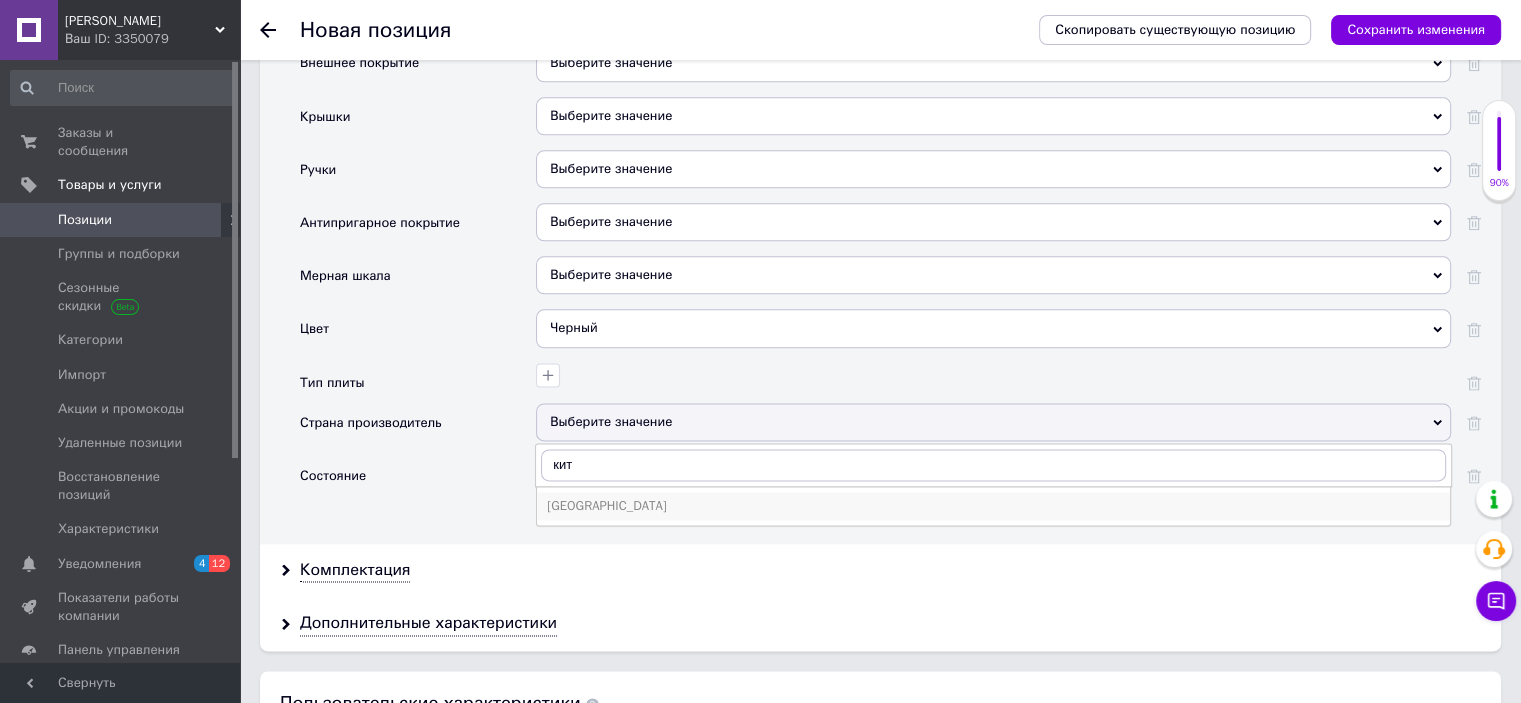 click on "Китай" at bounding box center [993, 506] 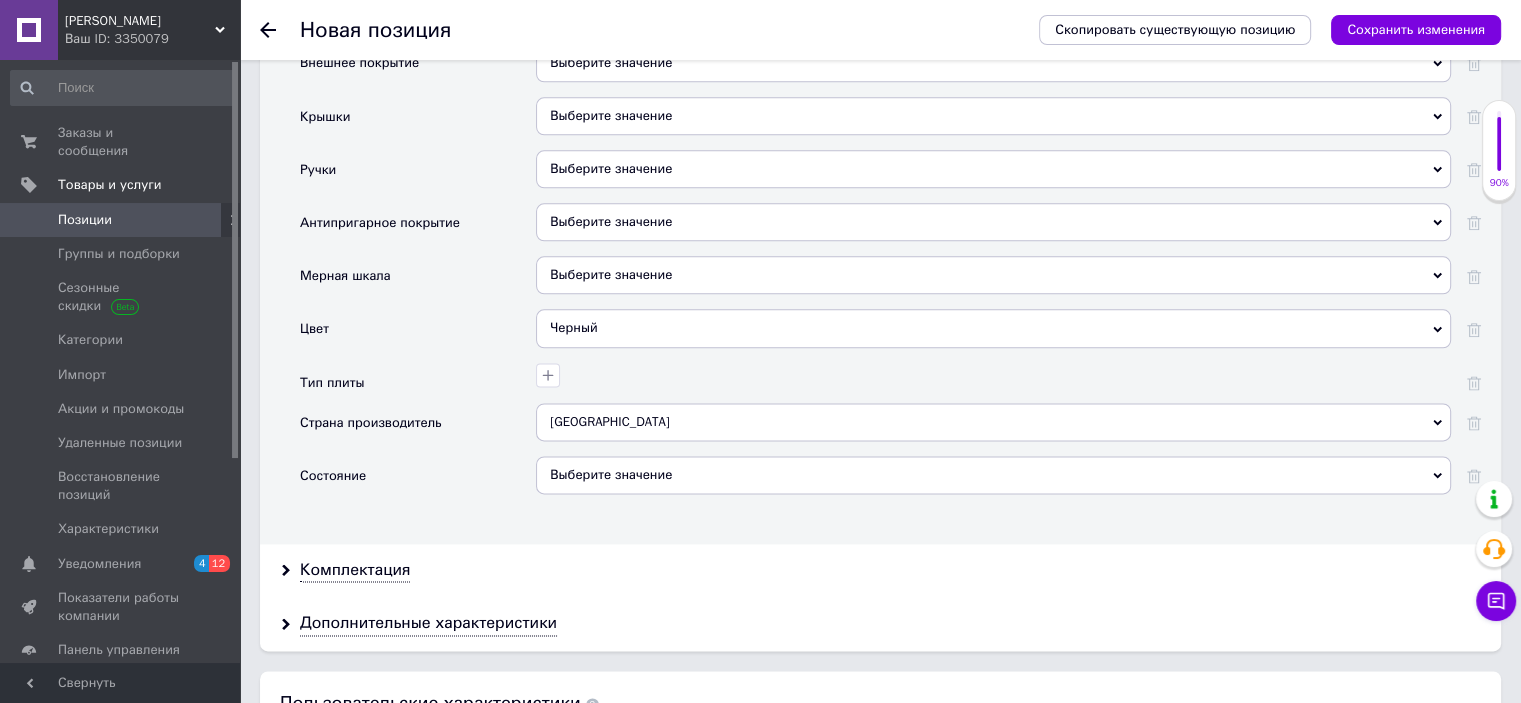 click on "Выберите значение" at bounding box center (993, 475) 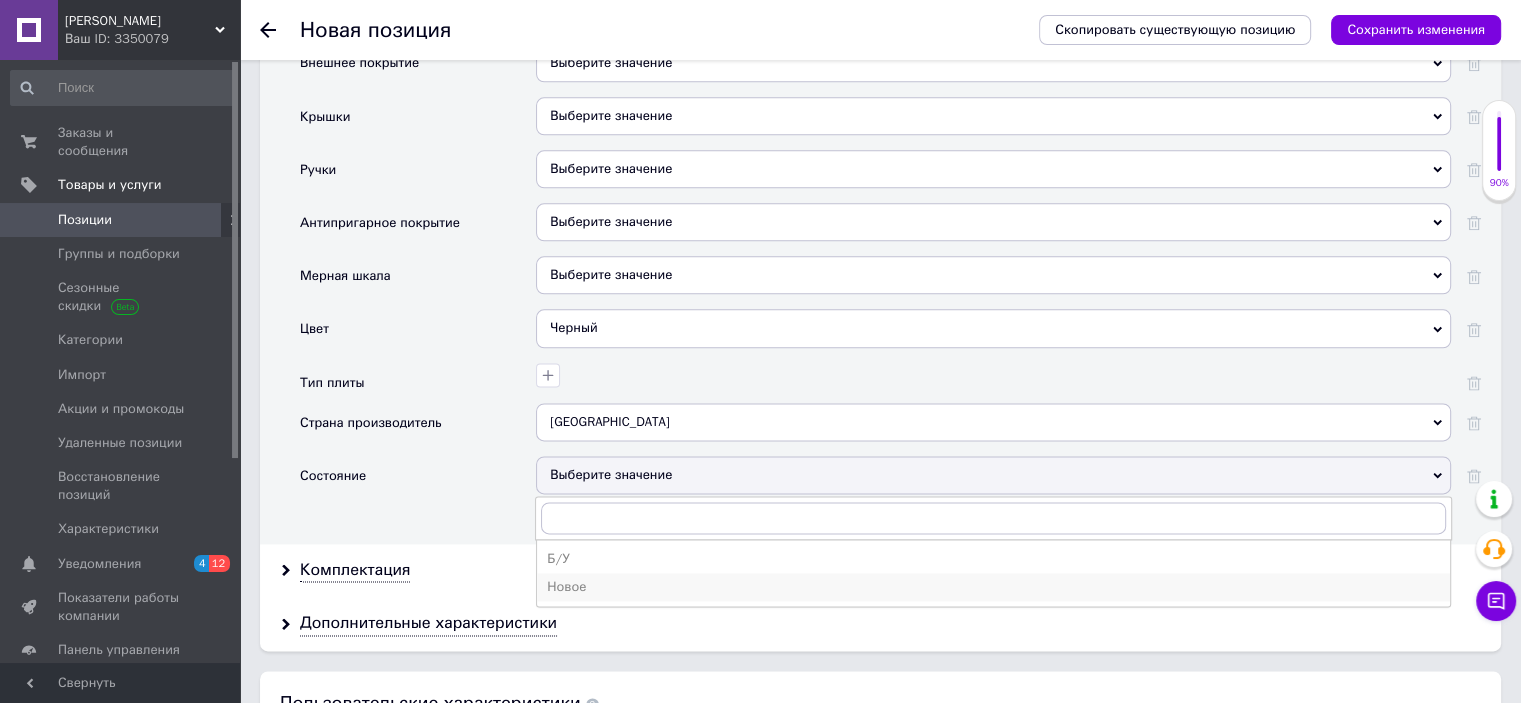click on "Новое" at bounding box center (993, 587) 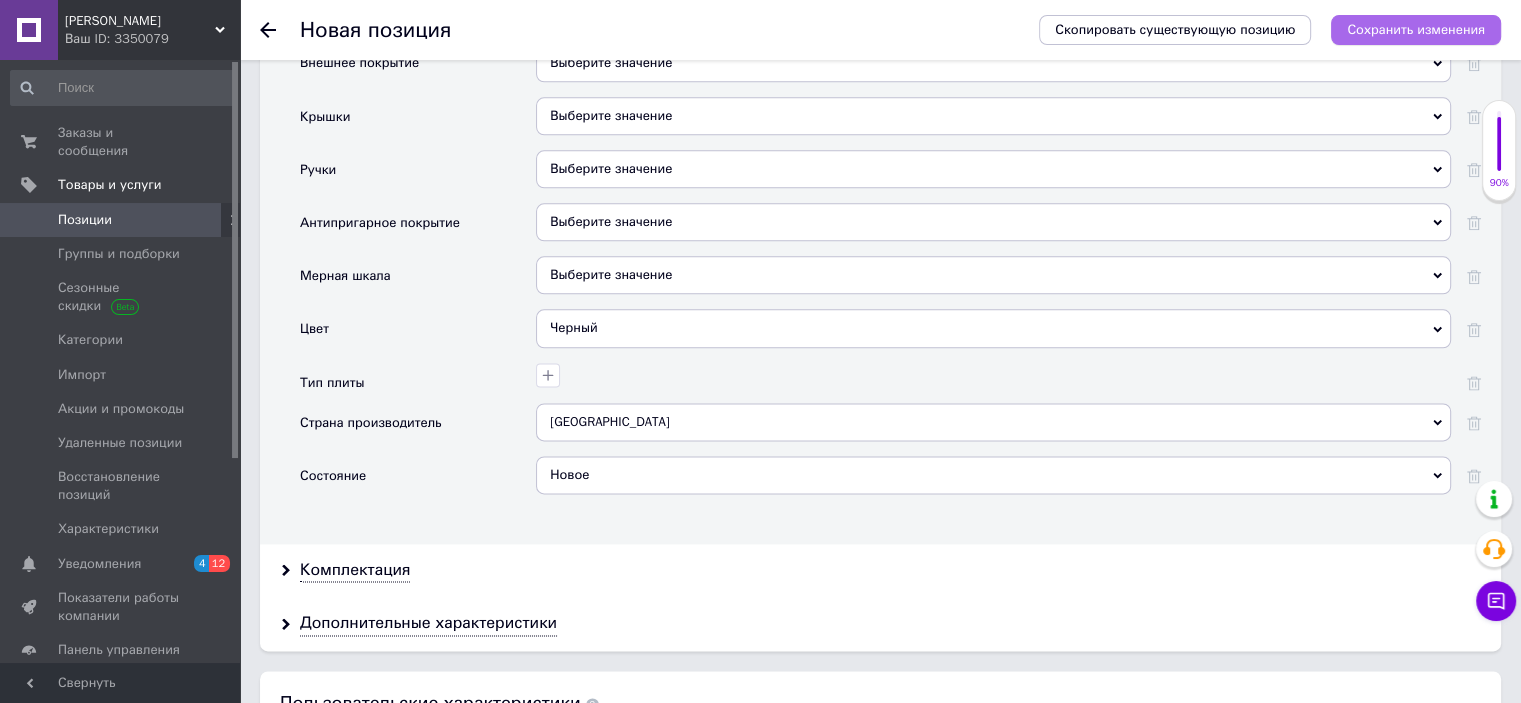 click on "Сохранить изменения" at bounding box center (1416, 29) 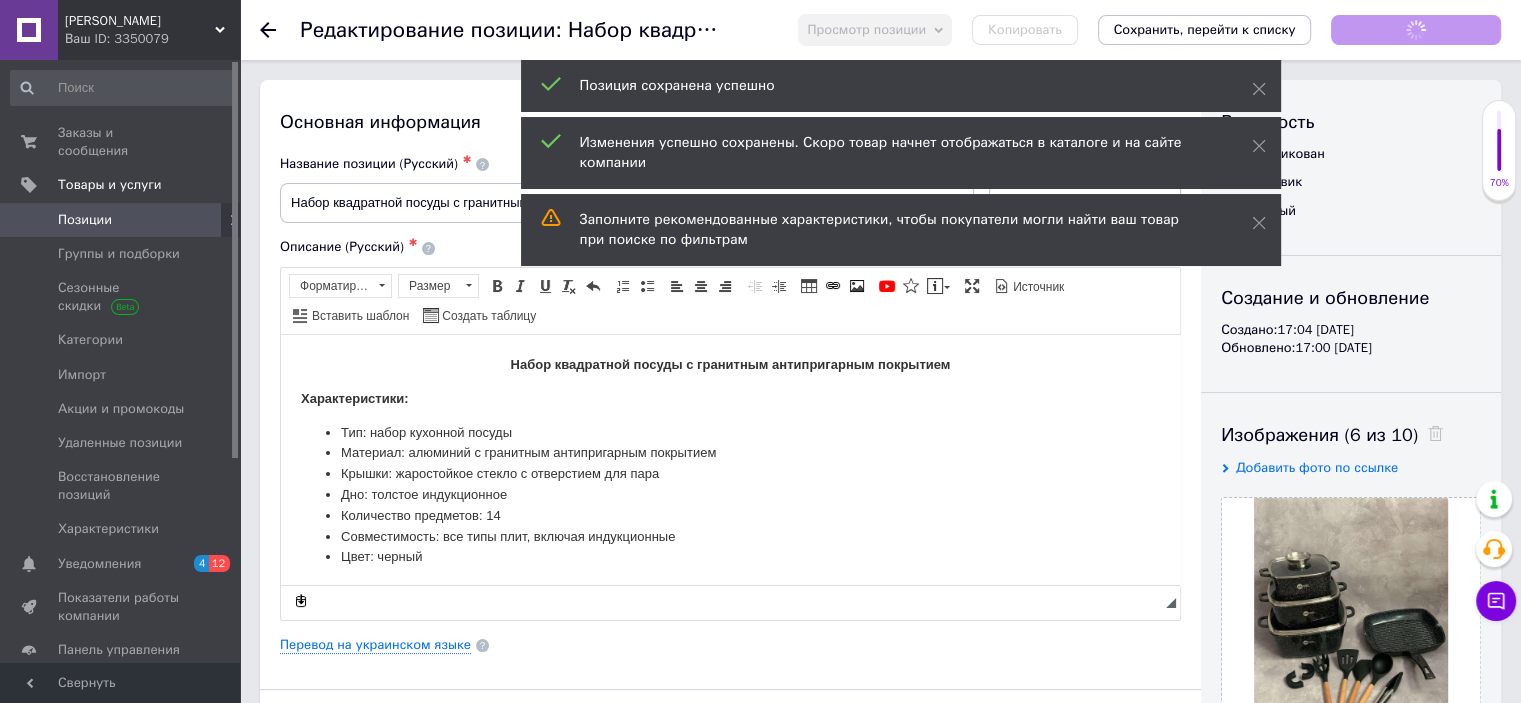 scroll, scrollTop: 0, scrollLeft: 0, axis: both 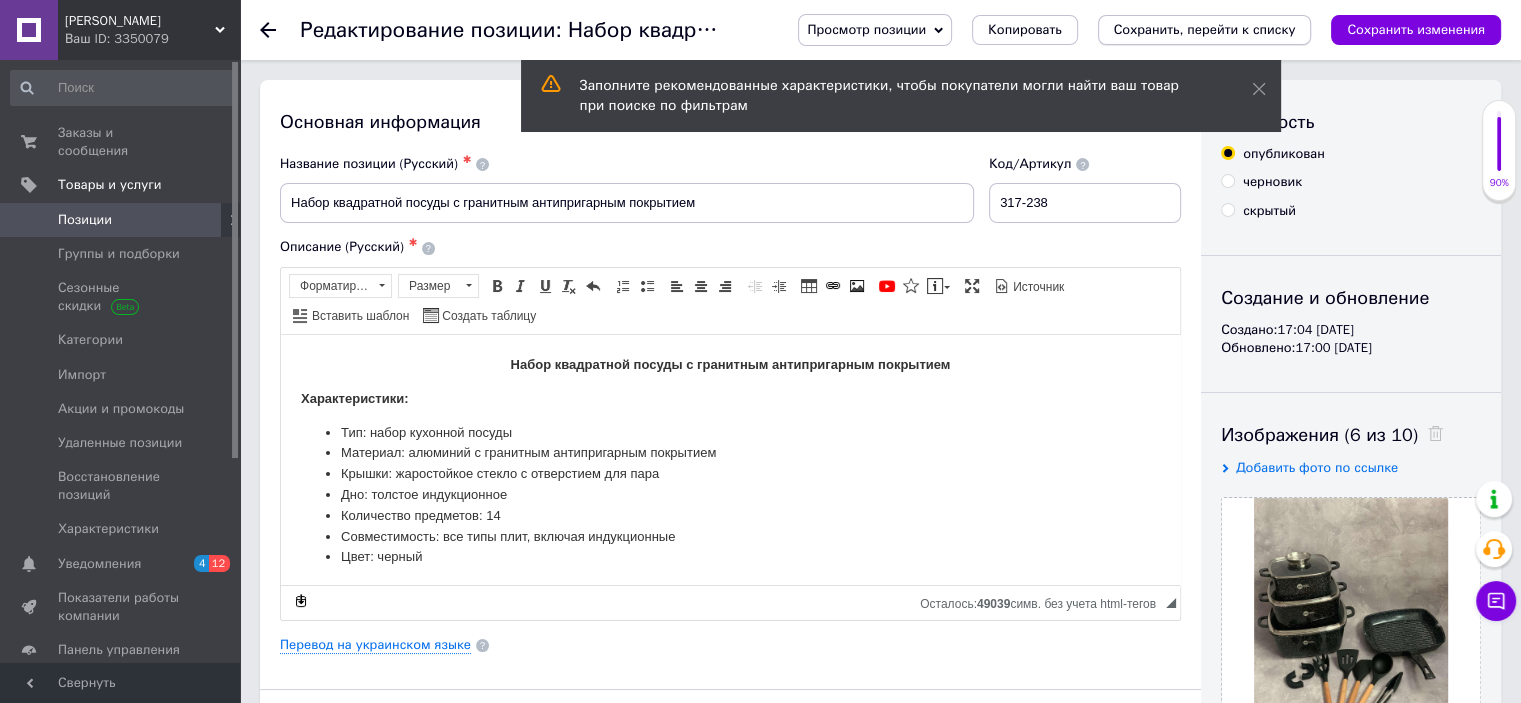 click on "Сохранить, перейти к списку" at bounding box center (1205, 29) 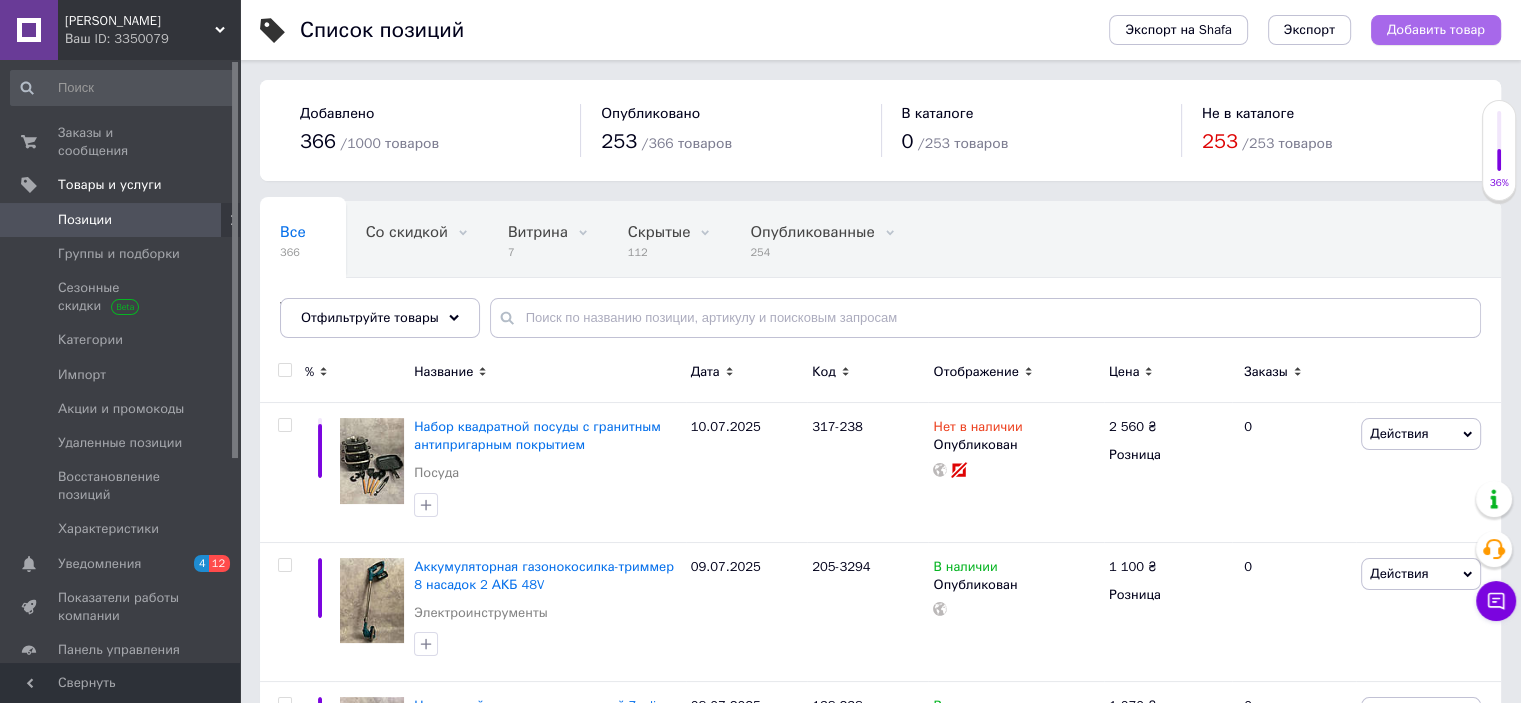 click on "Добавить товар" at bounding box center [1436, 30] 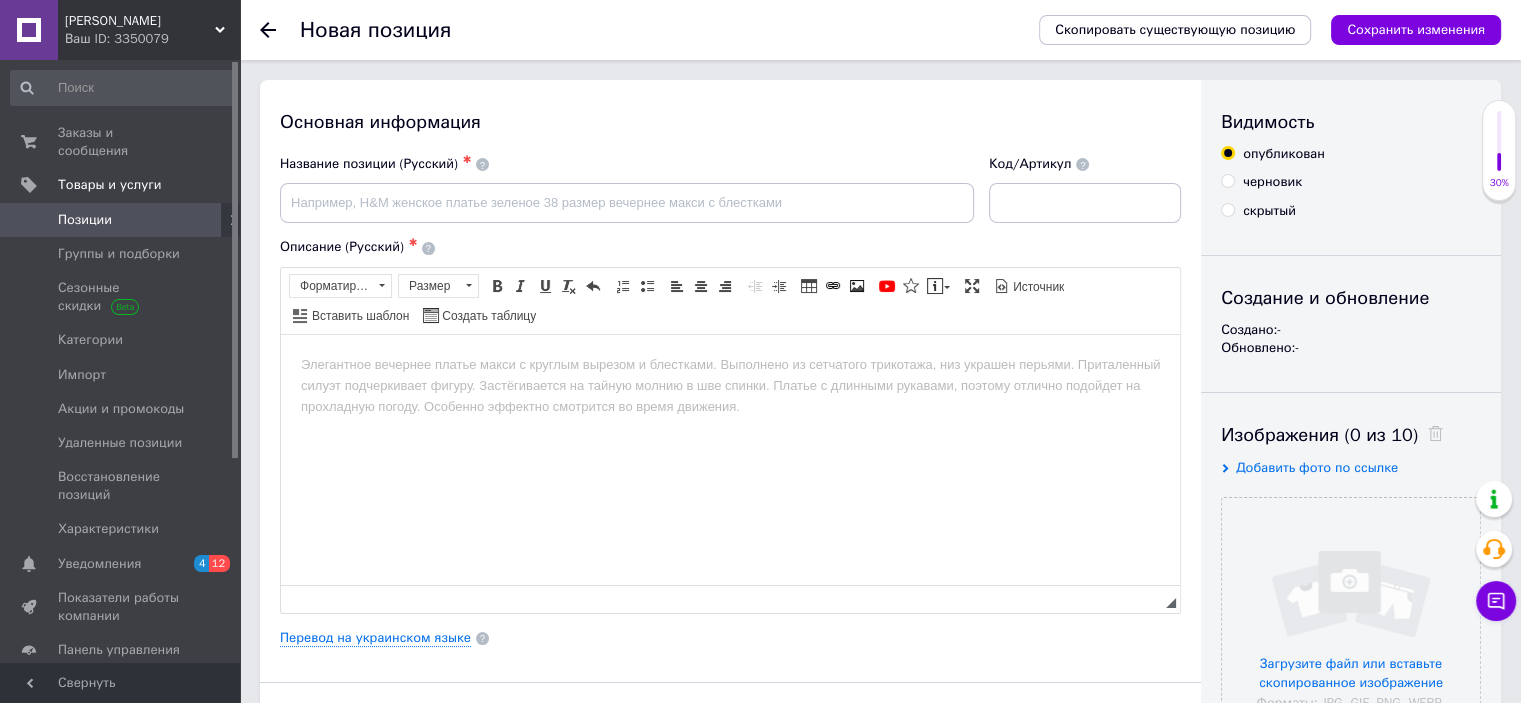 scroll, scrollTop: 0, scrollLeft: 0, axis: both 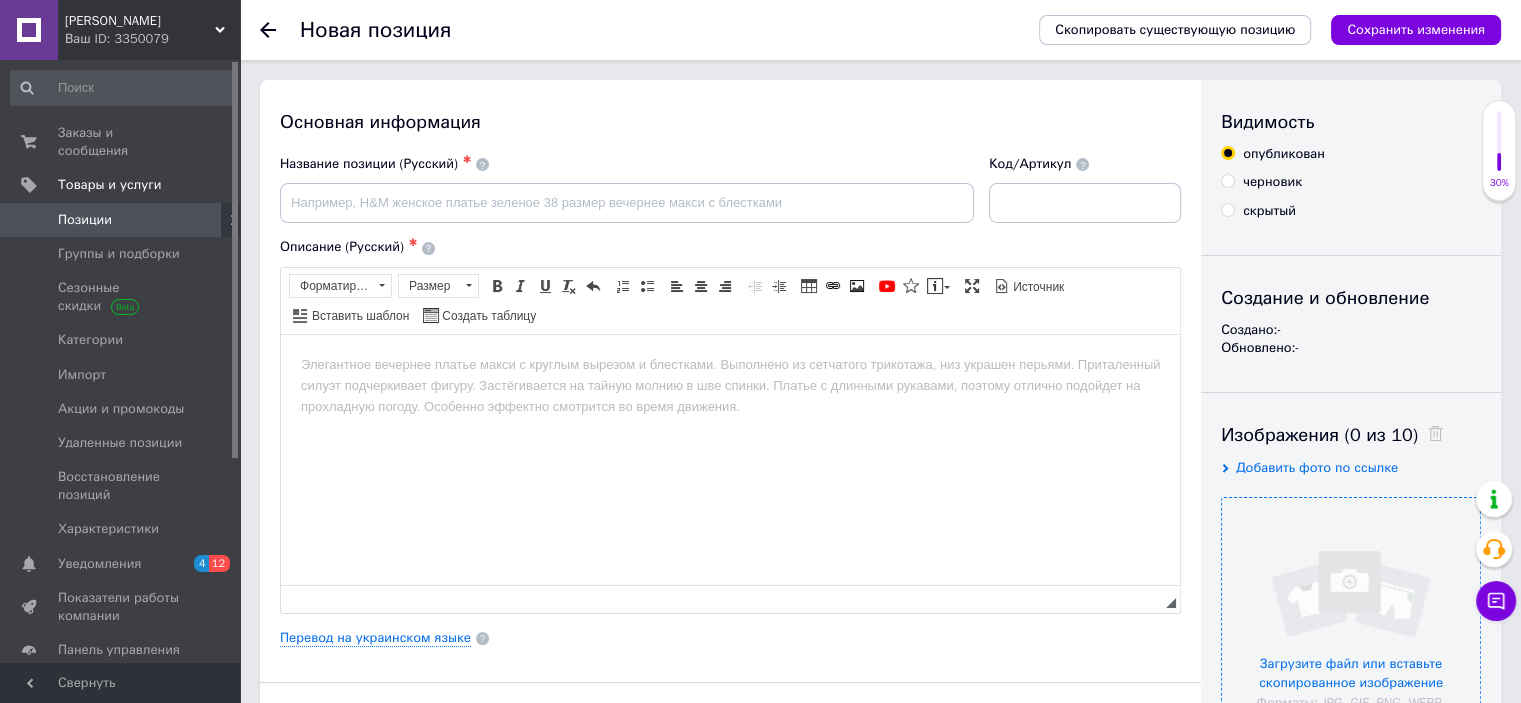 click at bounding box center [1351, 627] 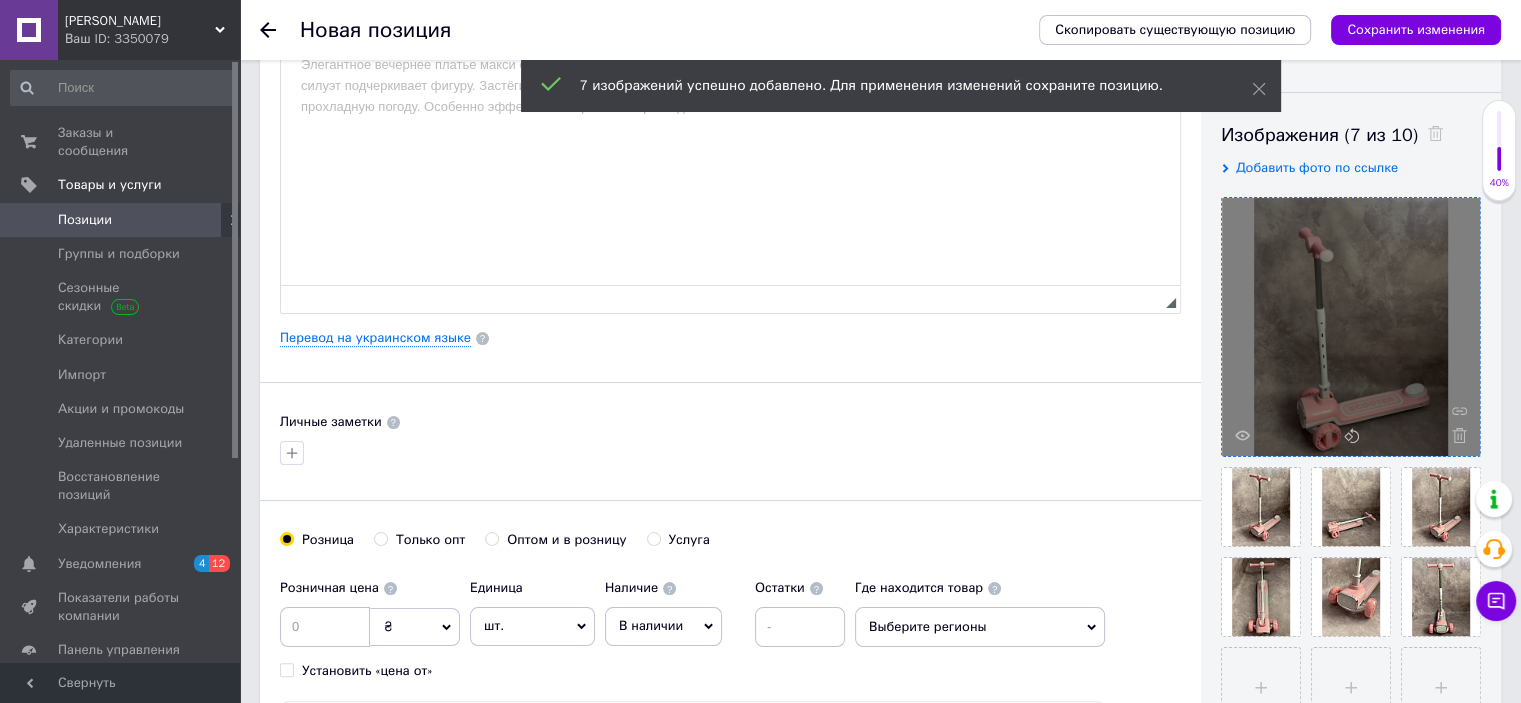 scroll, scrollTop: 400, scrollLeft: 0, axis: vertical 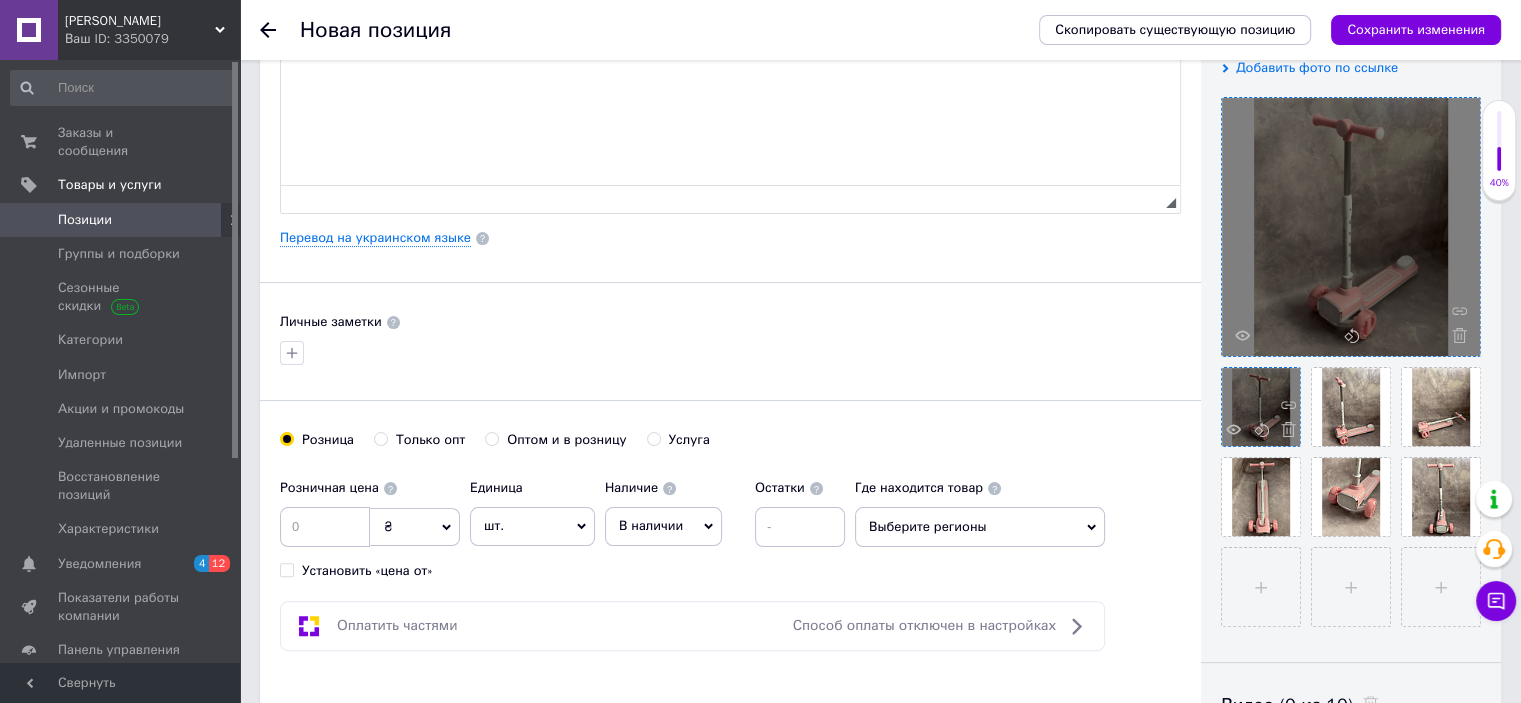 click at bounding box center [1283, 432] 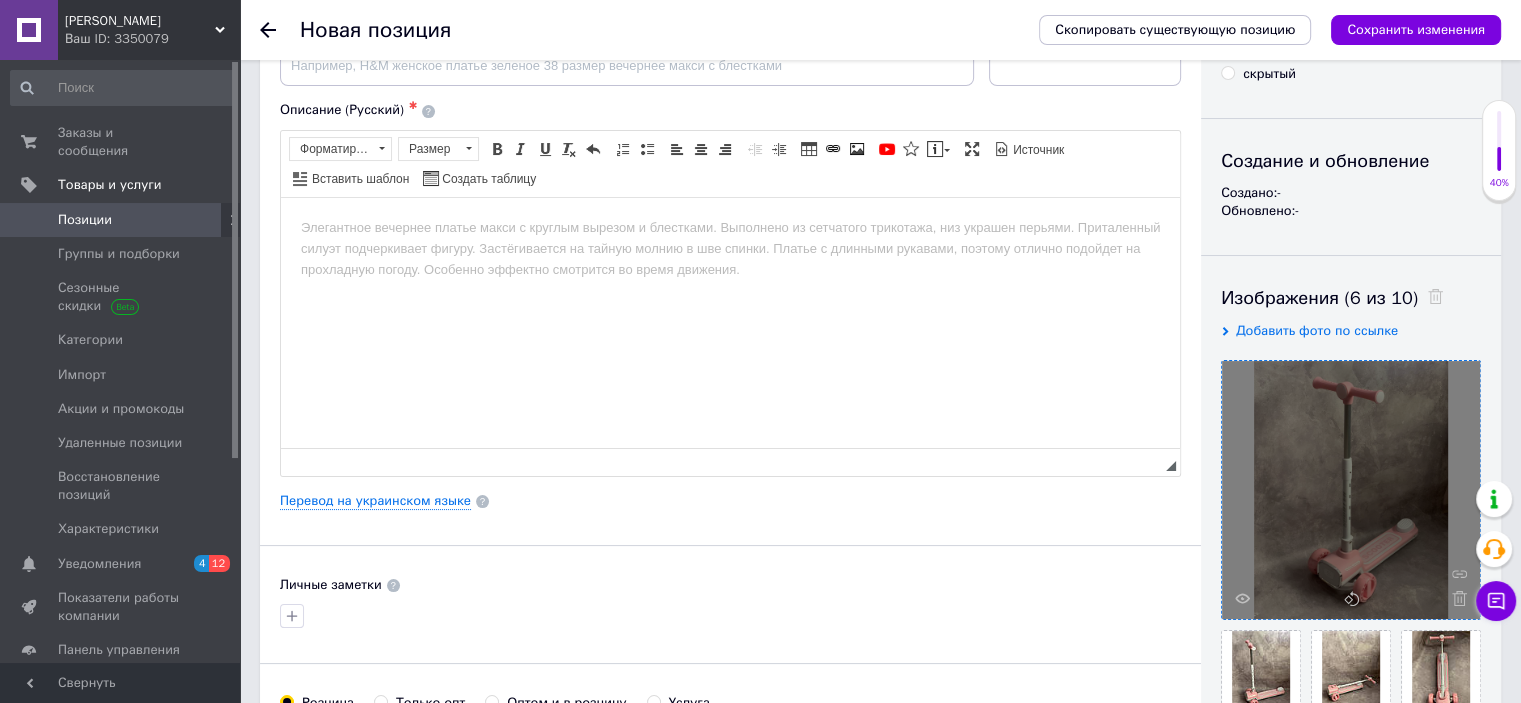 scroll, scrollTop: 100, scrollLeft: 0, axis: vertical 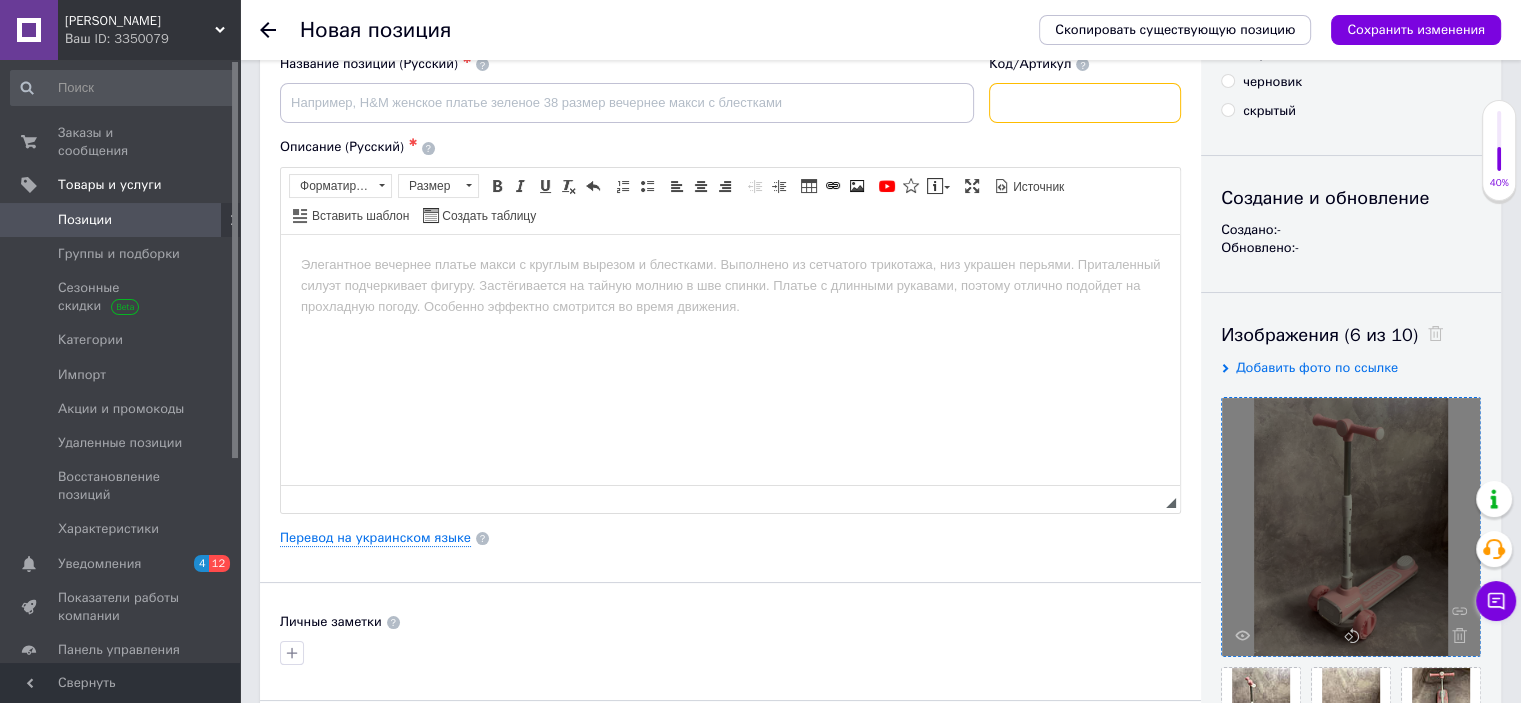 click at bounding box center [1085, 103] 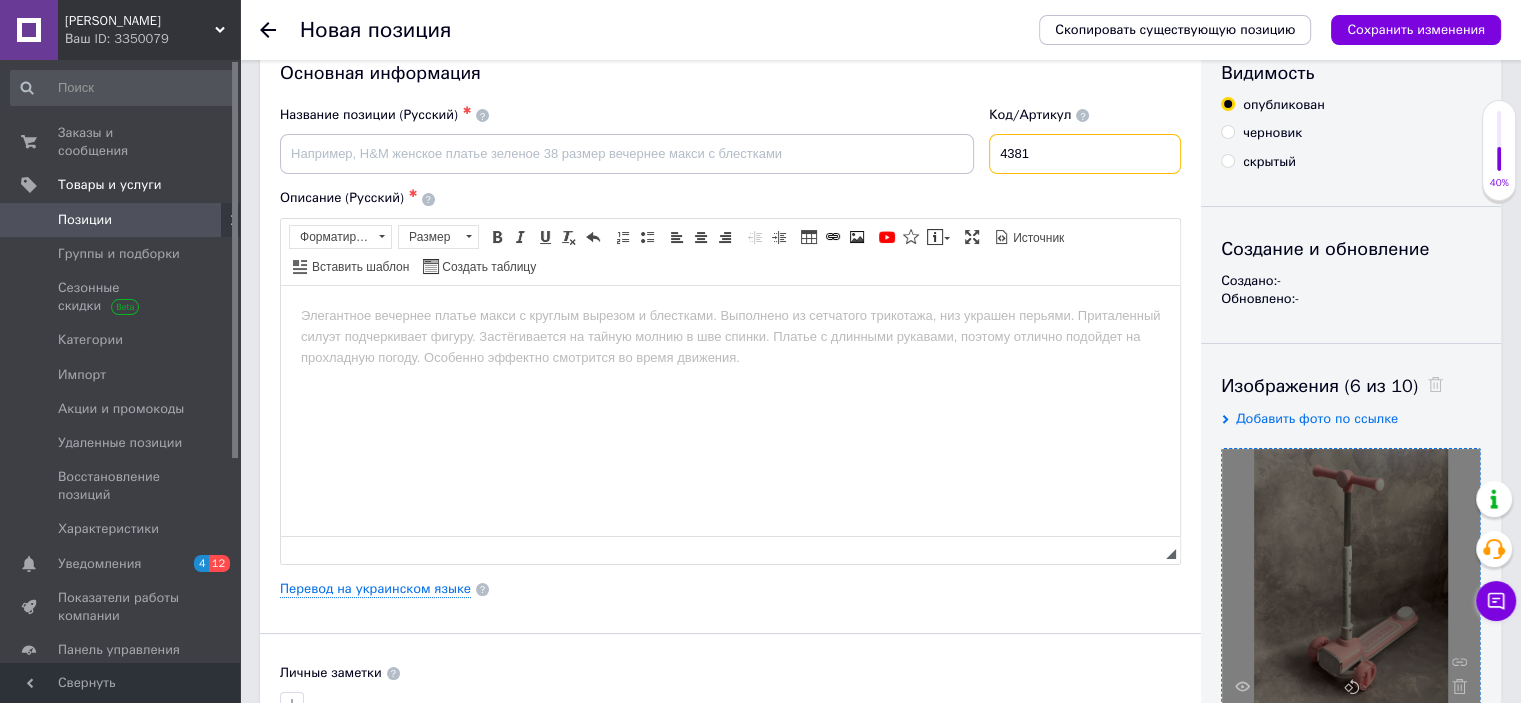 scroll, scrollTop: 0, scrollLeft: 0, axis: both 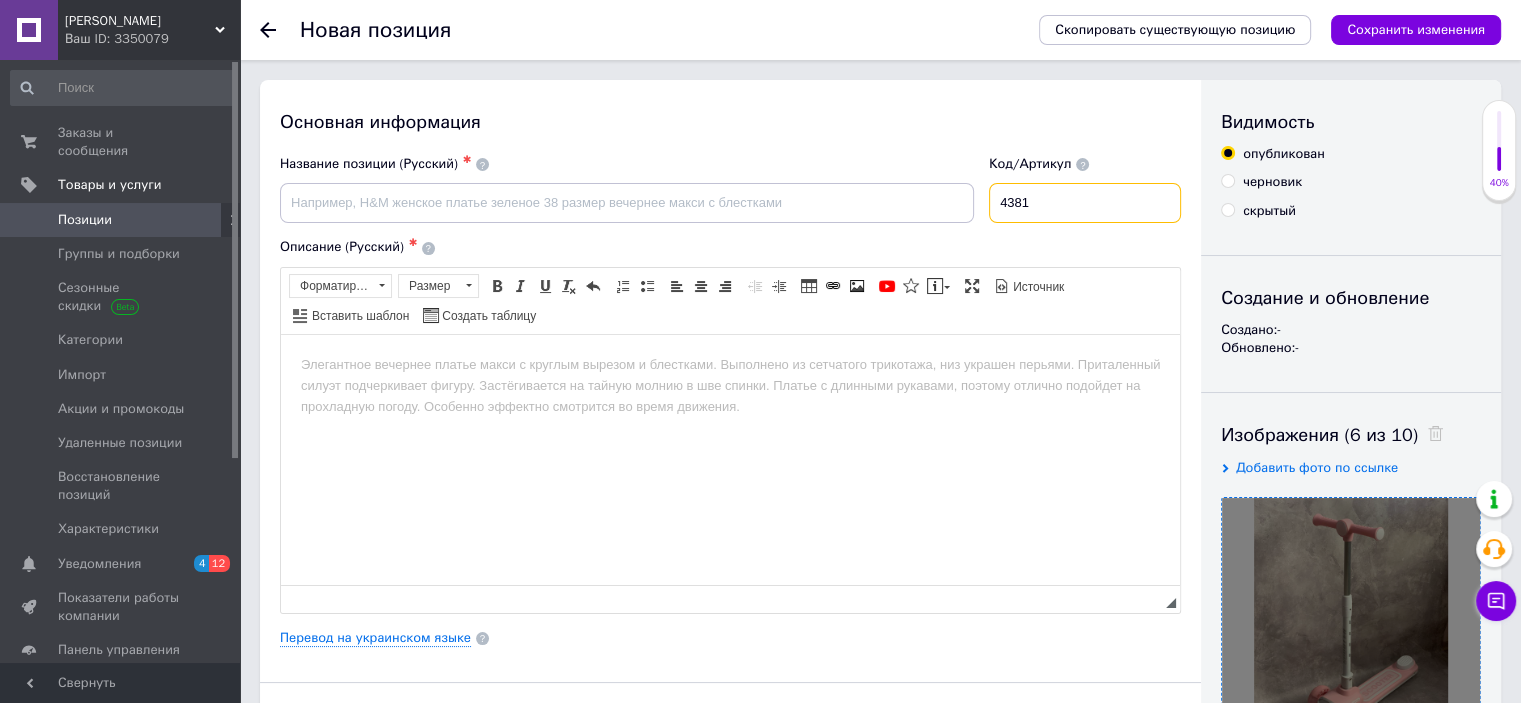 type on "4381" 